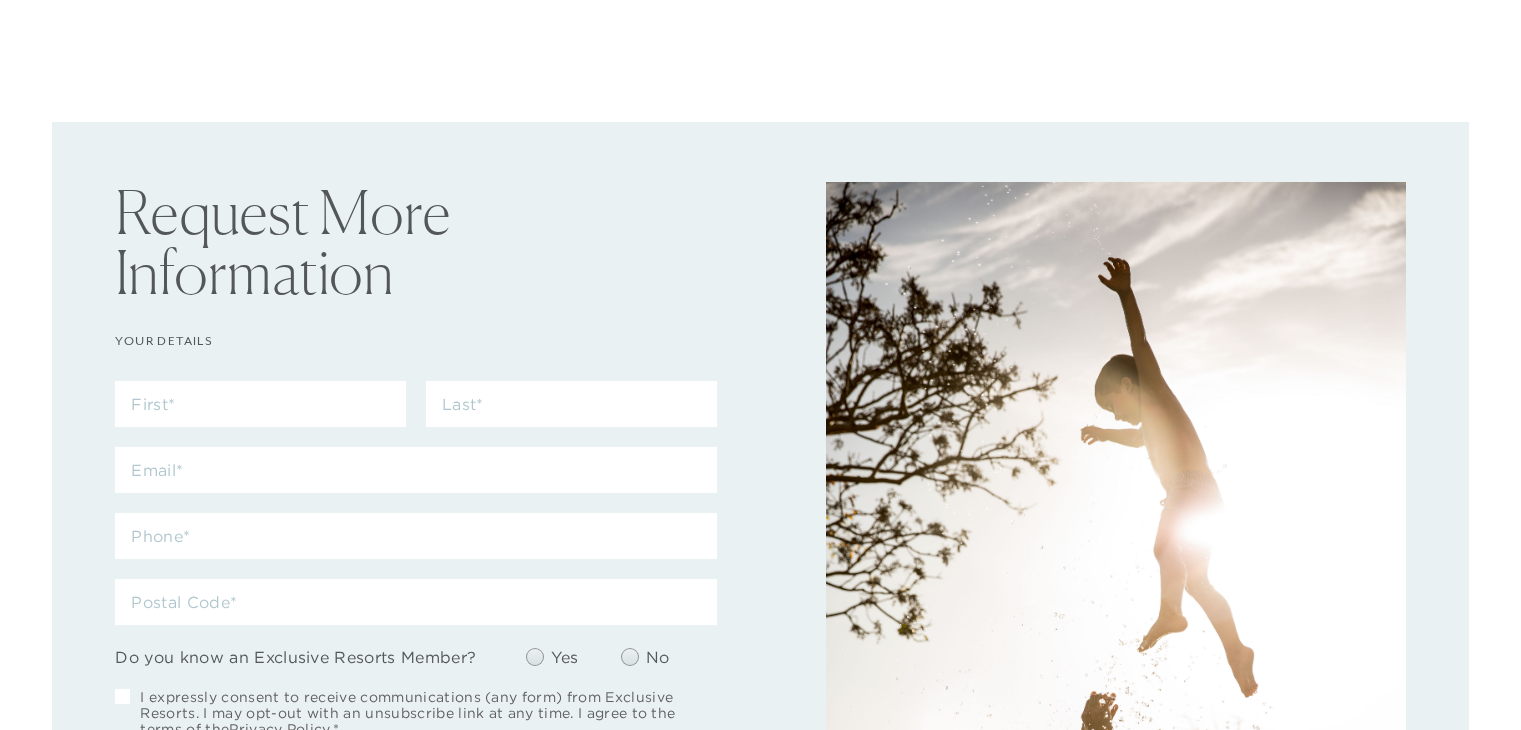 scroll, scrollTop: 0, scrollLeft: 0, axis: both 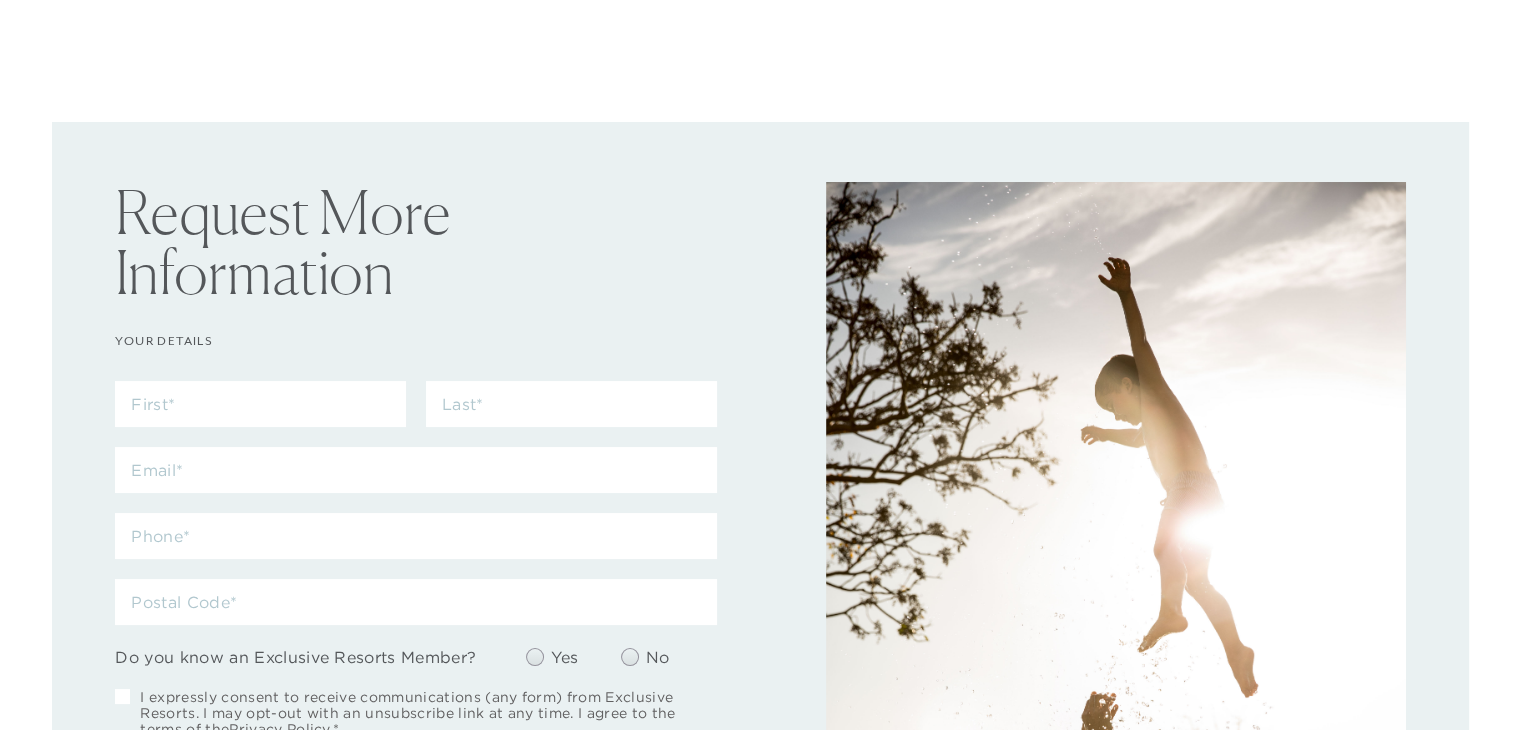 checkbox on "false" 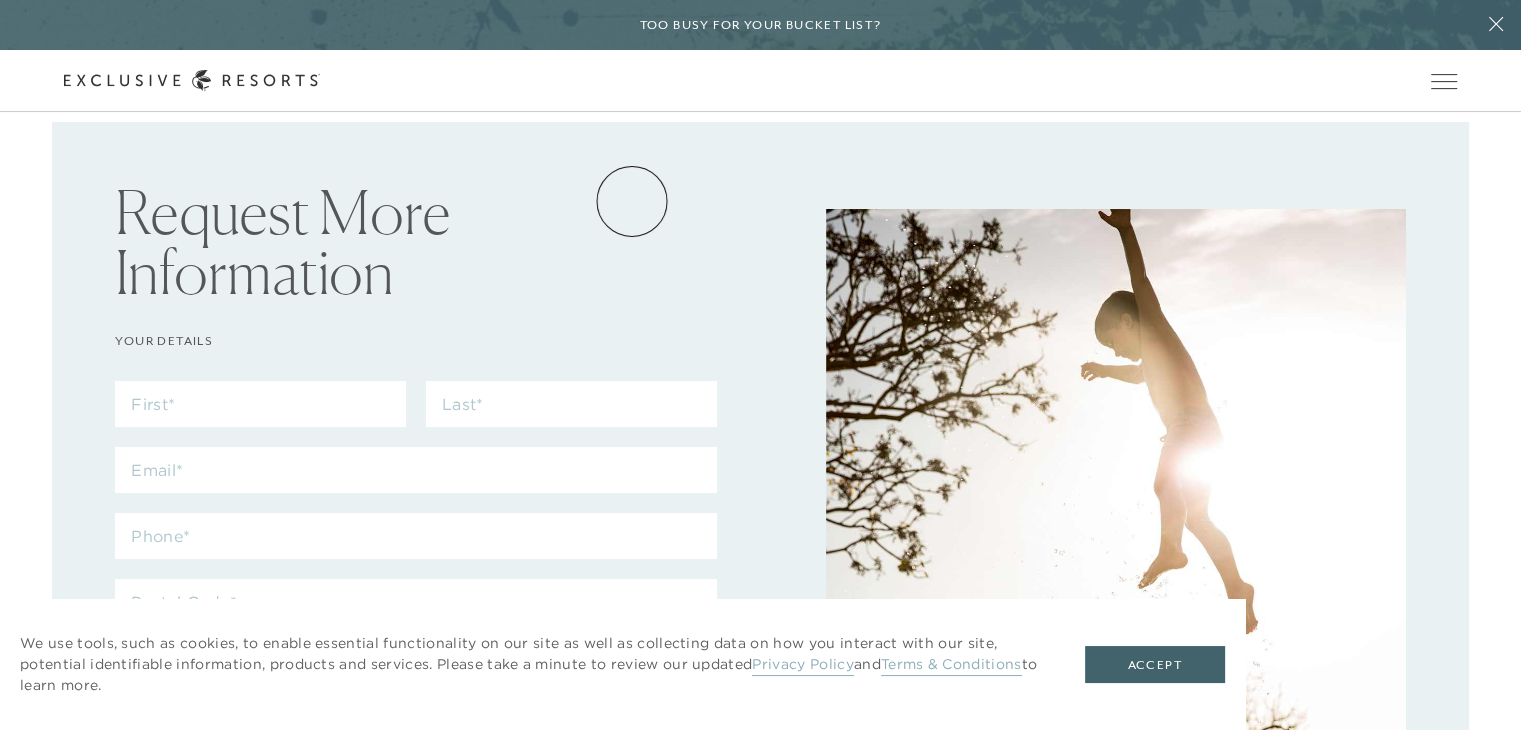 click on "Residence Collection" at bounding box center (0, 0) 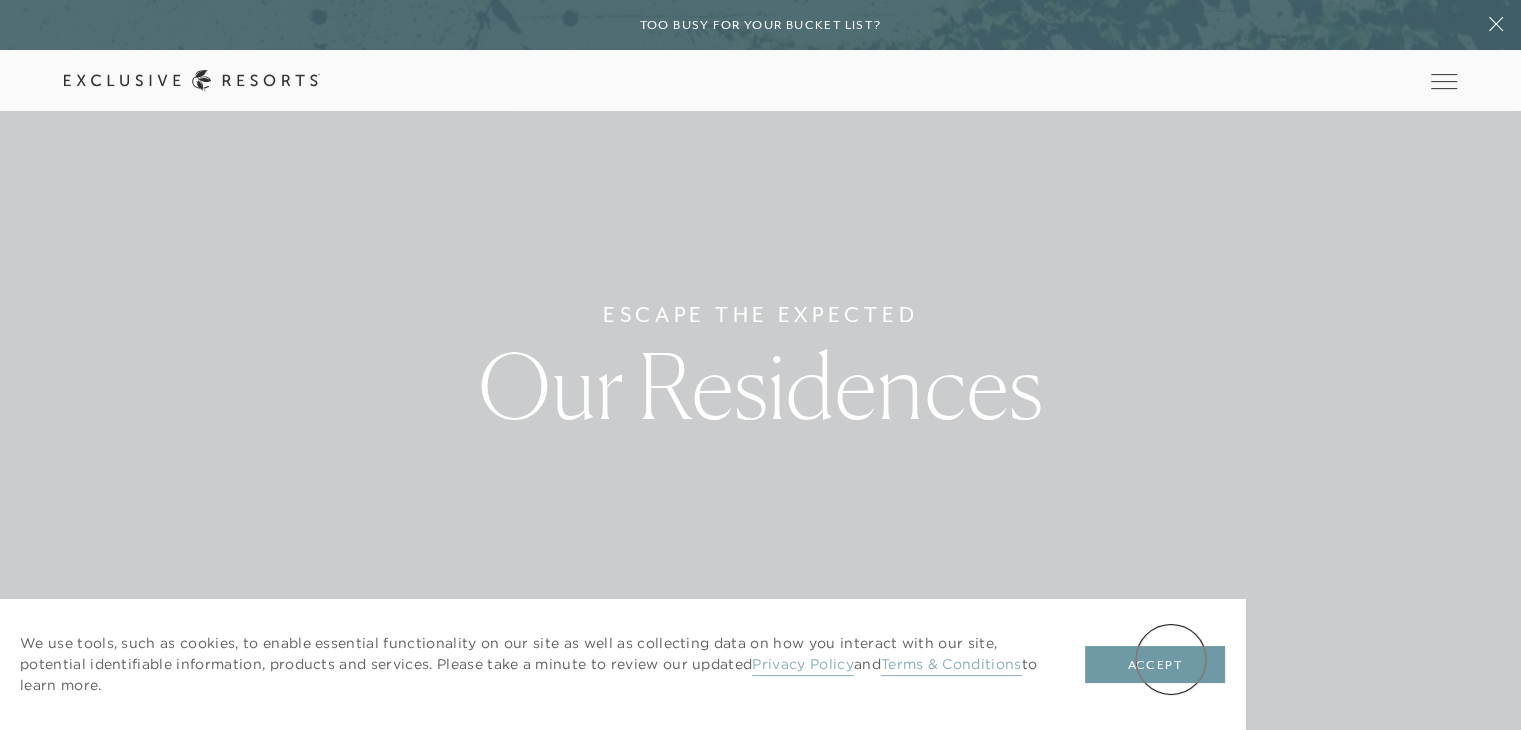 click on "Accept" at bounding box center [1155, 665] 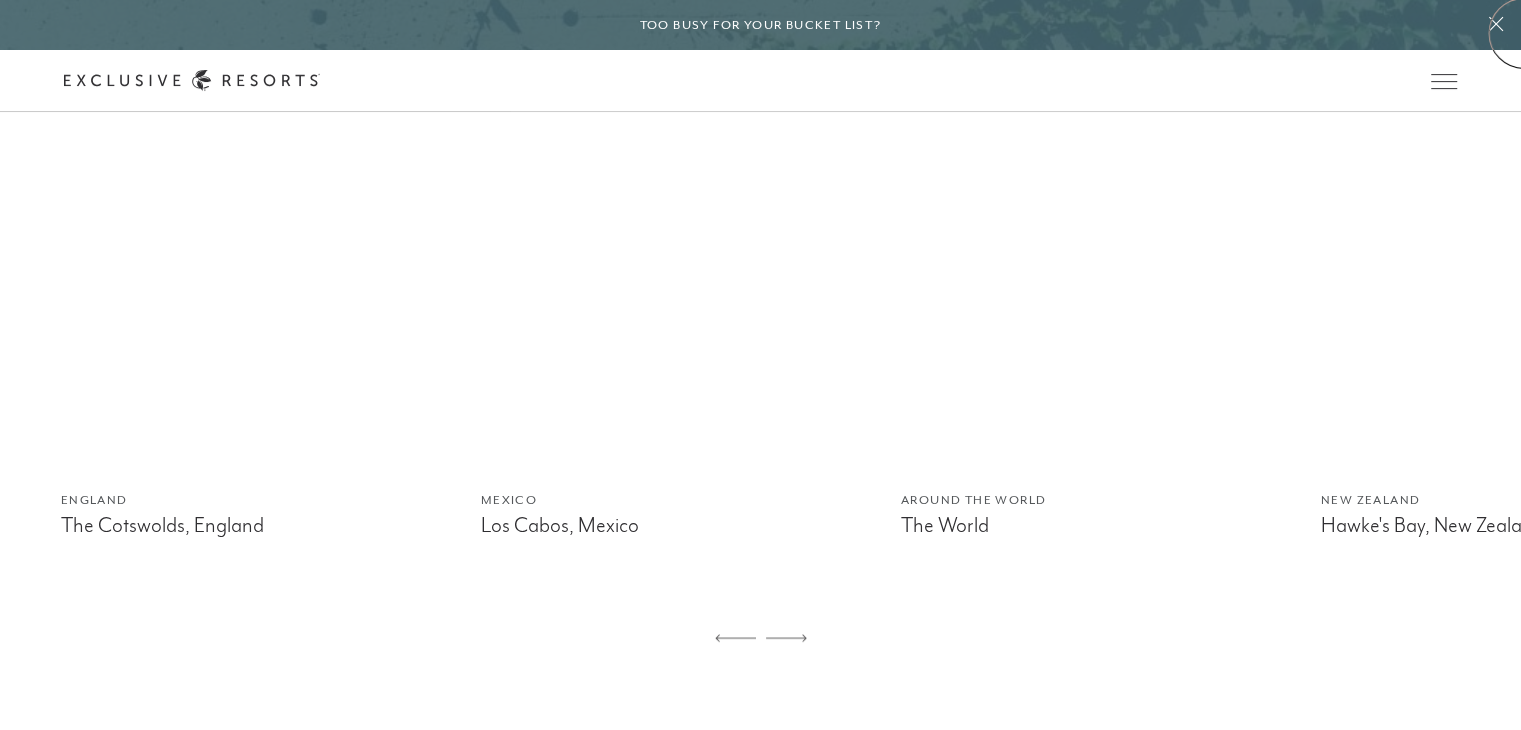 scroll, scrollTop: 1199, scrollLeft: 0, axis: vertical 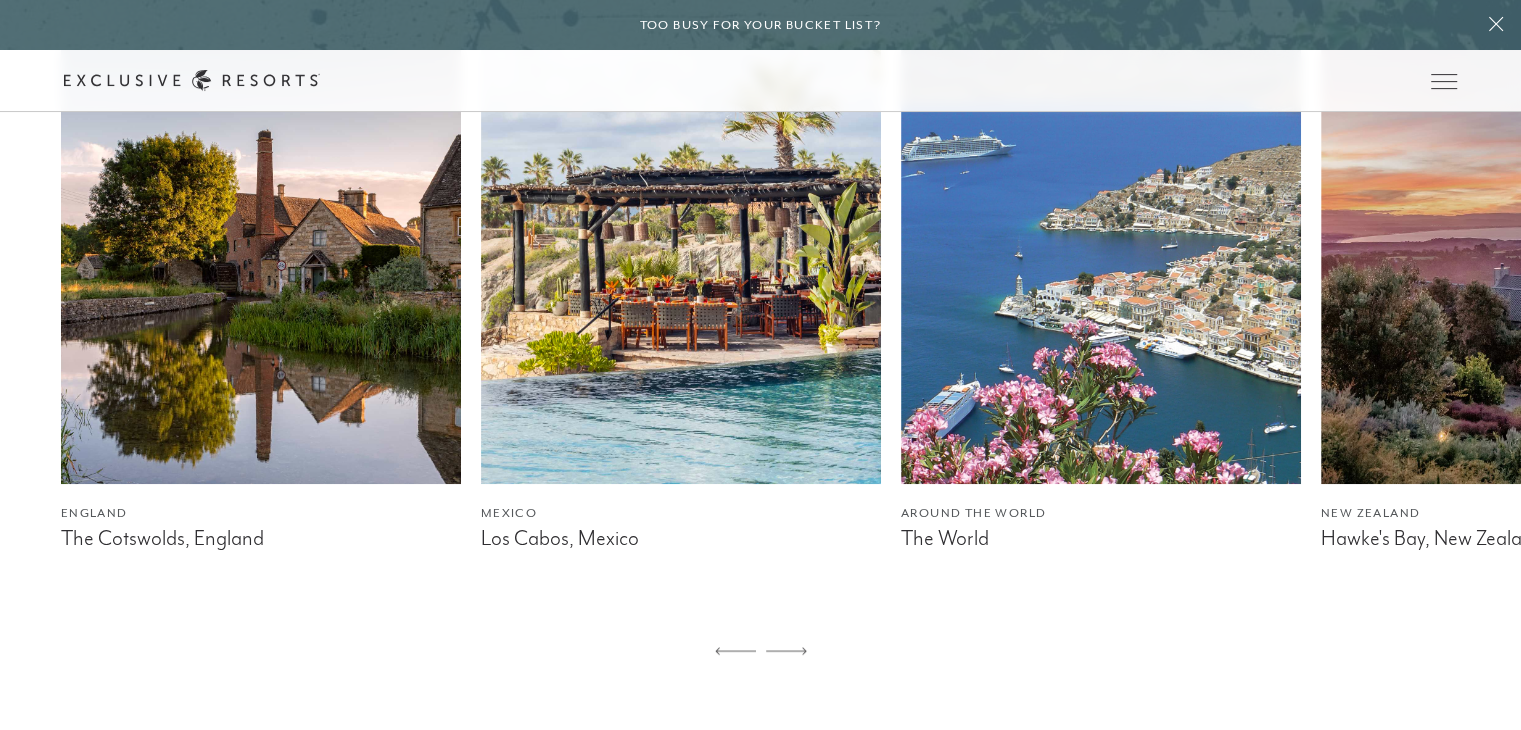 click at bounding box center (681, 234) 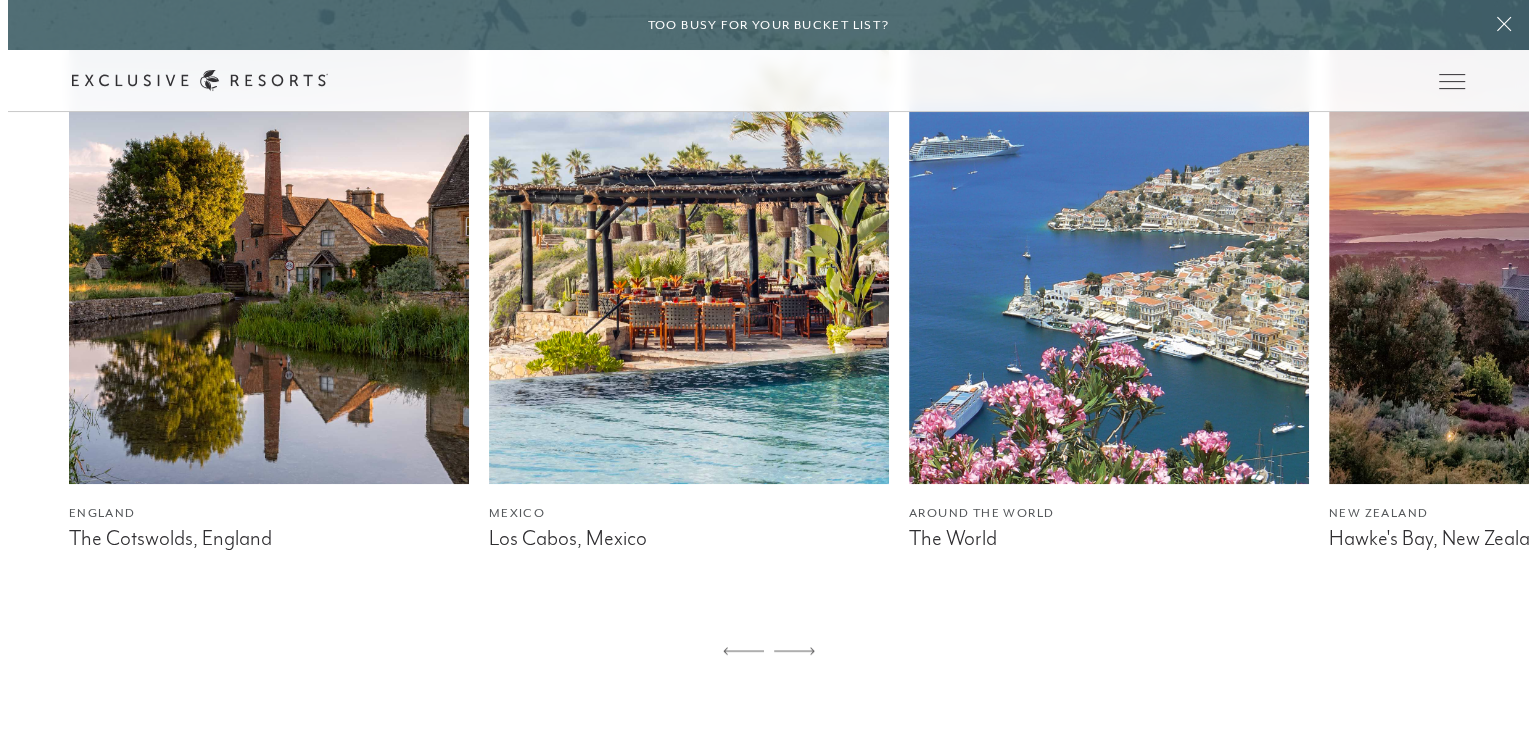 scroll, scrollTop: 0, scrollLeft: 0, axis: both 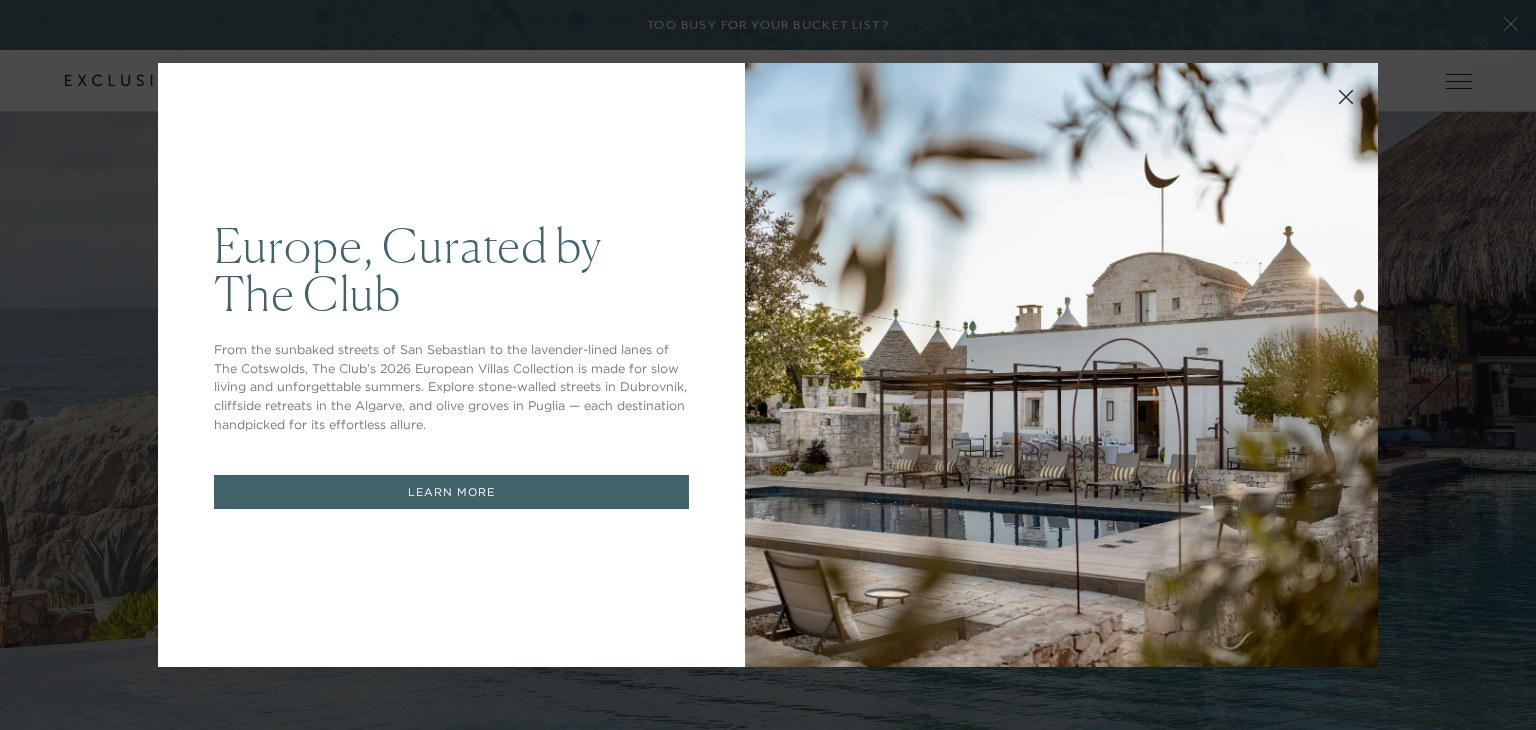 drag, startPoint x: 1527, startPoint y: 41, endPoint x: 1529, endPoint y: 85, distance: 44.04543 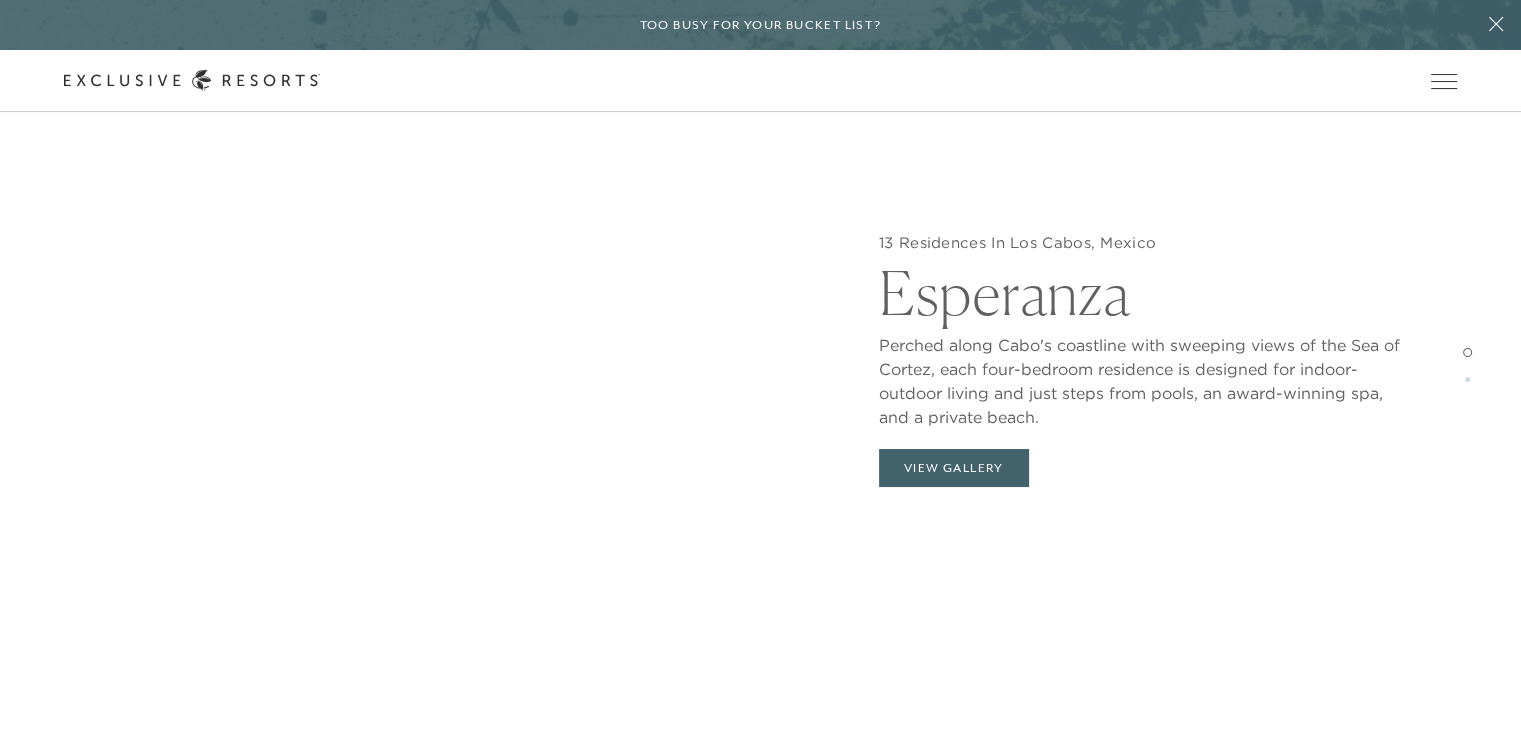 scroll, scrollTop: 2598, scrollLeft: 0, axis: vertical 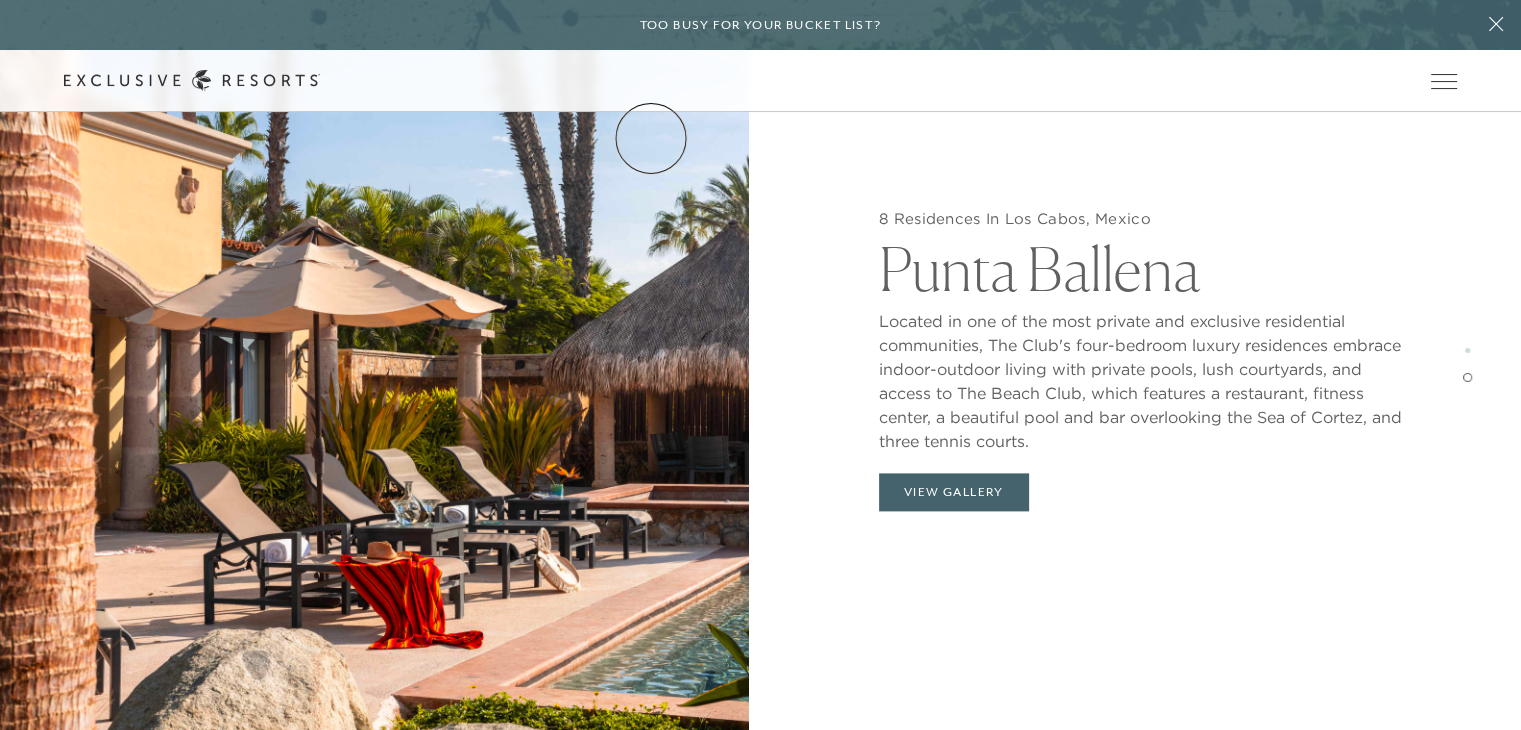 click on "Residence Collection" at bounding box center [0, 0] 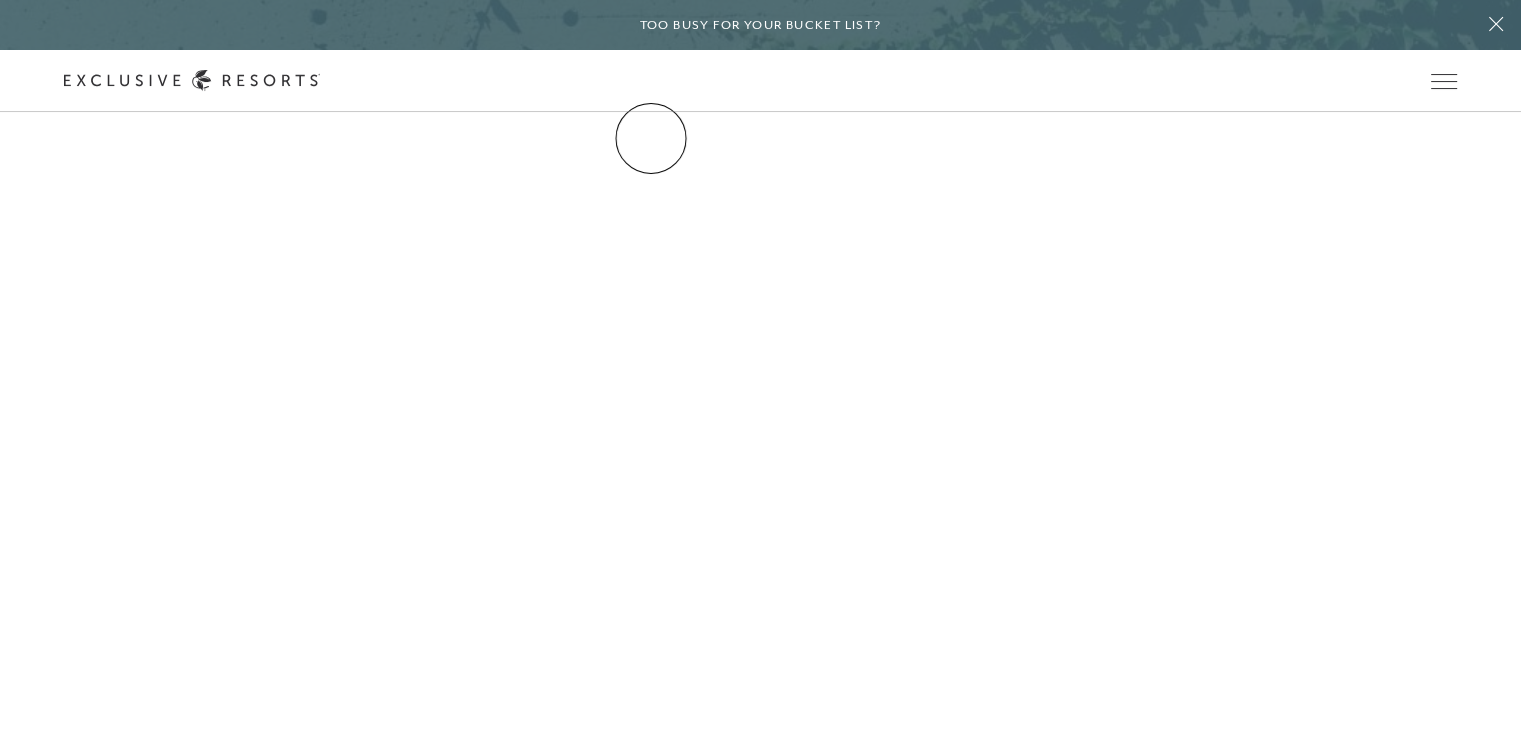 scroll, scrollTop: 0, scrollLeft: 0, axis: both 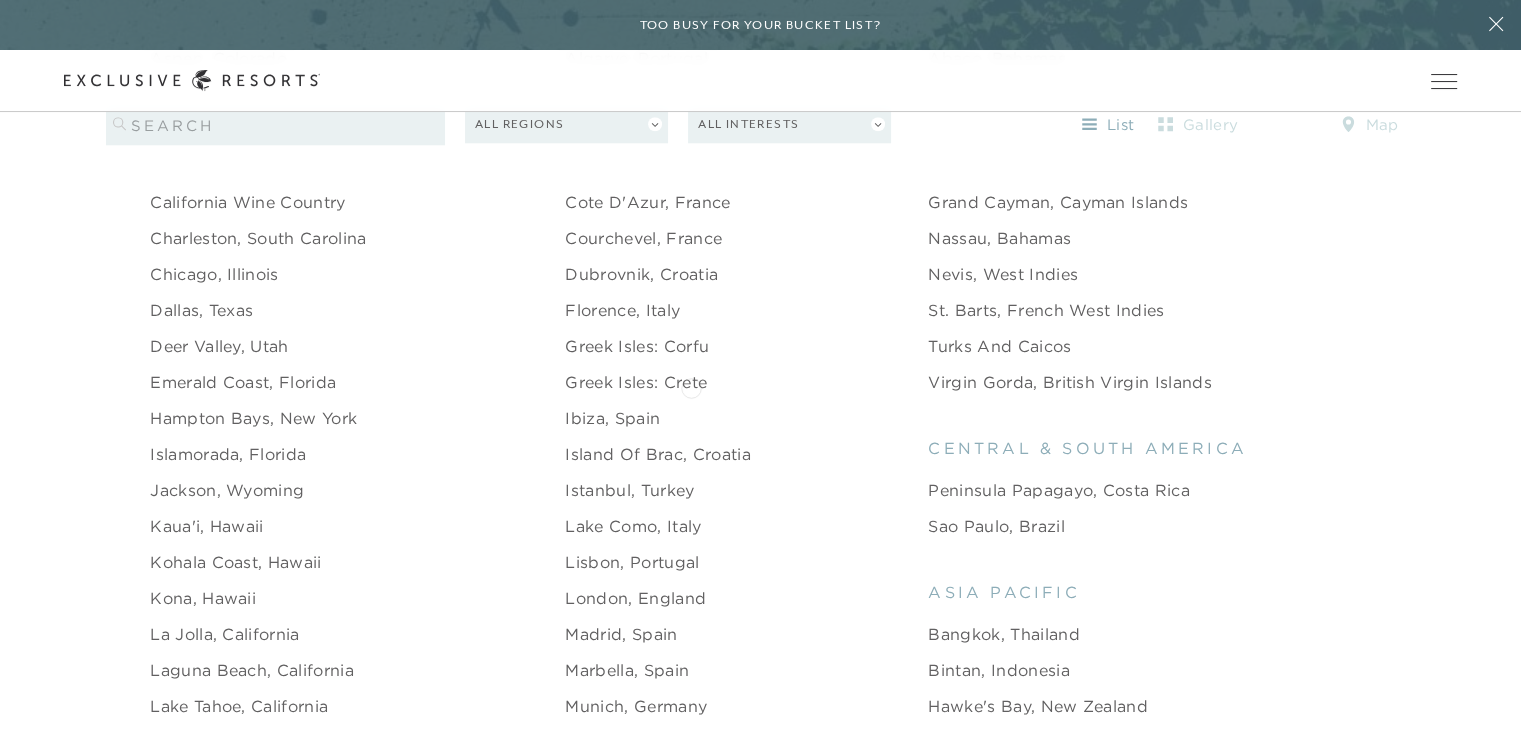 click on "Greek Isles: Crete" at bounding box center (636, 382) 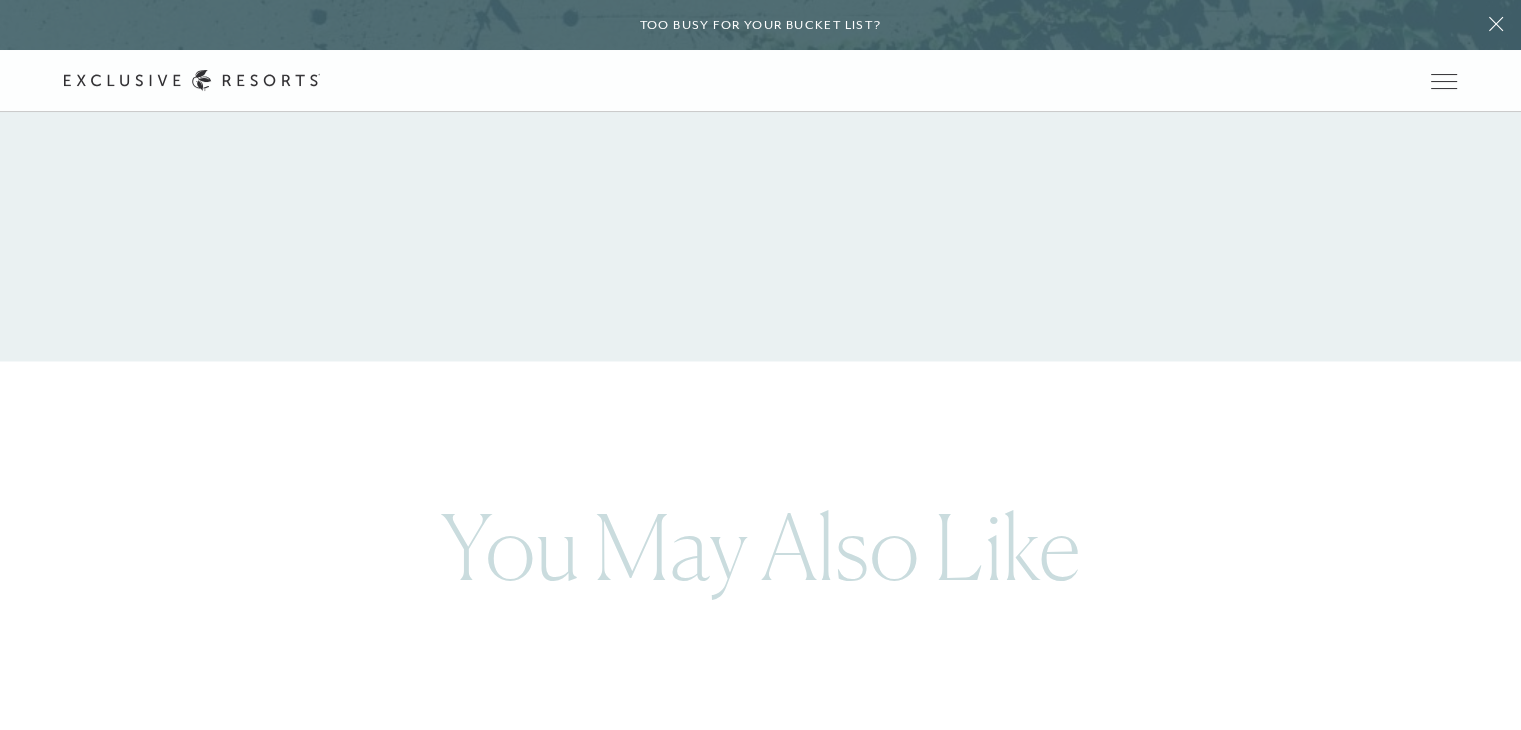scroll, scrollTop: 3240, scrollLeft: 0, axis: vertical 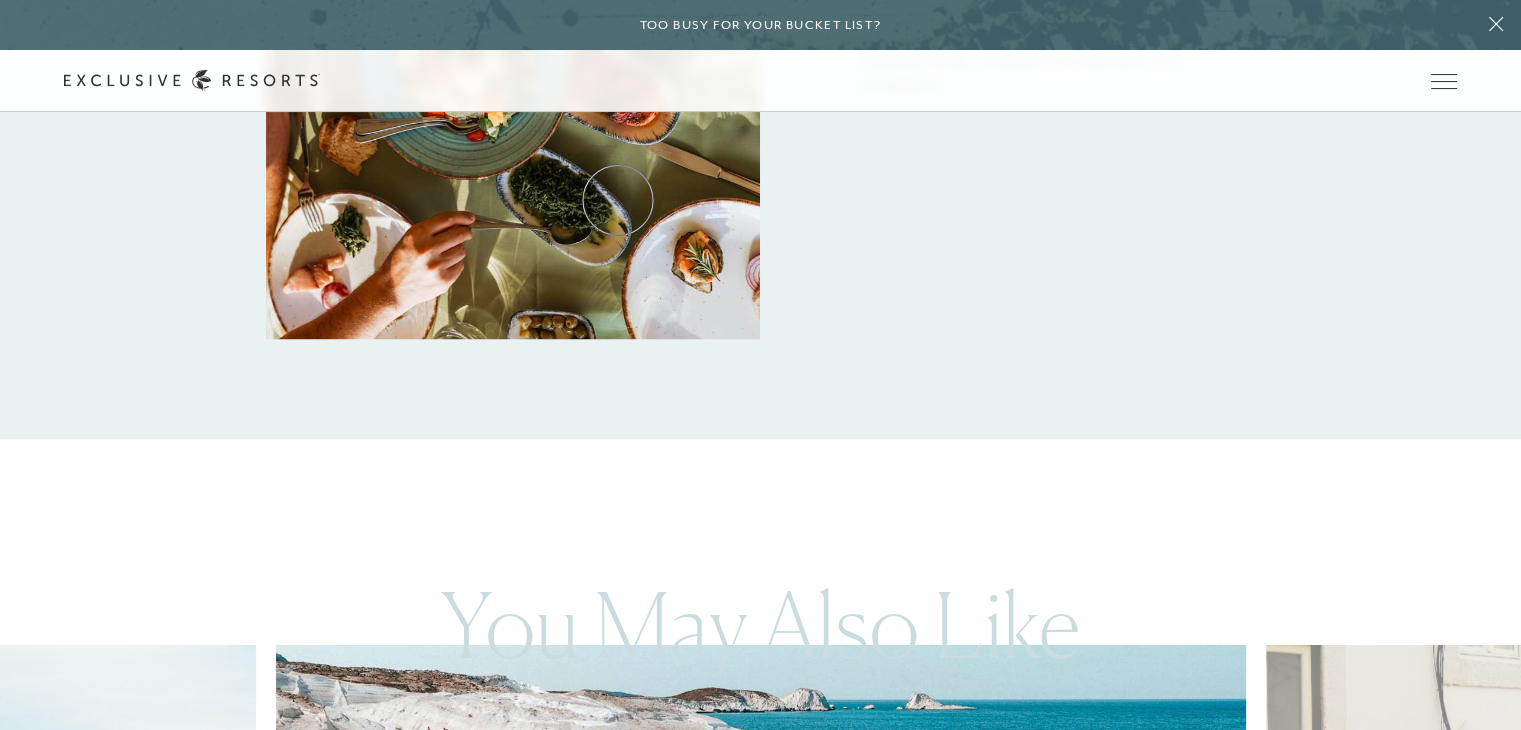 click on "Residence Collection" at bounding box center (0, 0) 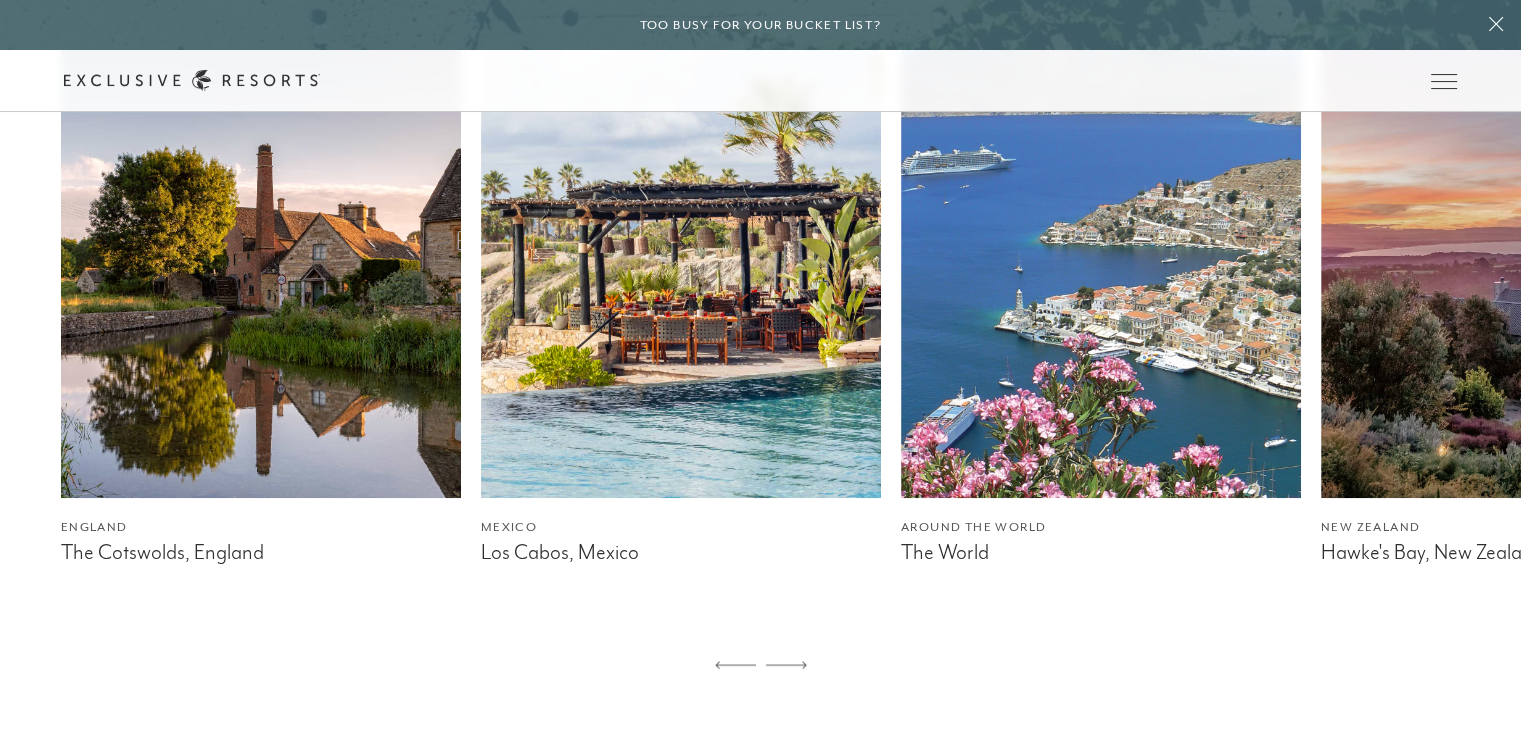scroll, scrollTop: 1281, scrollLeft: 0, axis: vertical 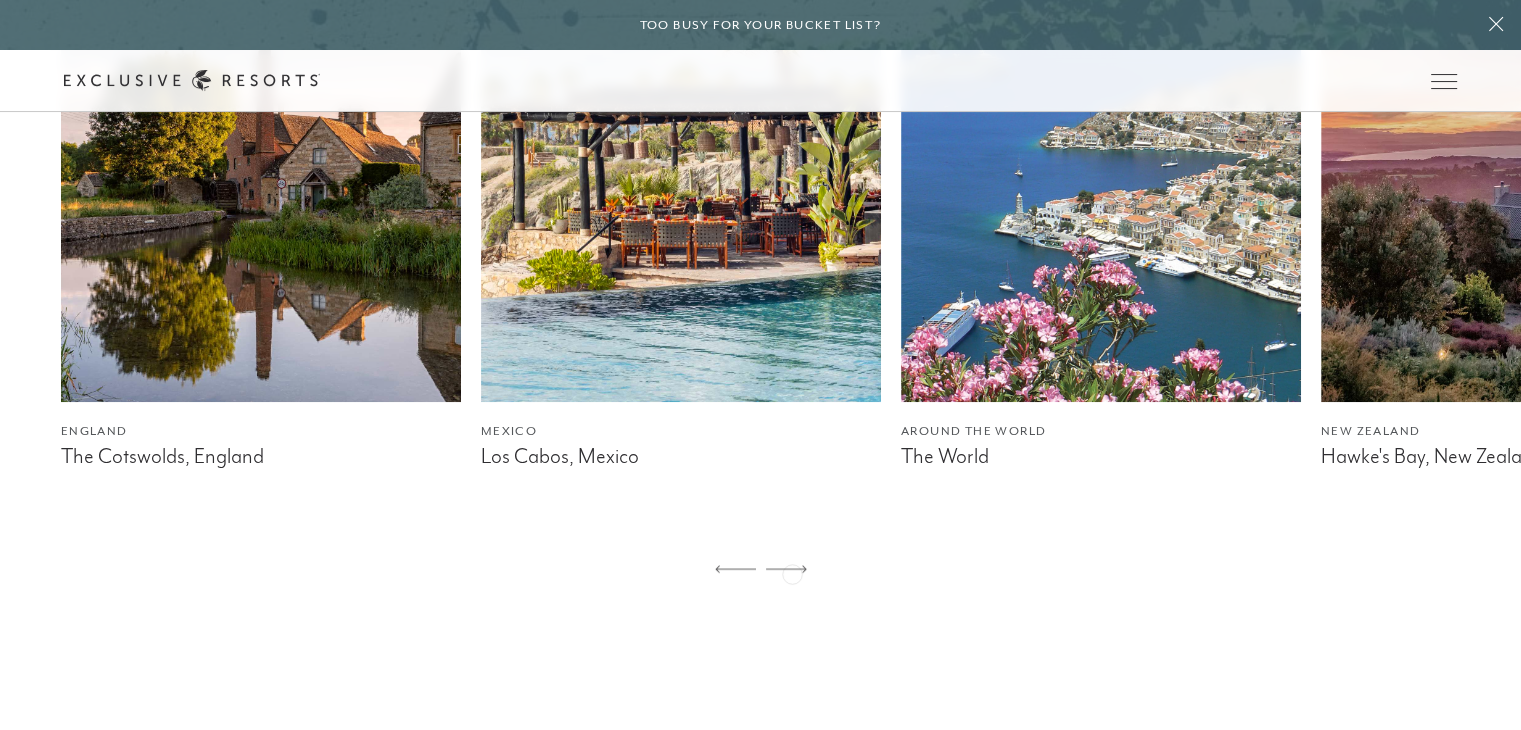 click at bounding box center (786, 570) 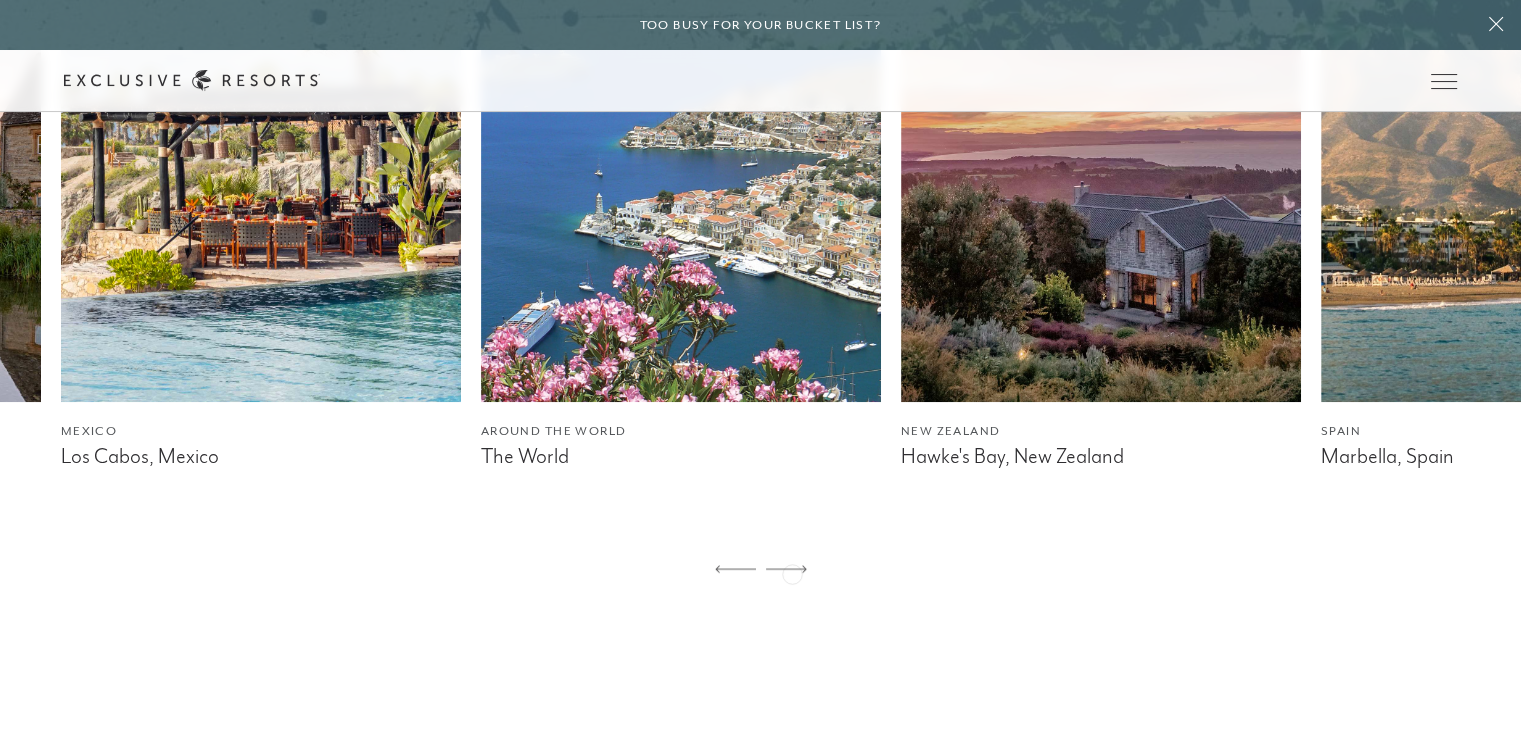 click at bounding box center [786, 570] 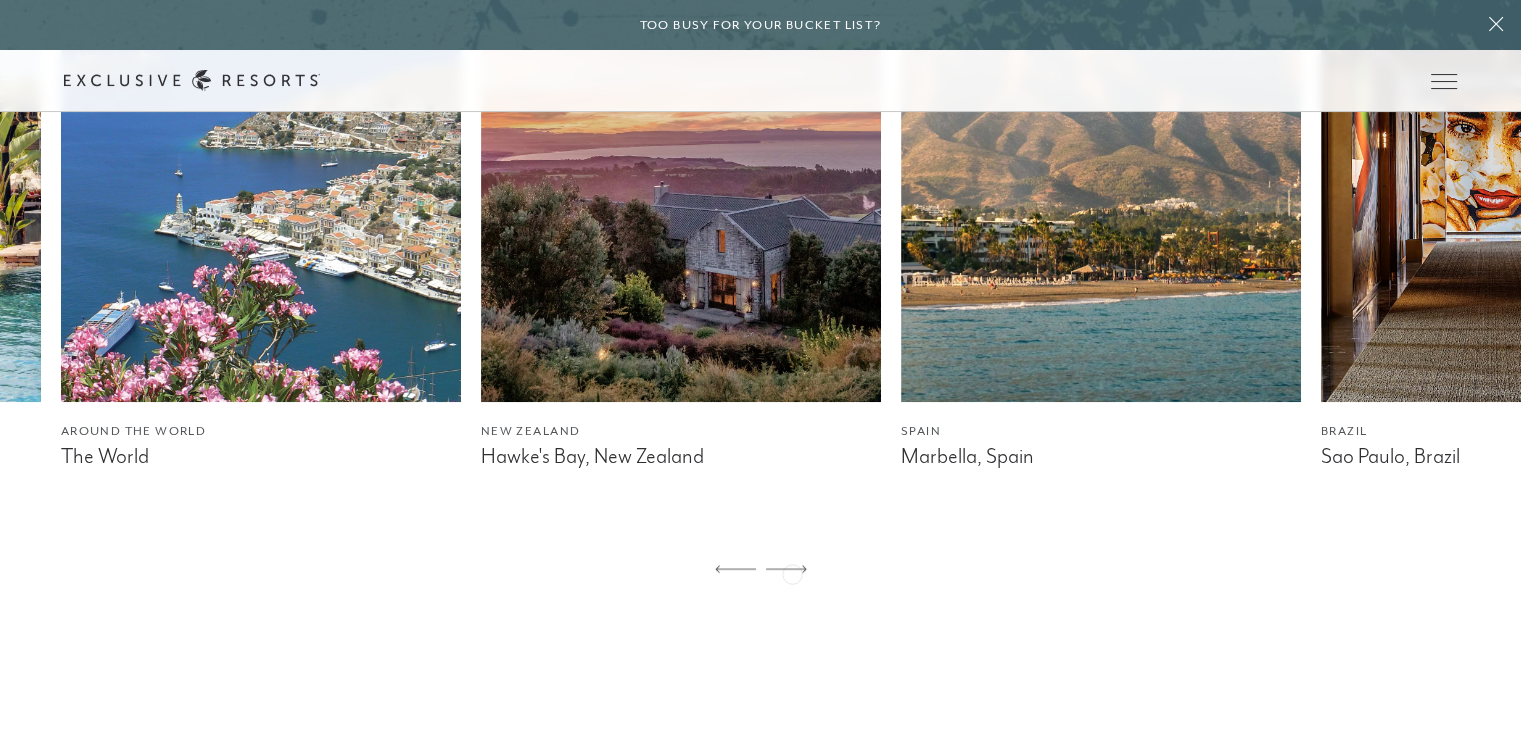click at bounding box center [786, 570] 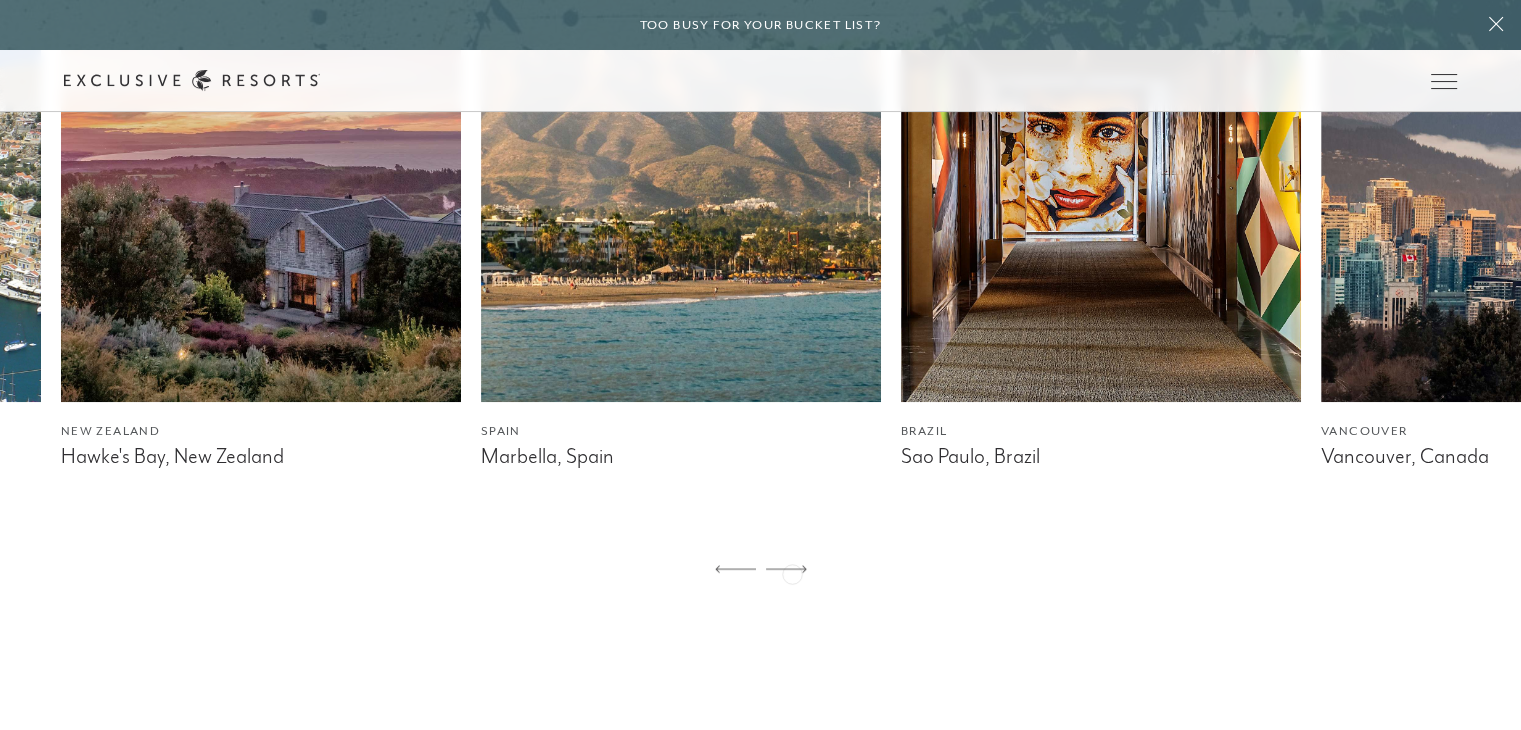 click at bounding box center (786, 570) 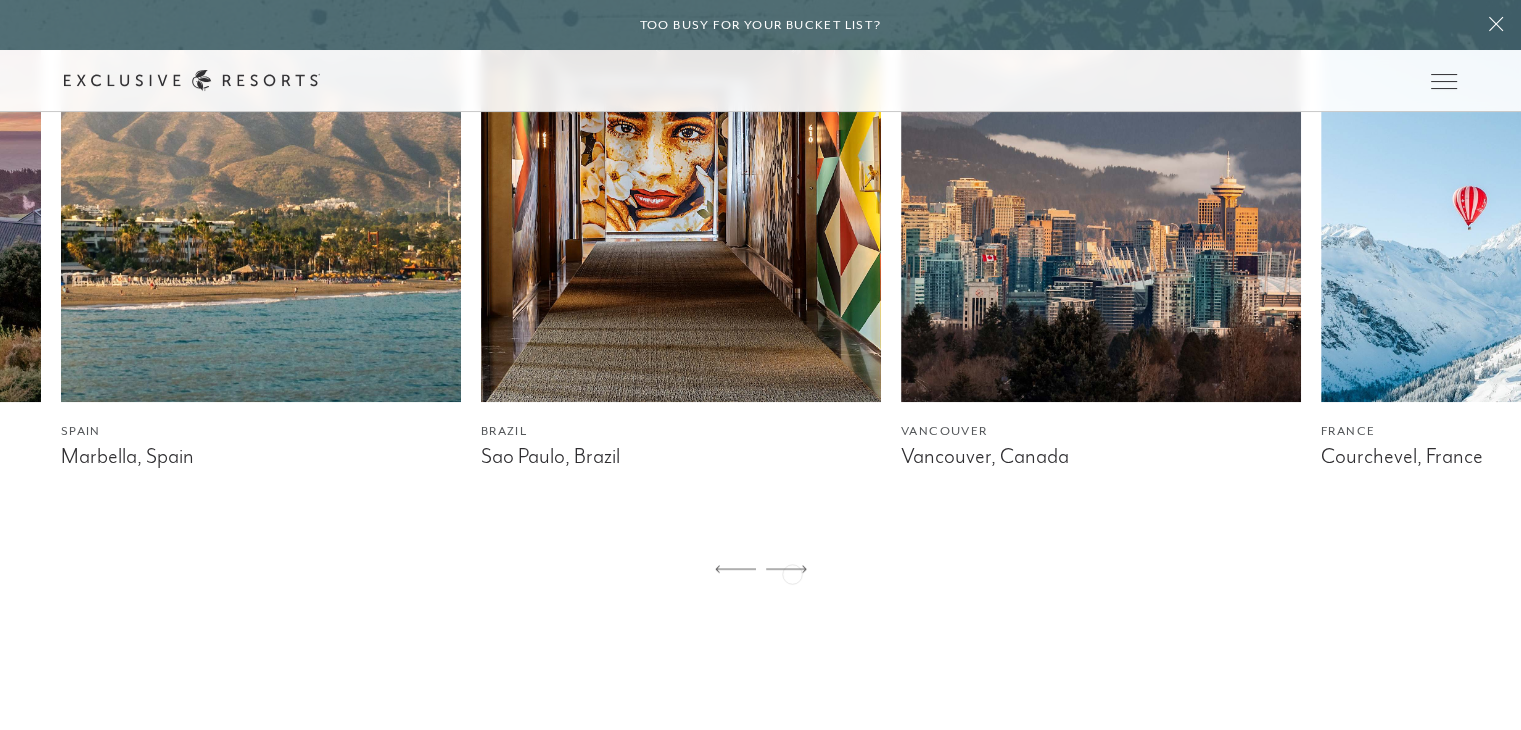 click at bounding box center (786, 570) 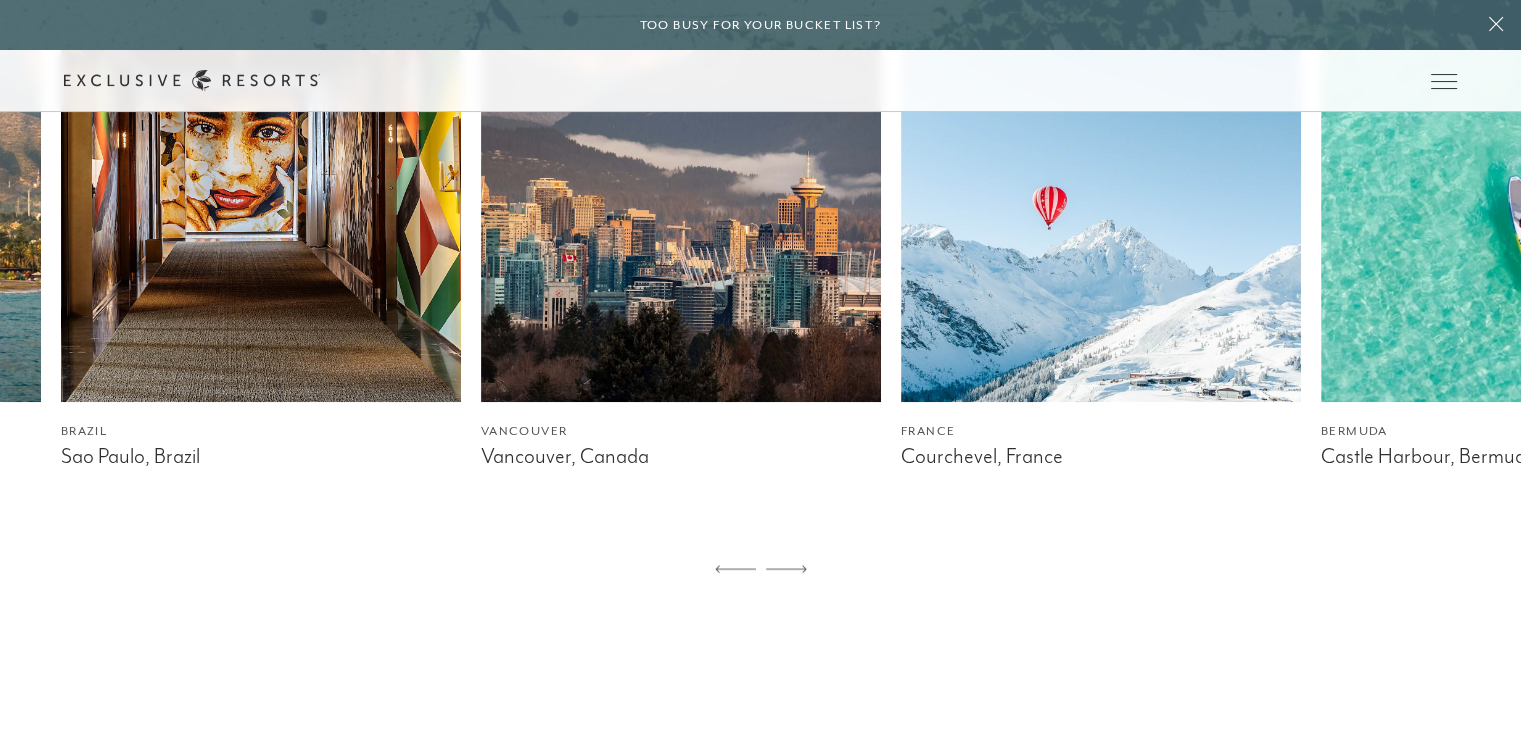 click at bounding box center (786, 570) 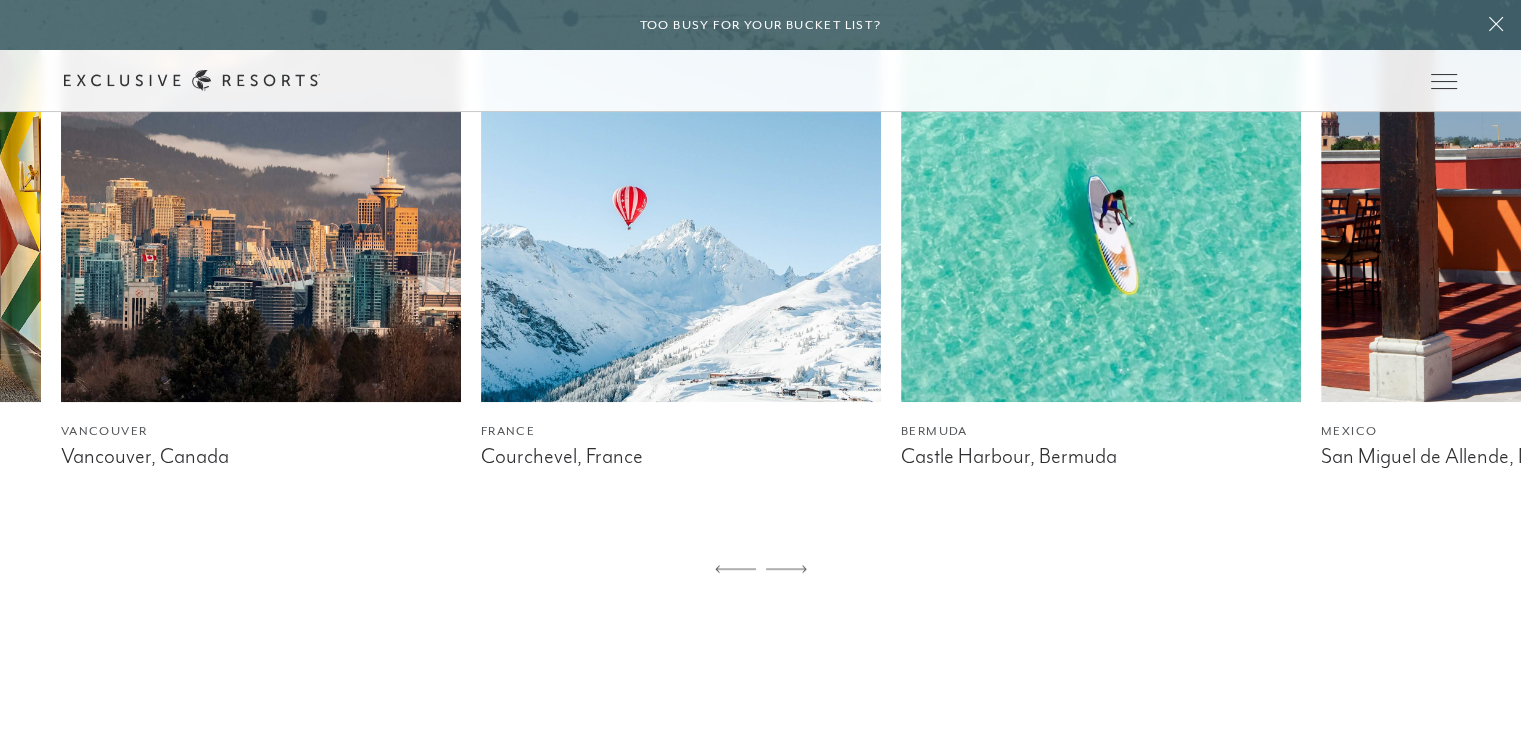 click at bounding box center (786, 570) 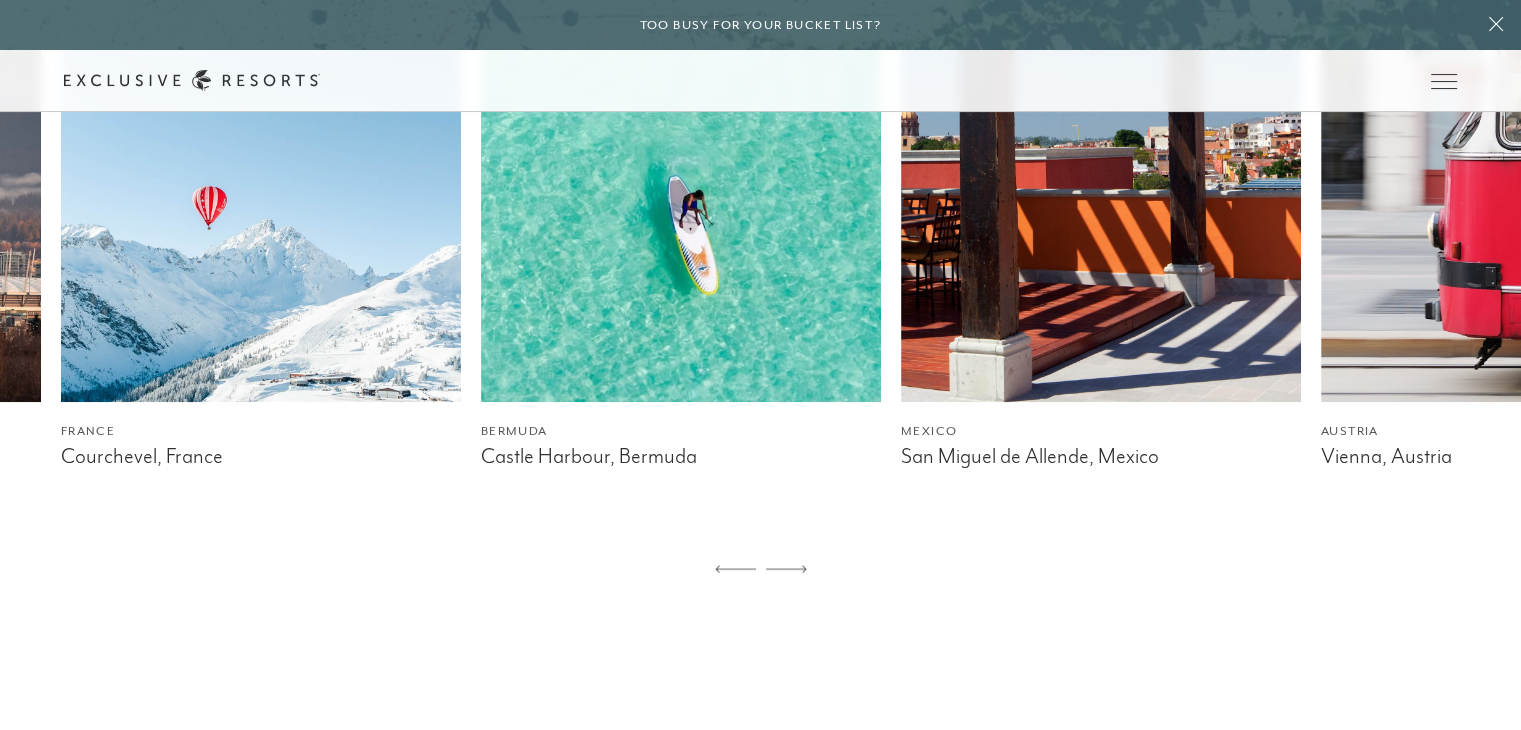 click at bounding box center [786, 570] 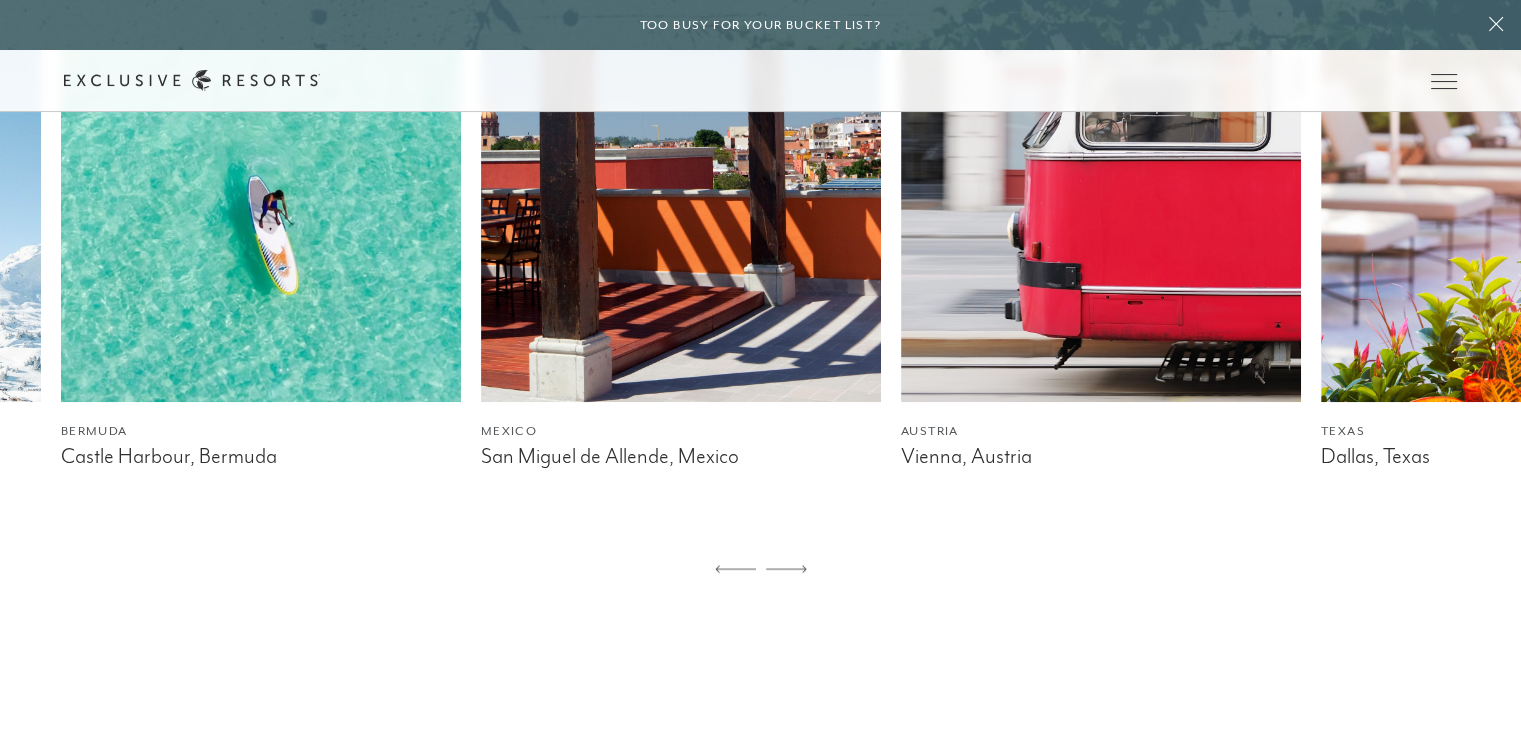 click at bounding box center (786, 570) 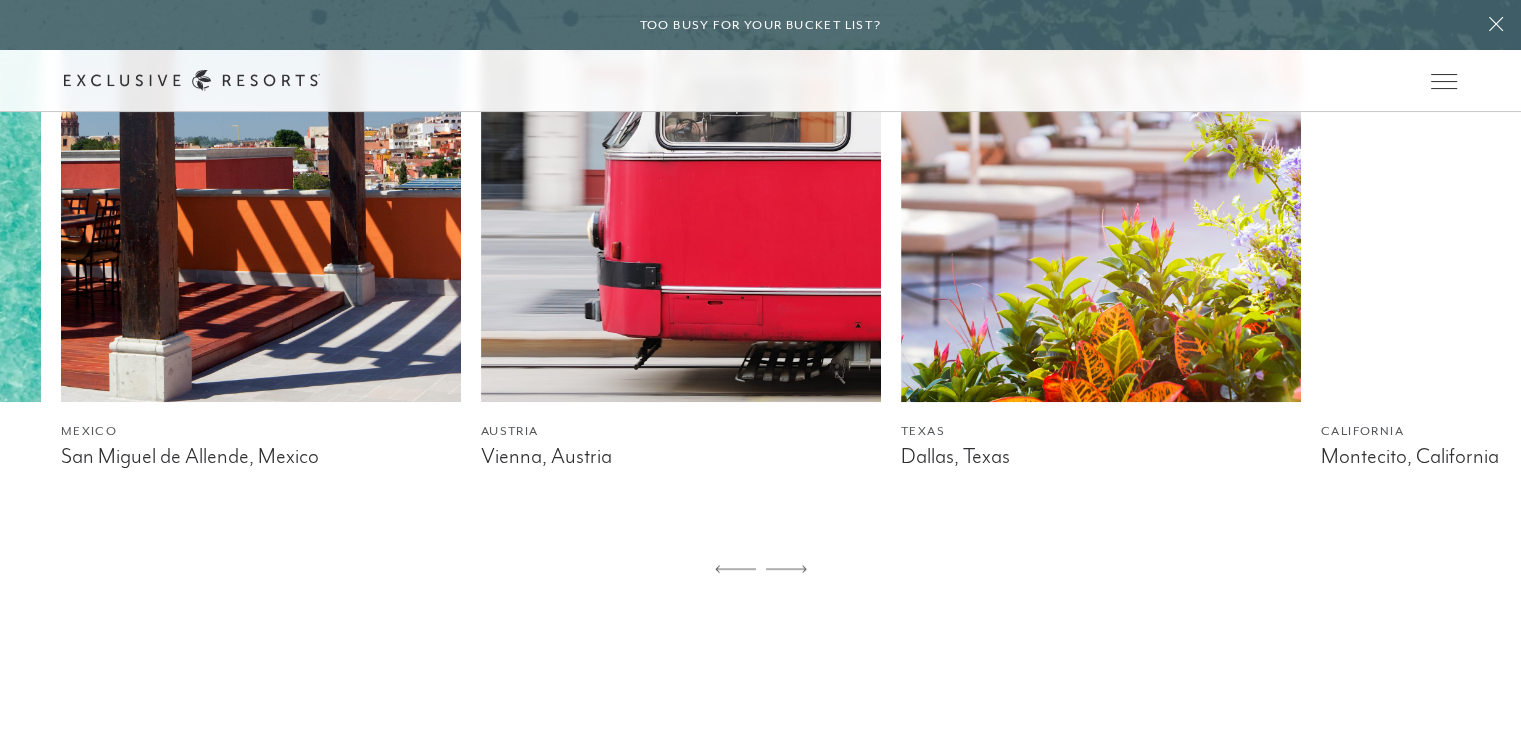 click at bounding box center [786, 570] 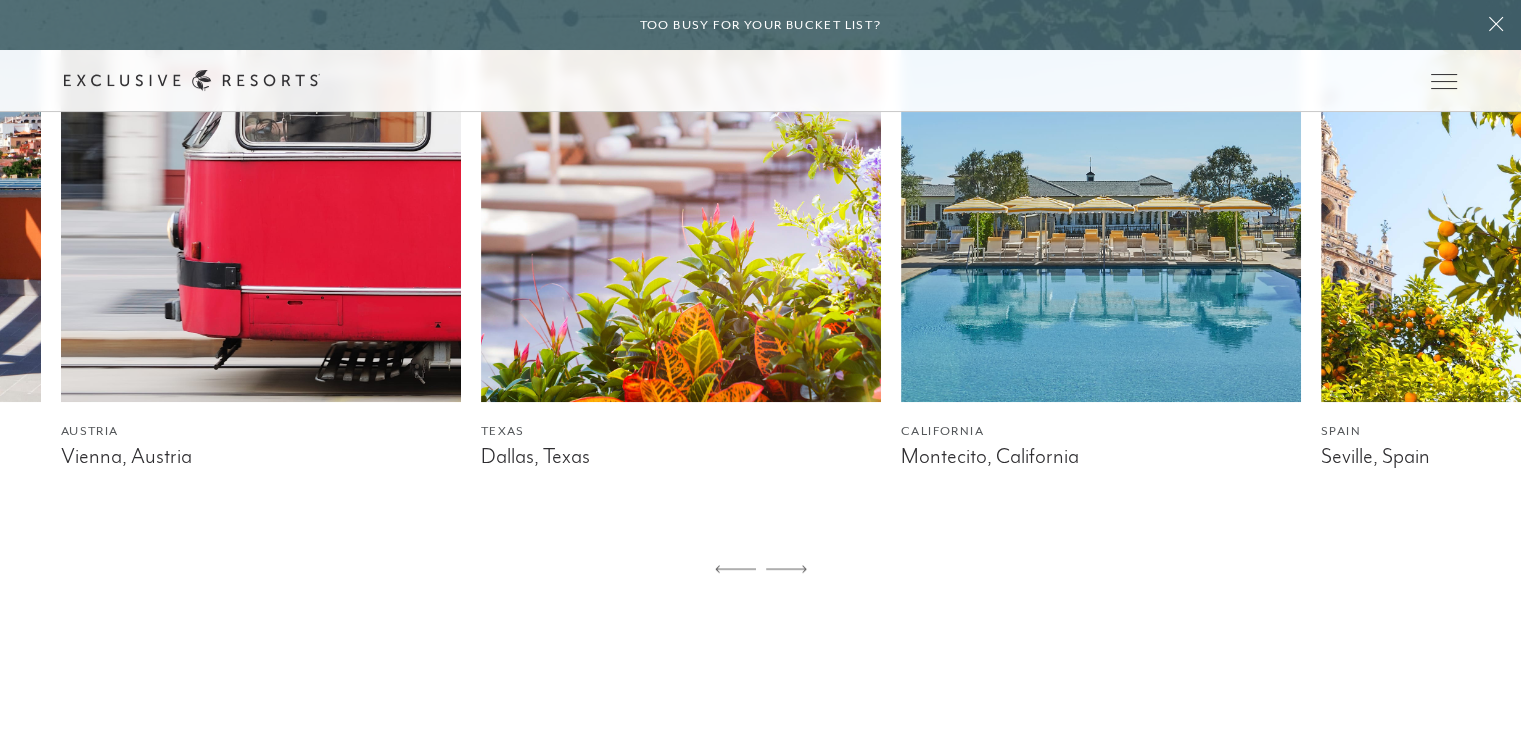 click at bounding box center (786, 570) 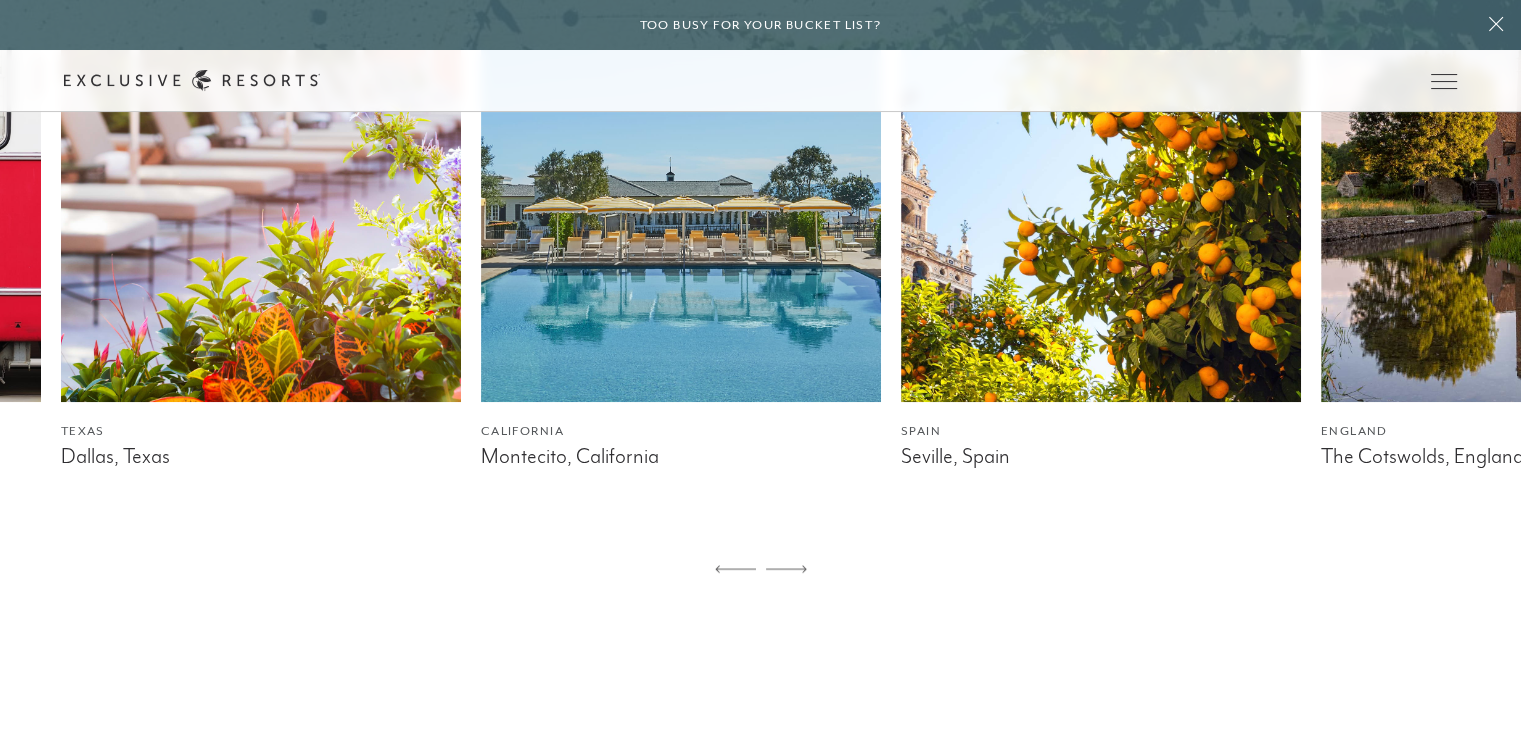 click at bounding box center (786, 570) 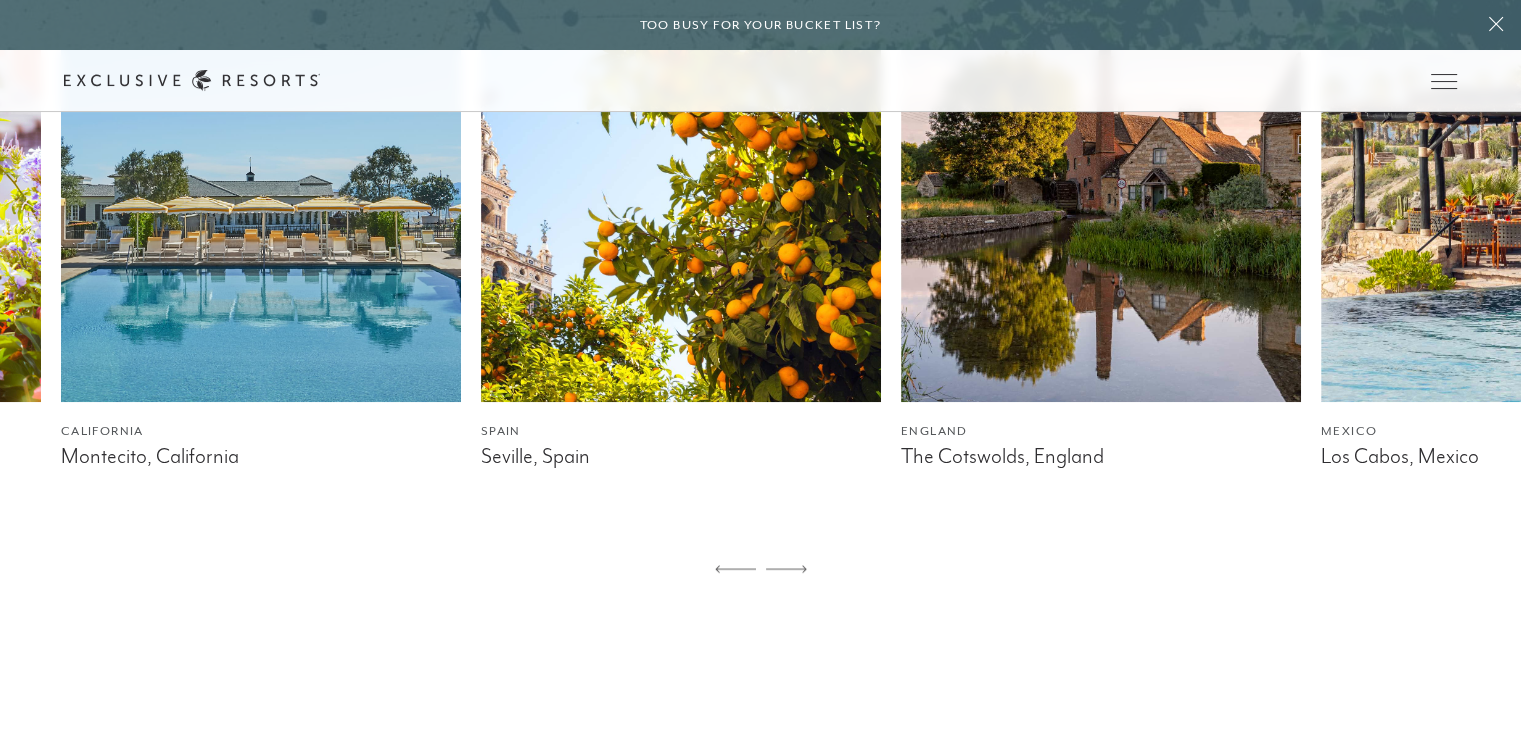 click at bounding box center (786, 570) 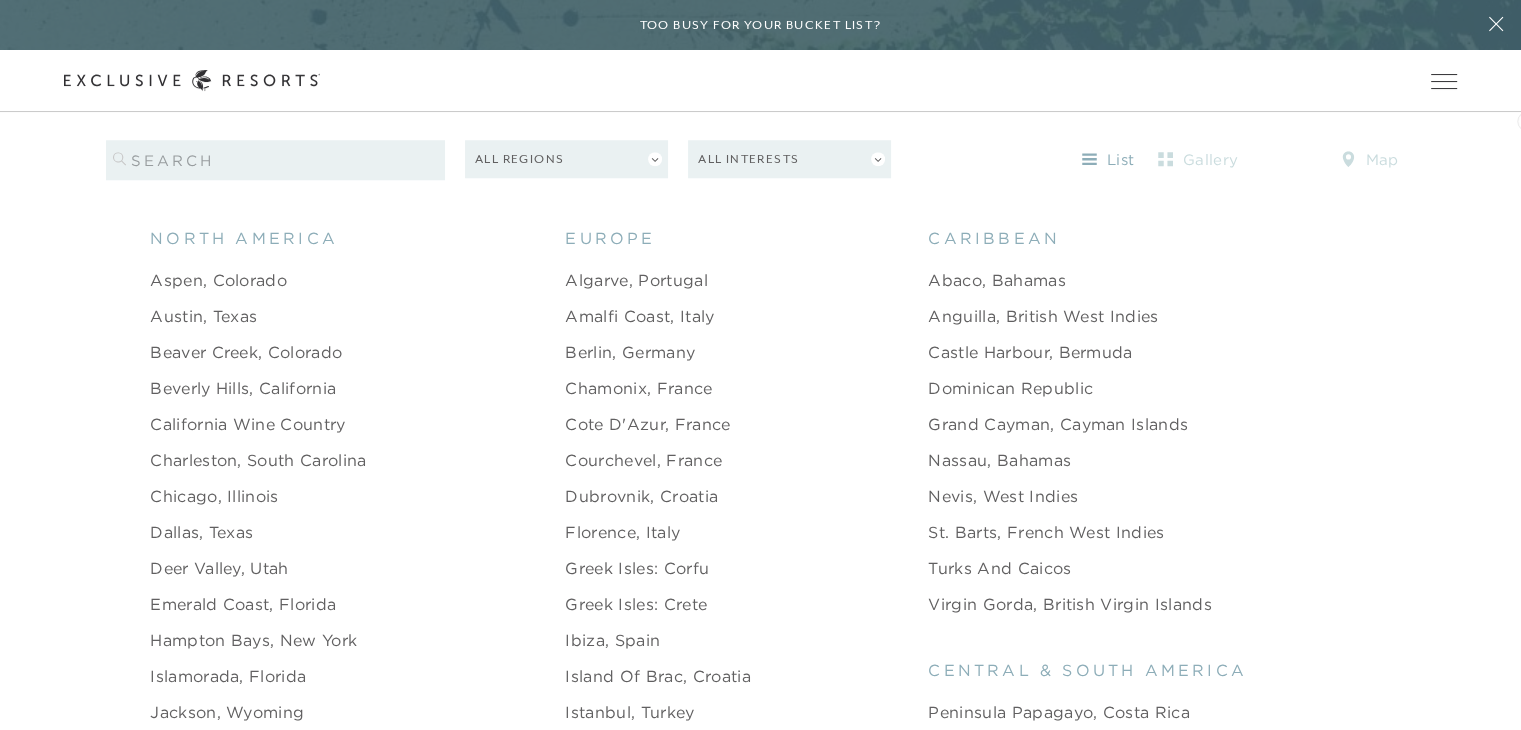 scroll, scrollTop: 1988, scrollLeft: 0, axis: vertical 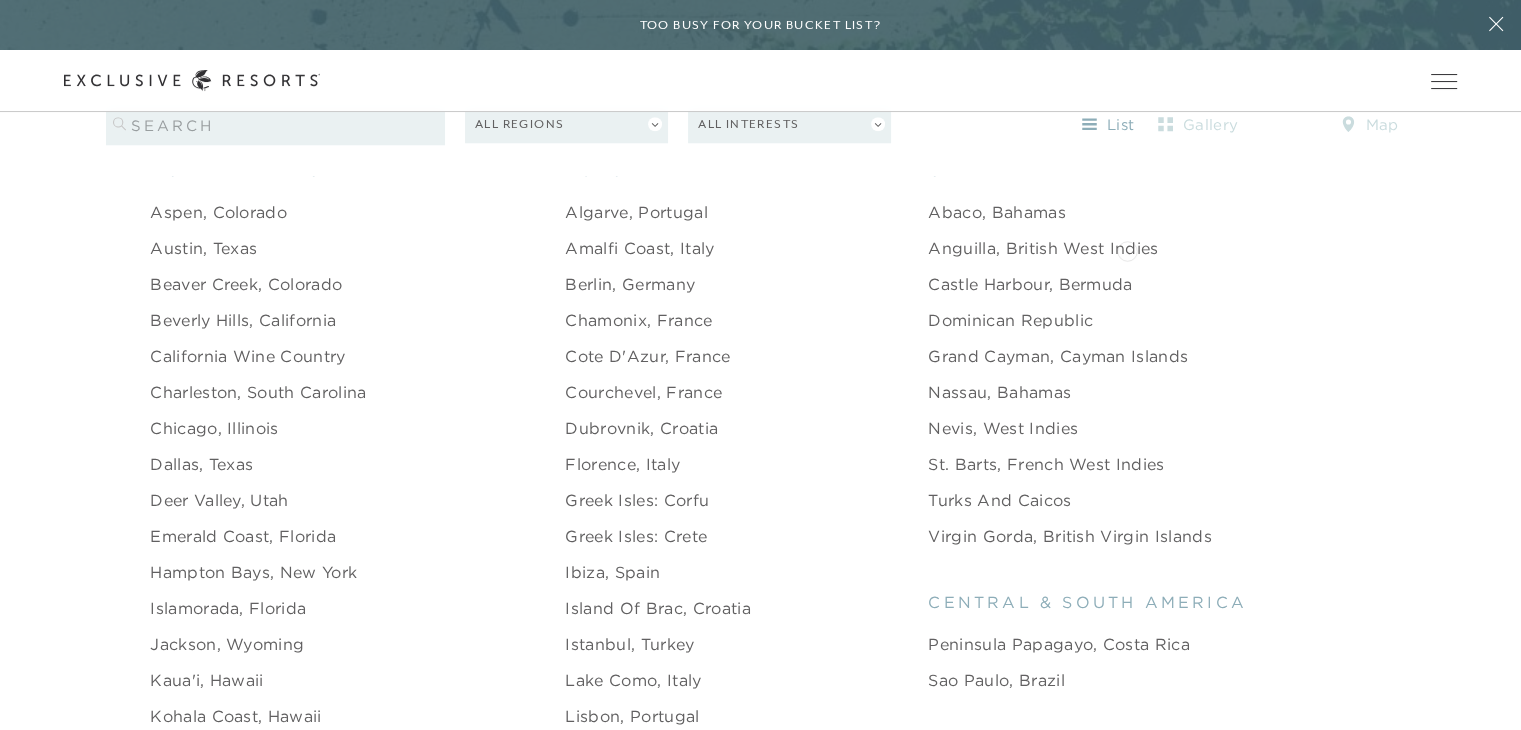 click on "Anguilla, British West Indies" at bounding box center [1043, 248] 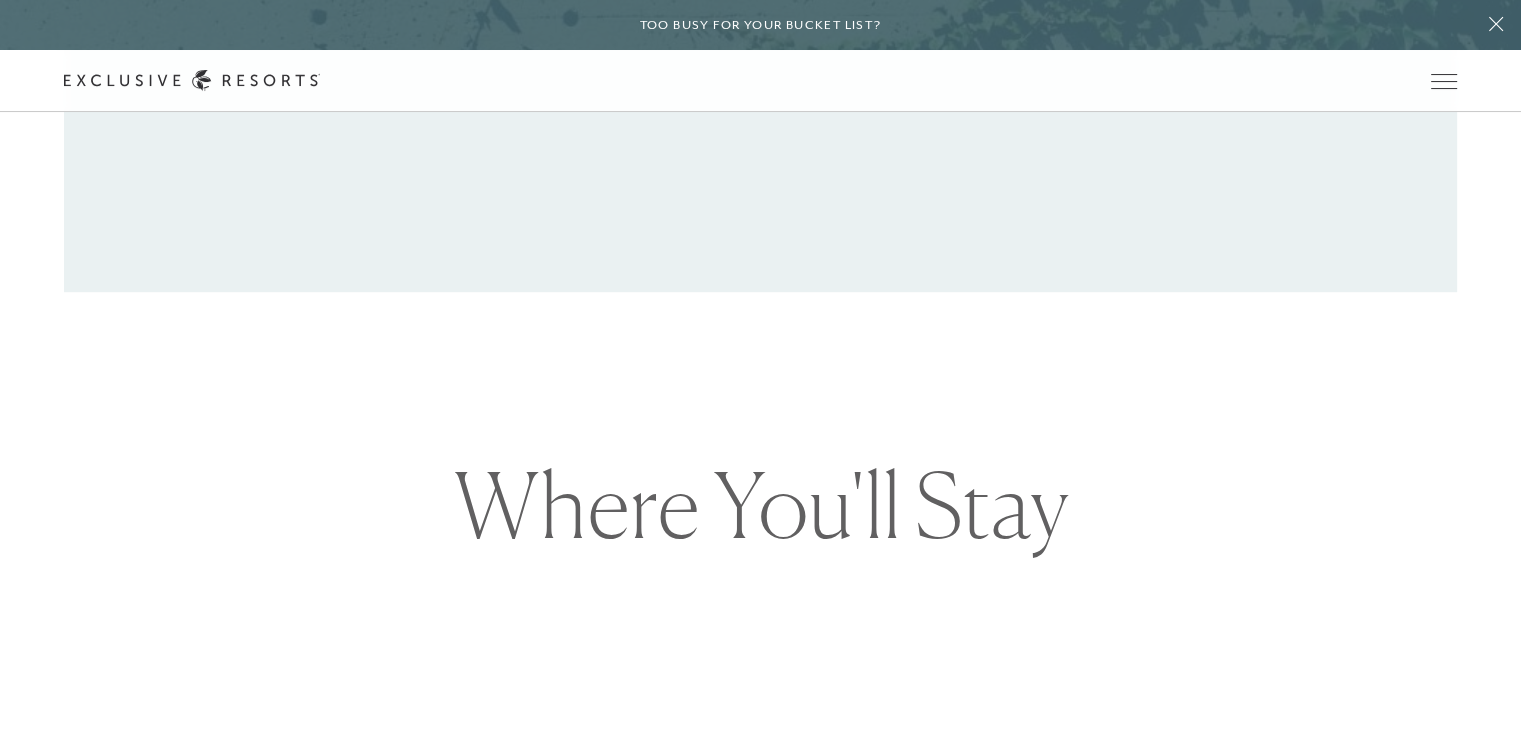 scroll, scrollTop: 1372, scrollLeft: 0, axis: vertical 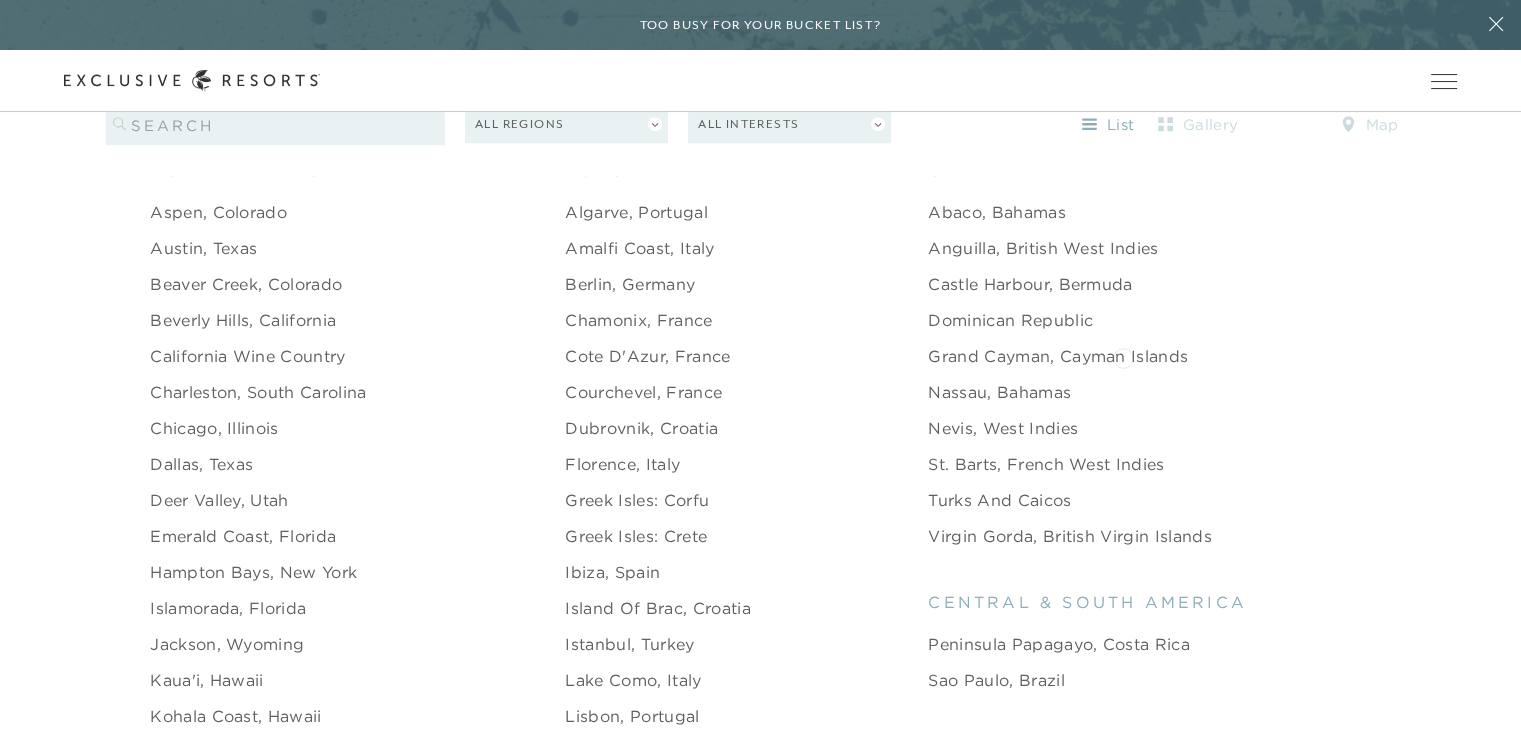 click on "Grand Cayman, Cayman Islands" at bounding box center [1058, 356] 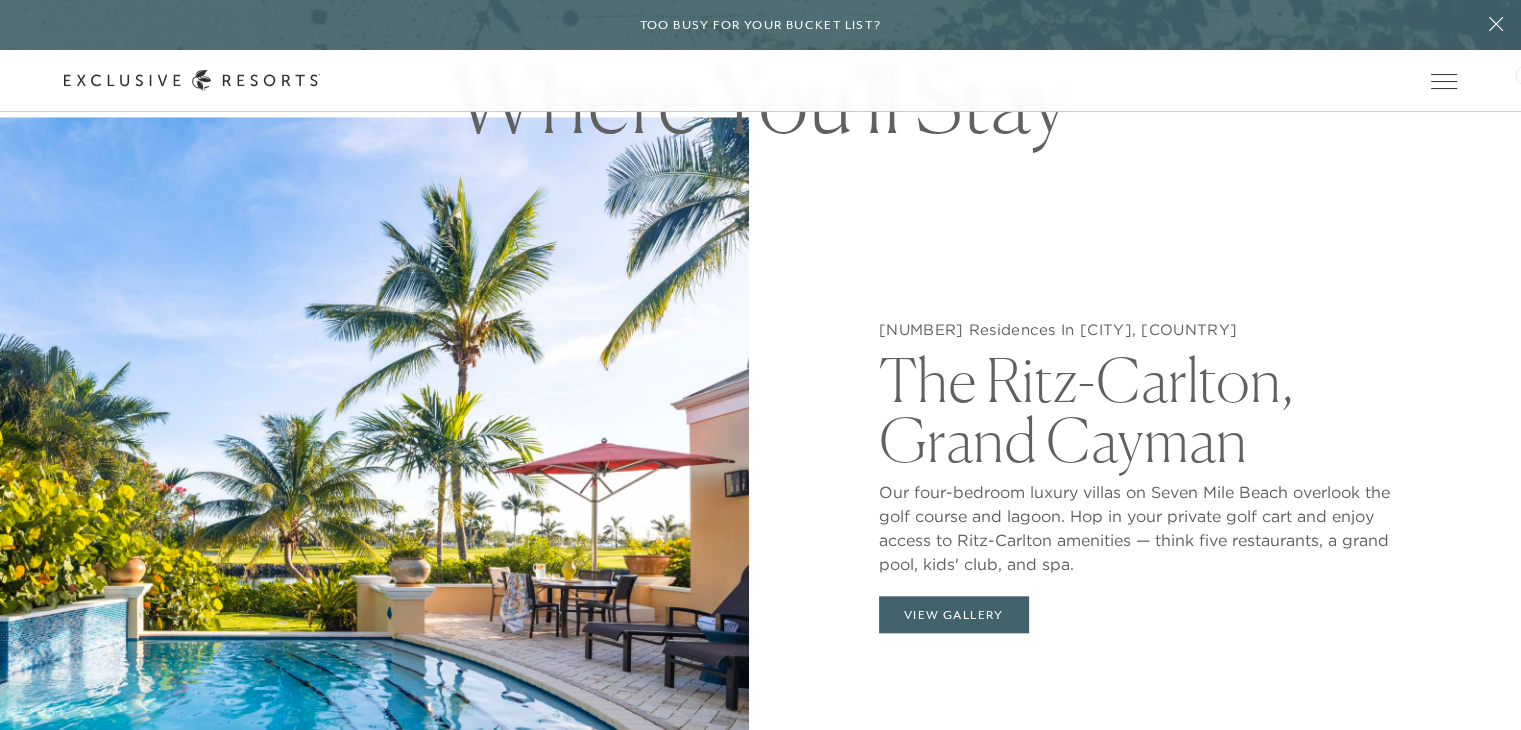 scroll, scrollTop: 1829, scrollLeft: 0, axis: vertical 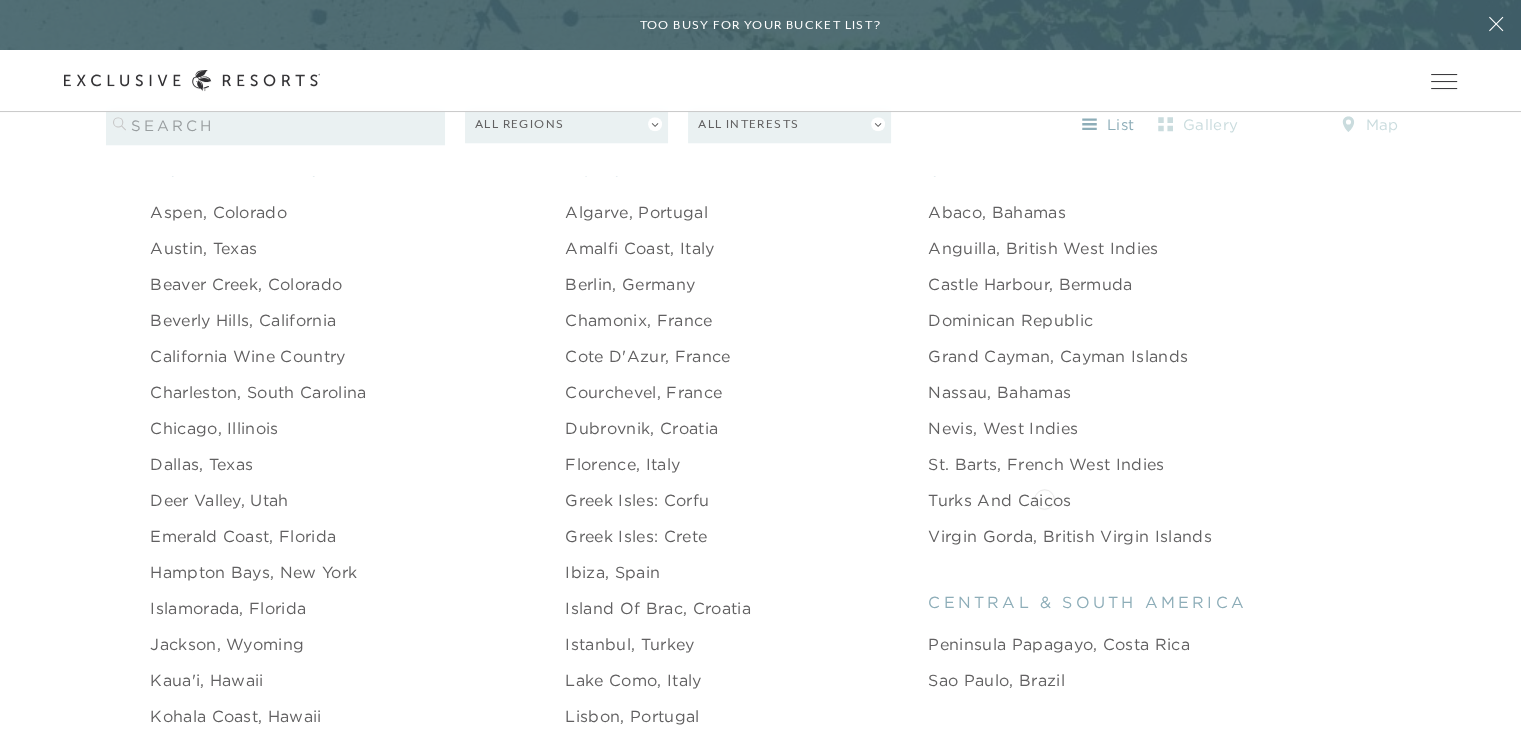 click on "Turks and Caicos" at bounding box center (999, 500) 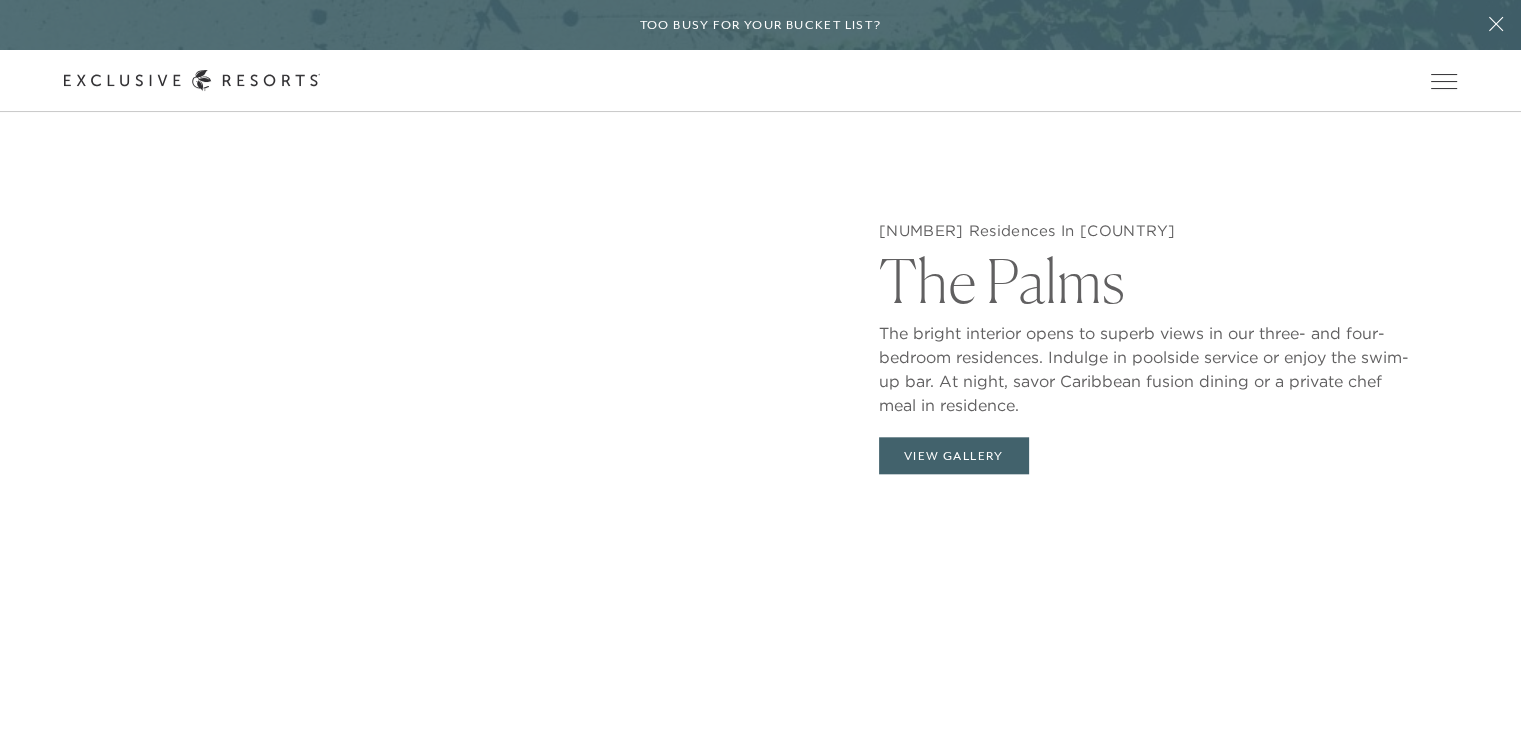 scroll, scrollTop: 1965, scrollLeft: 0, axis: vertical 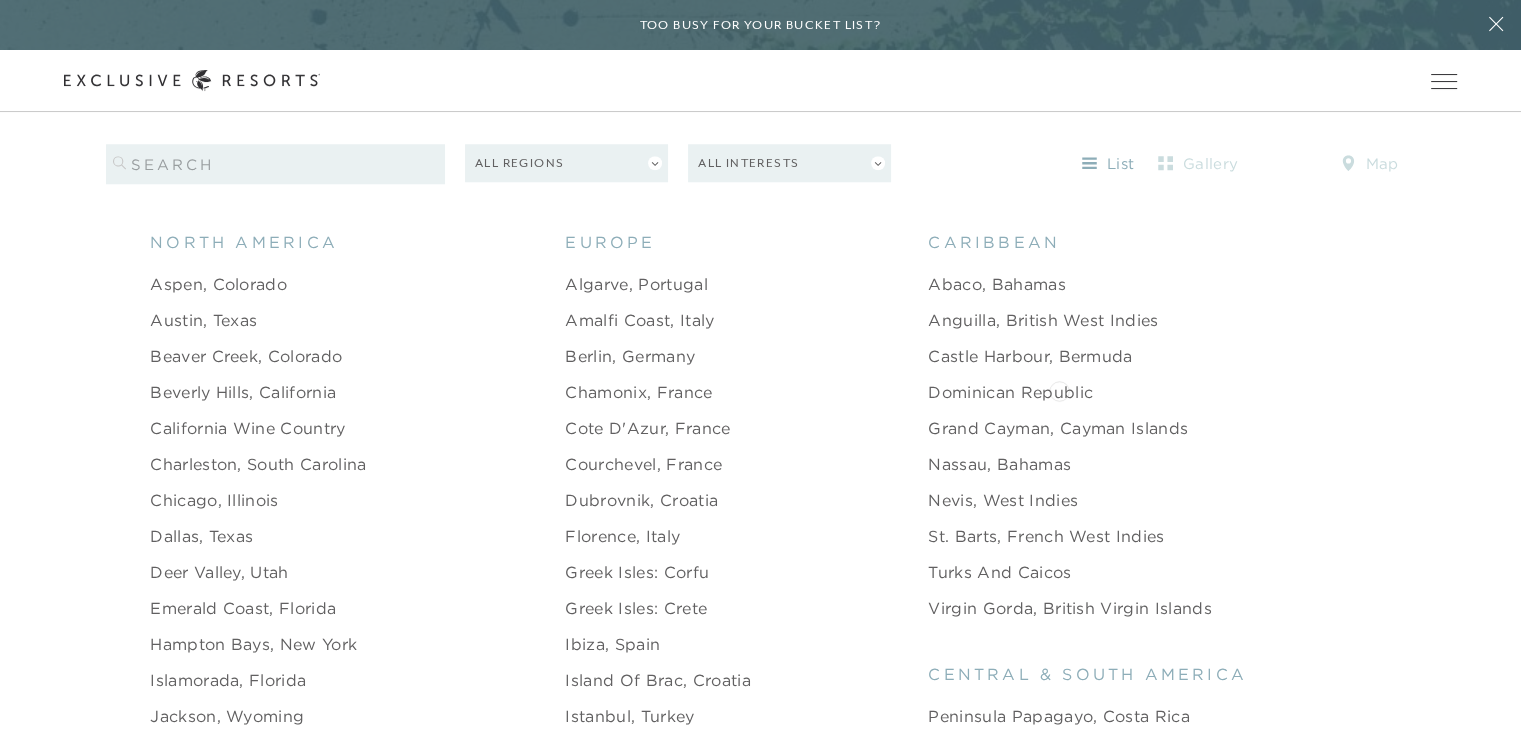 click on "Dominican Republic" at bounding box center (1010, 392) 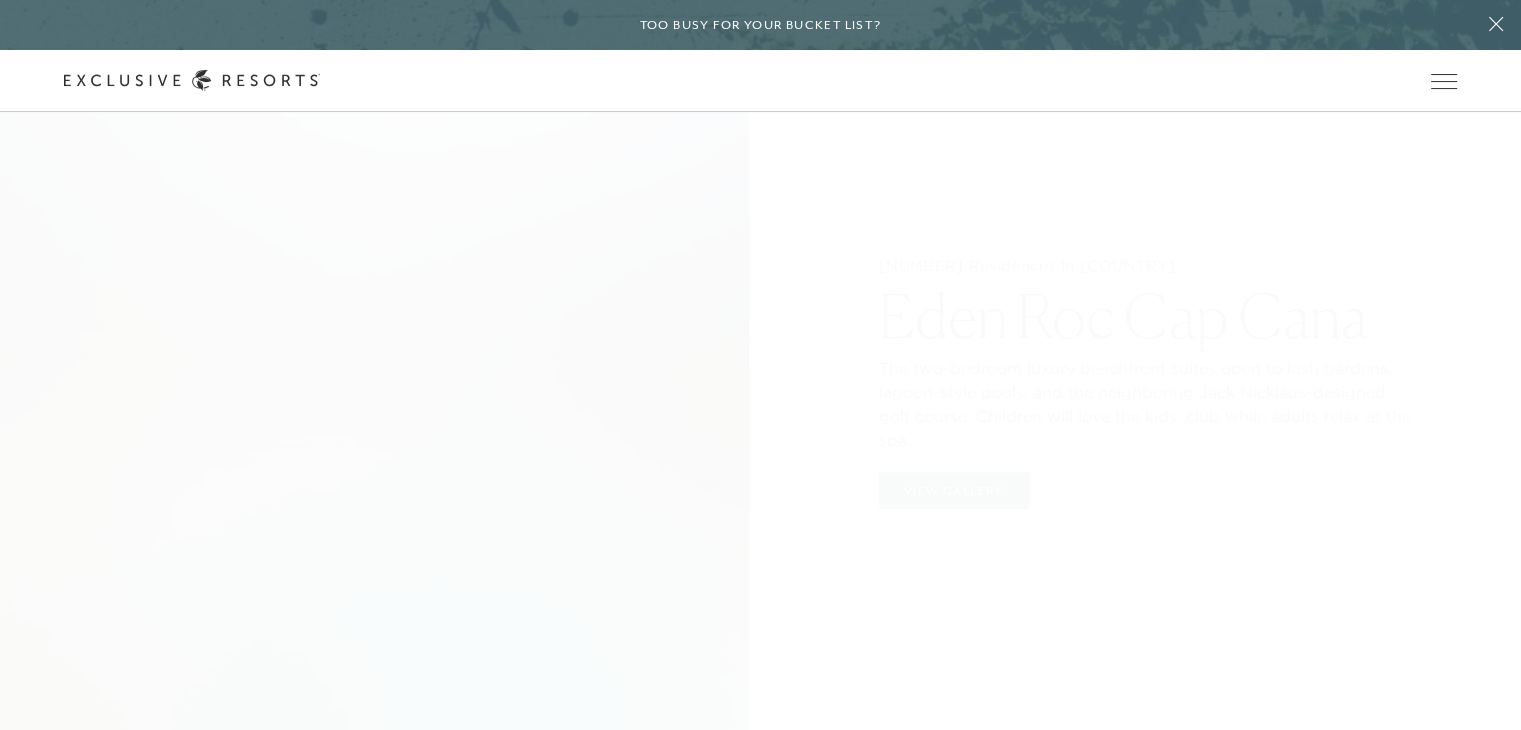 scroll, scrollTop: 0, scrollLeft: 0, axis: both 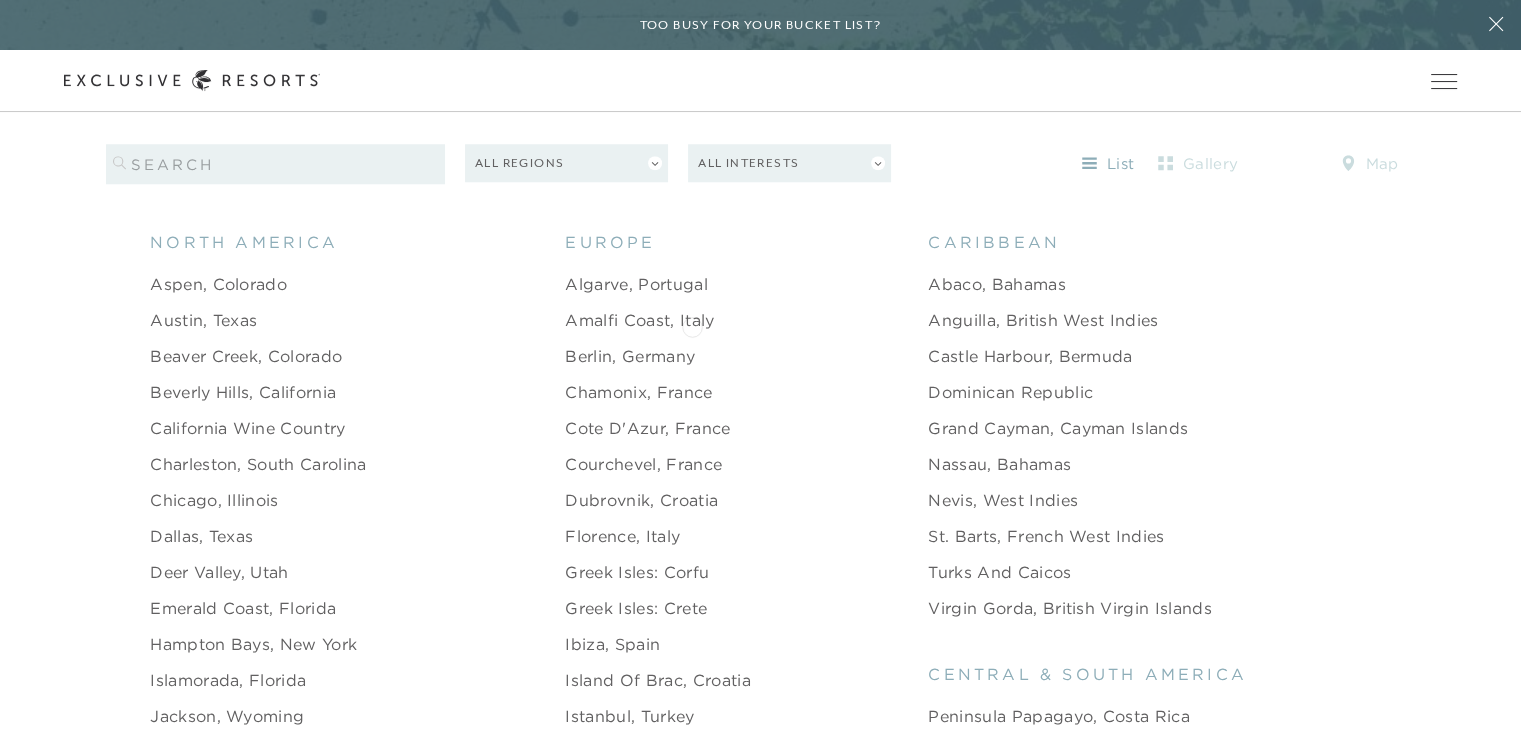 click on "Amalfi Coast, Italy" at bounding box center [639, 320] 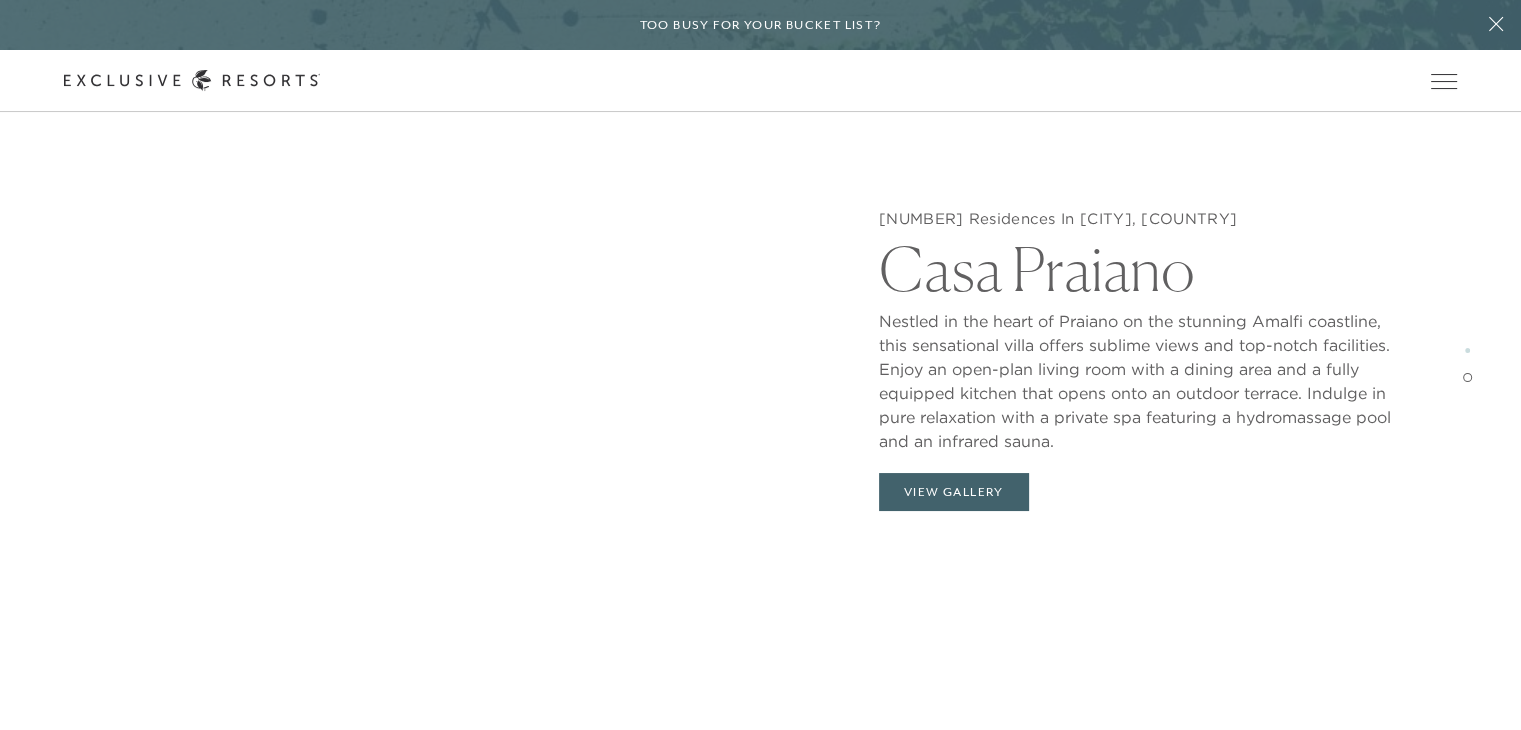 scroll, scrollTop: 2906, scrollLeft: 0, axis: vertical 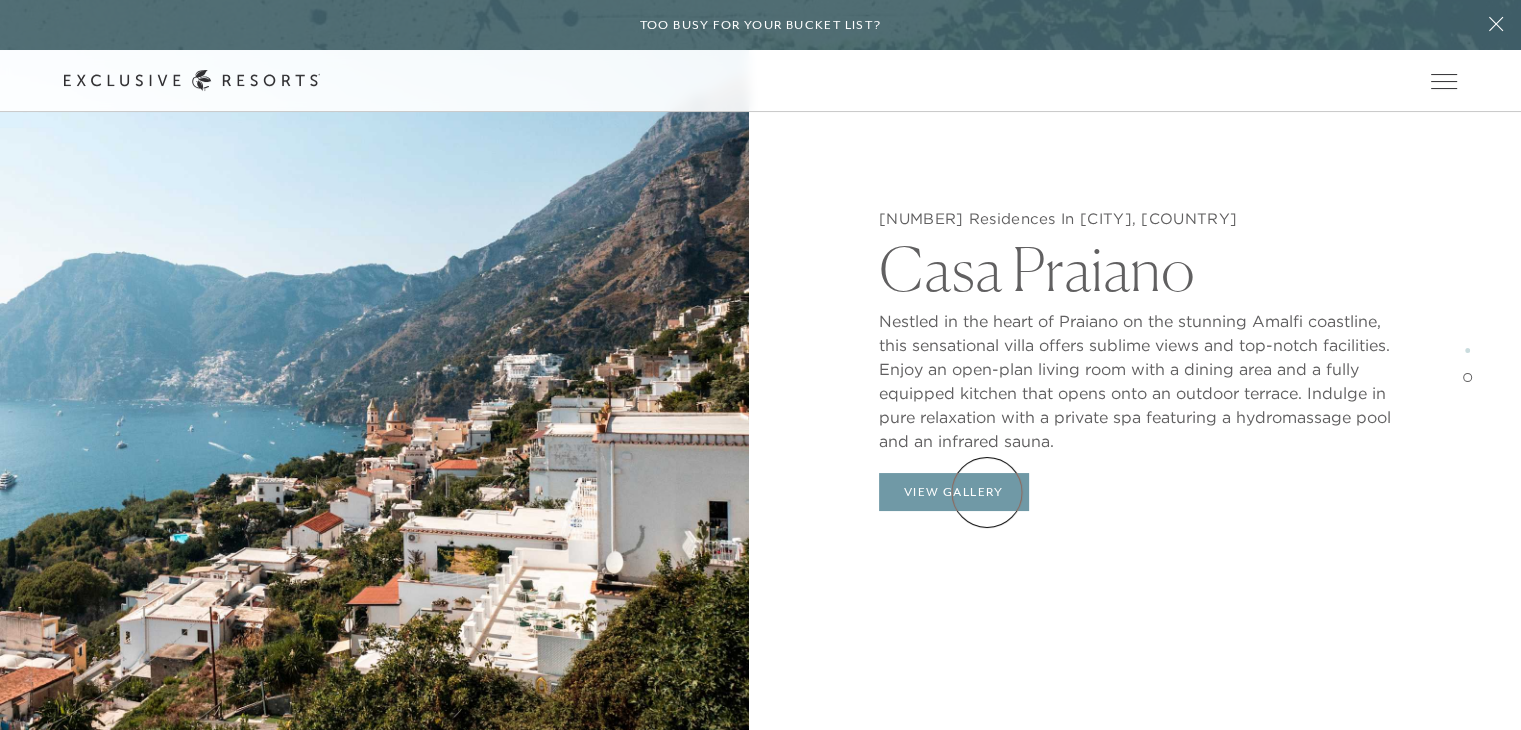 click on "View Gallery" at bounding box center [954, 492] 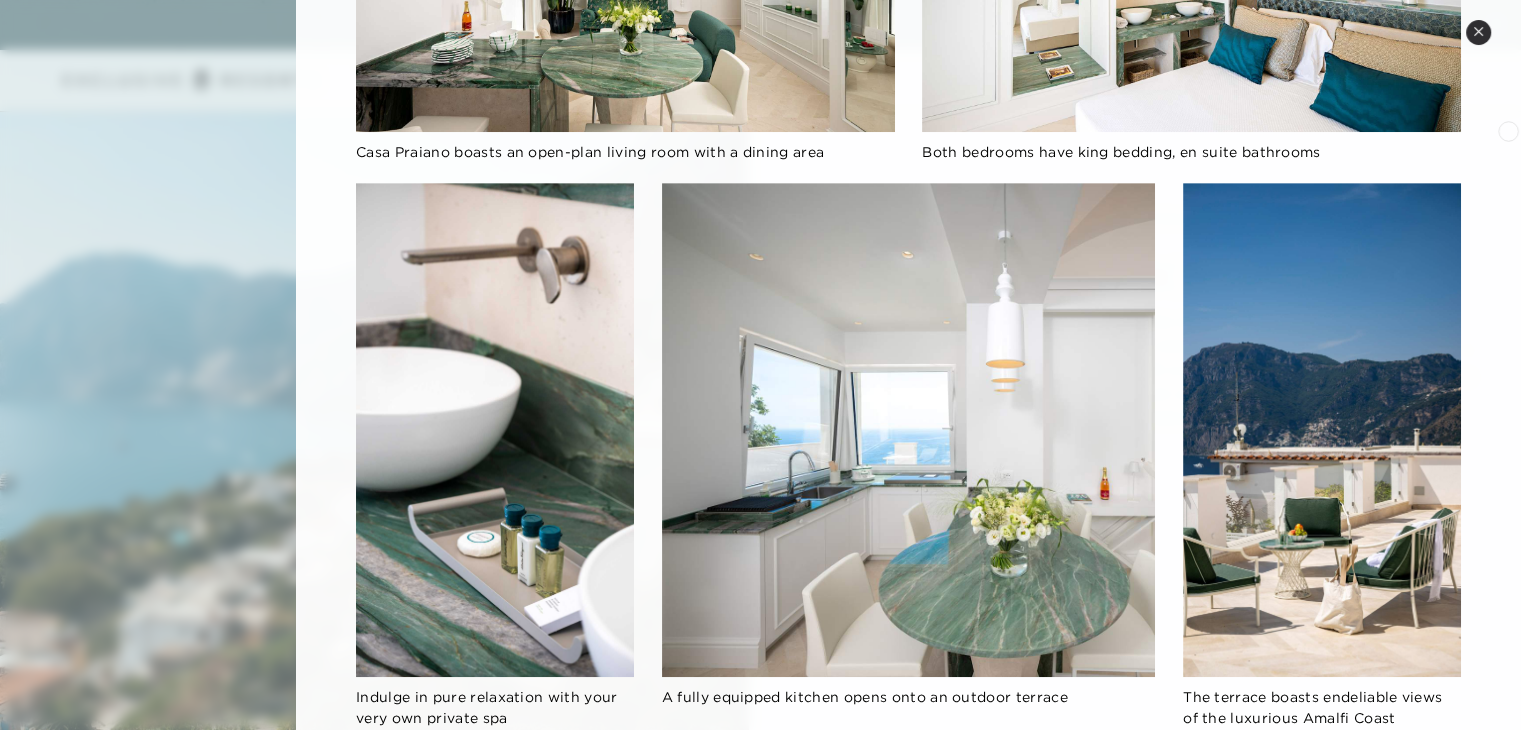 scroll, scrollTop: 895, scrollLeft: 0, axis: vertical 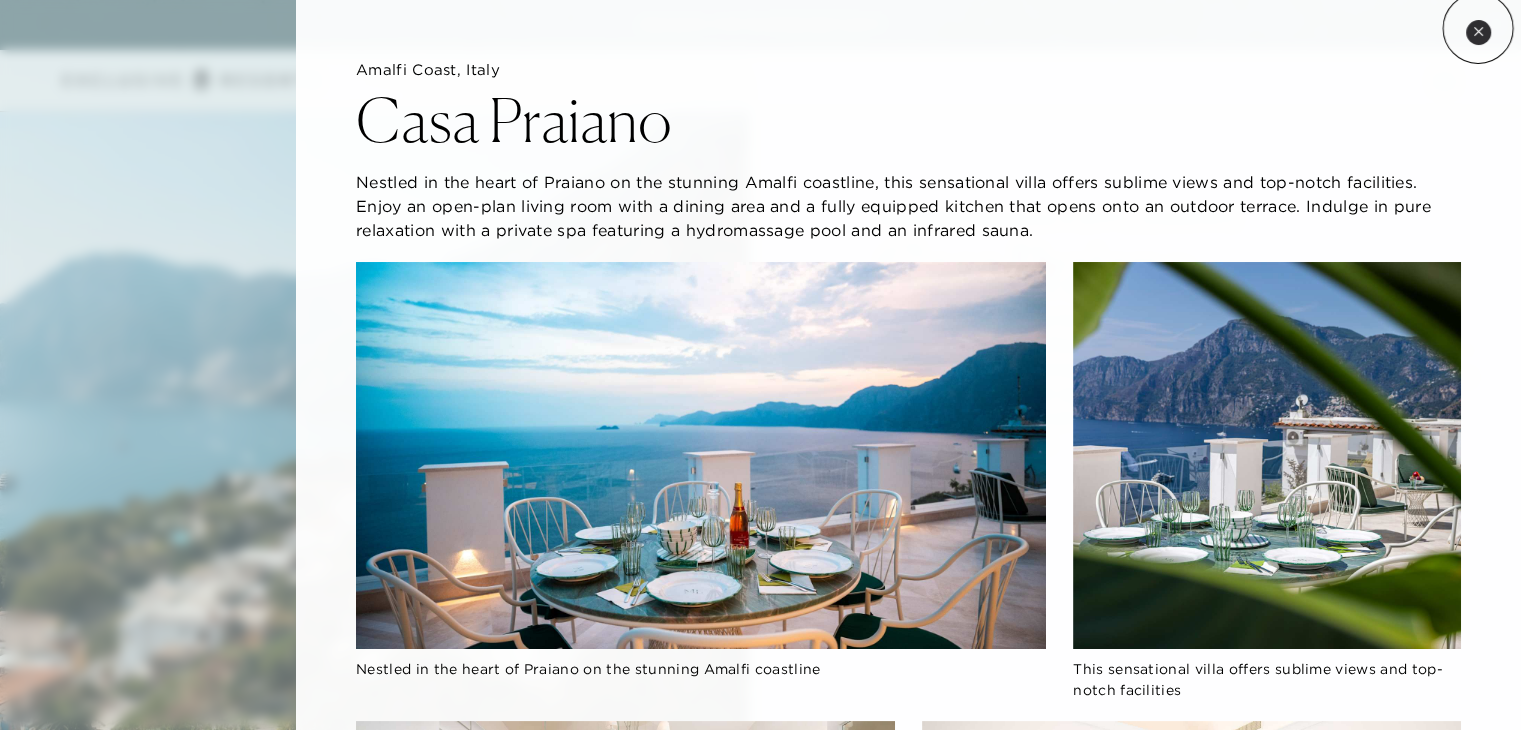 click 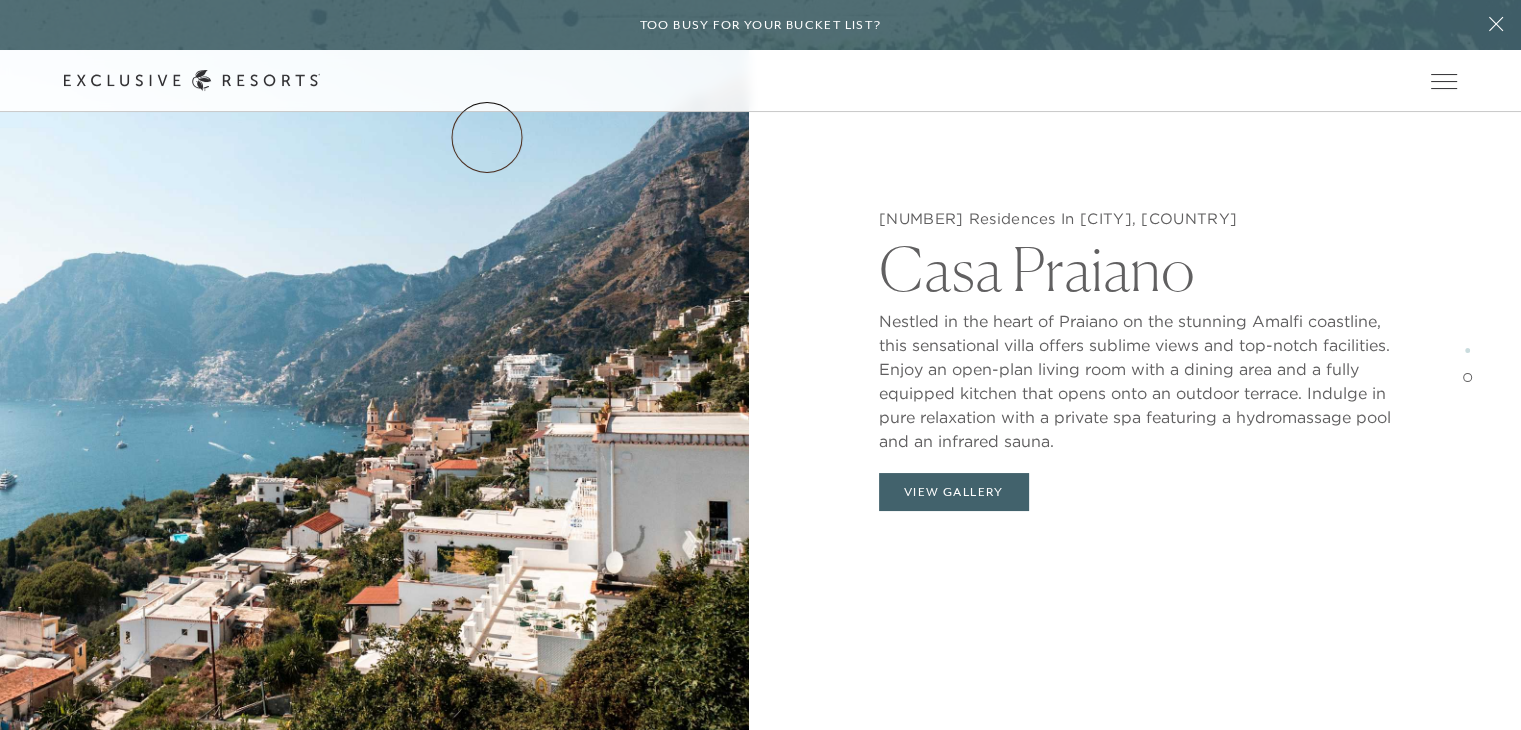click on "Services & Standards" at bounding box center [0, 0] 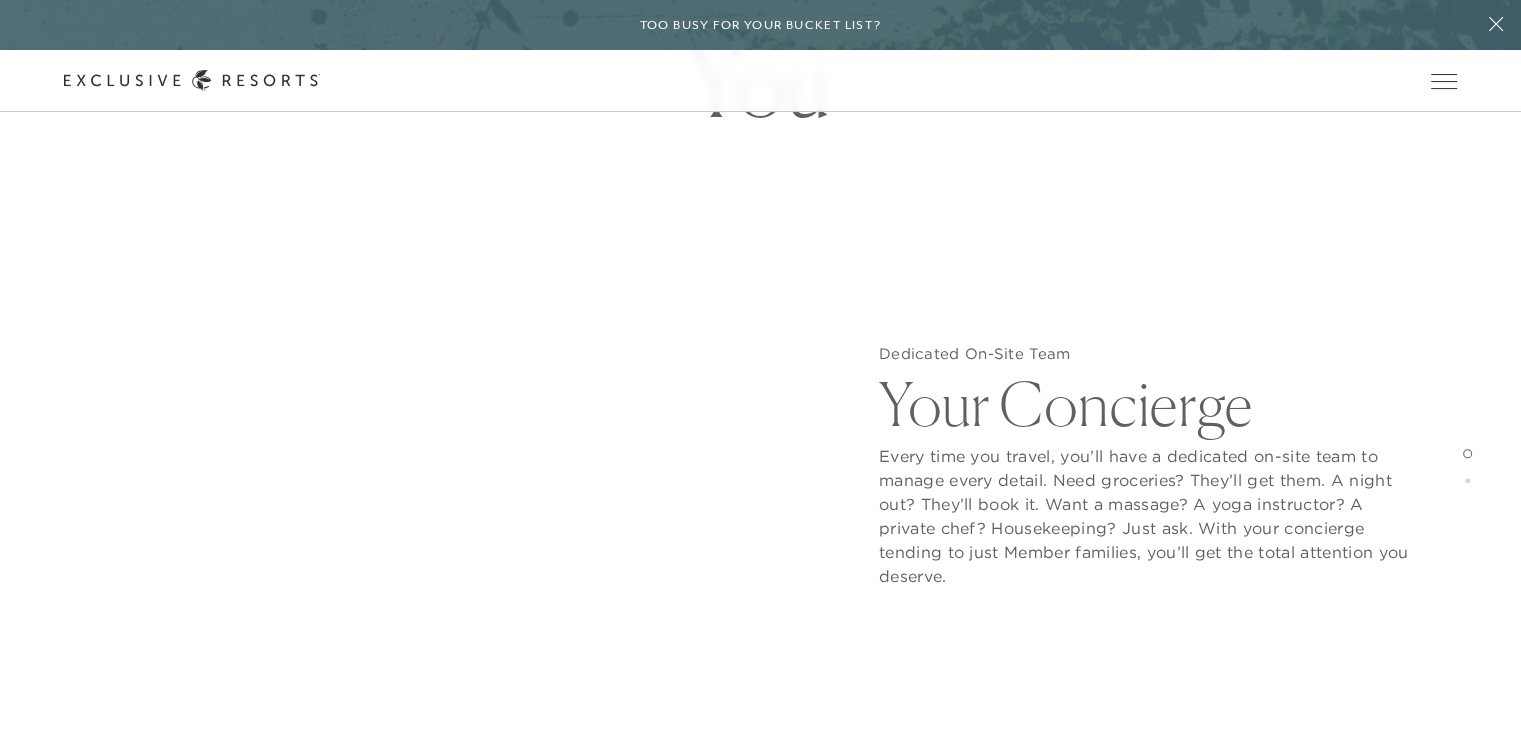 scroll, scrollTop: 1560, scrollLeft: 0, axis: vertical 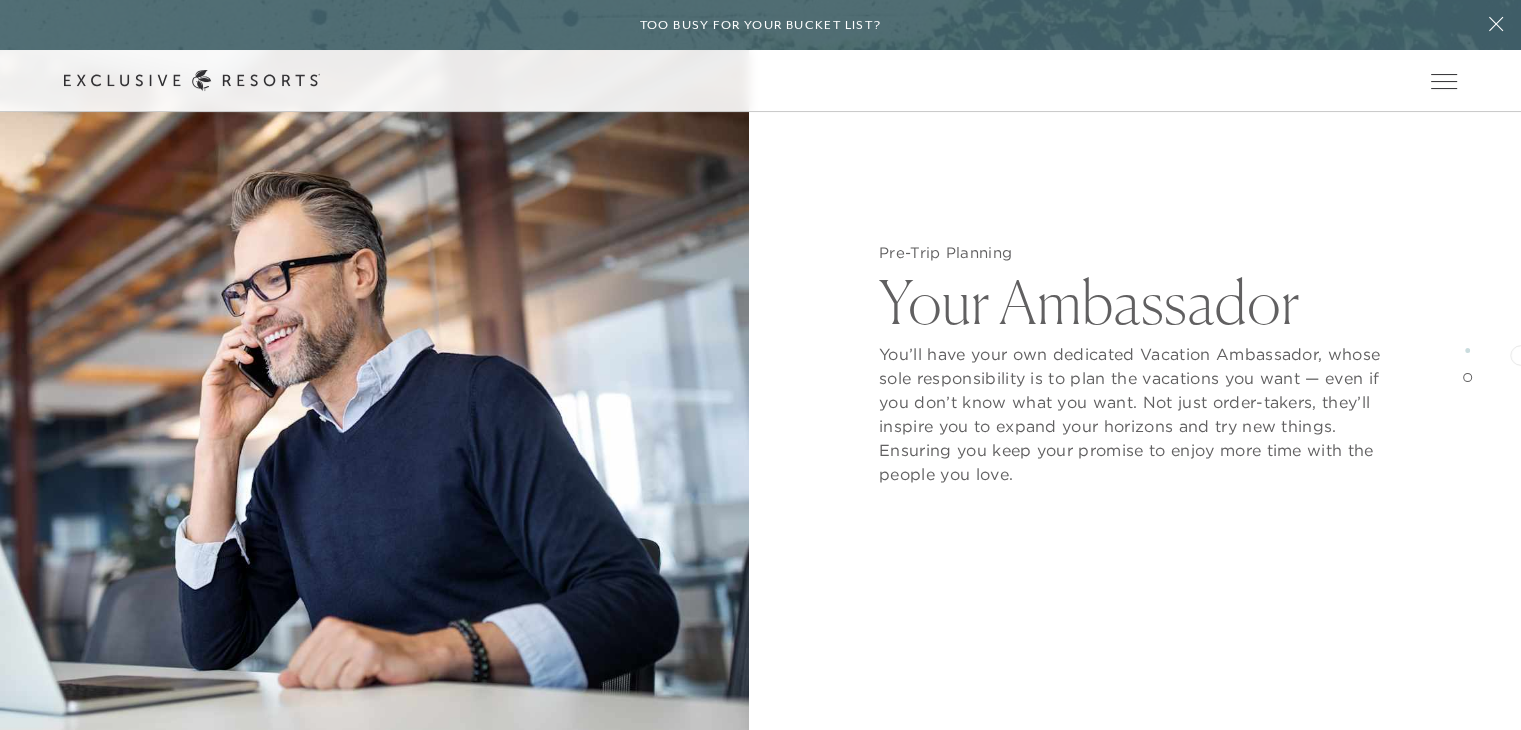 click on "Pre-Trip Planning Your Ambassador You’ll have your own dedicated Vacation Ambassador, whose sole responsibility is to plan the vacations you want — even if you don’t know what you want. Not just order-takers, they’ll inspire you to expand your horizons and try new things. Ensuring you keep your promise to enjoy more time with the people you love." 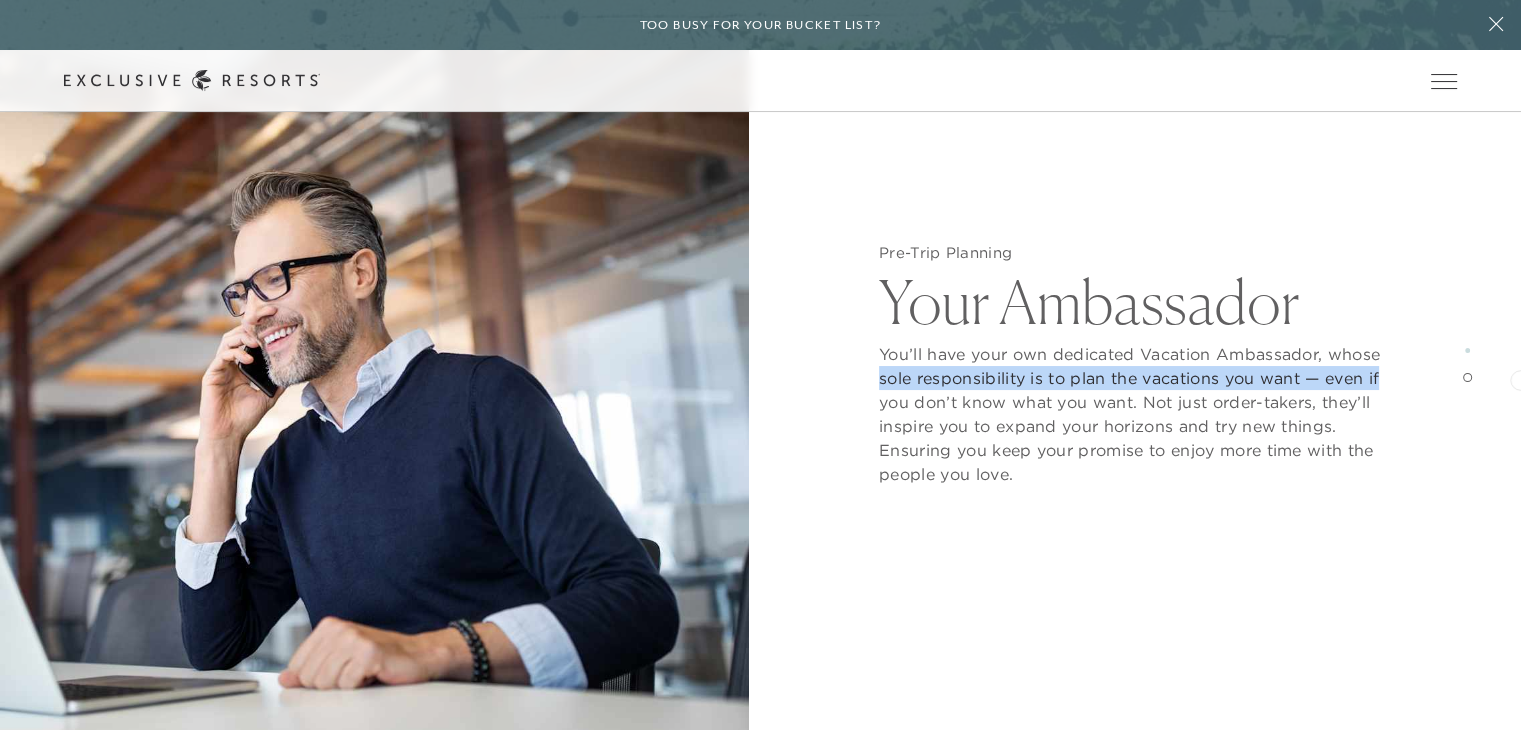 drag, startPoint x: 1520, startPoint y: 353, endPoint x: 1520, endPoint y: 378, distance: 25 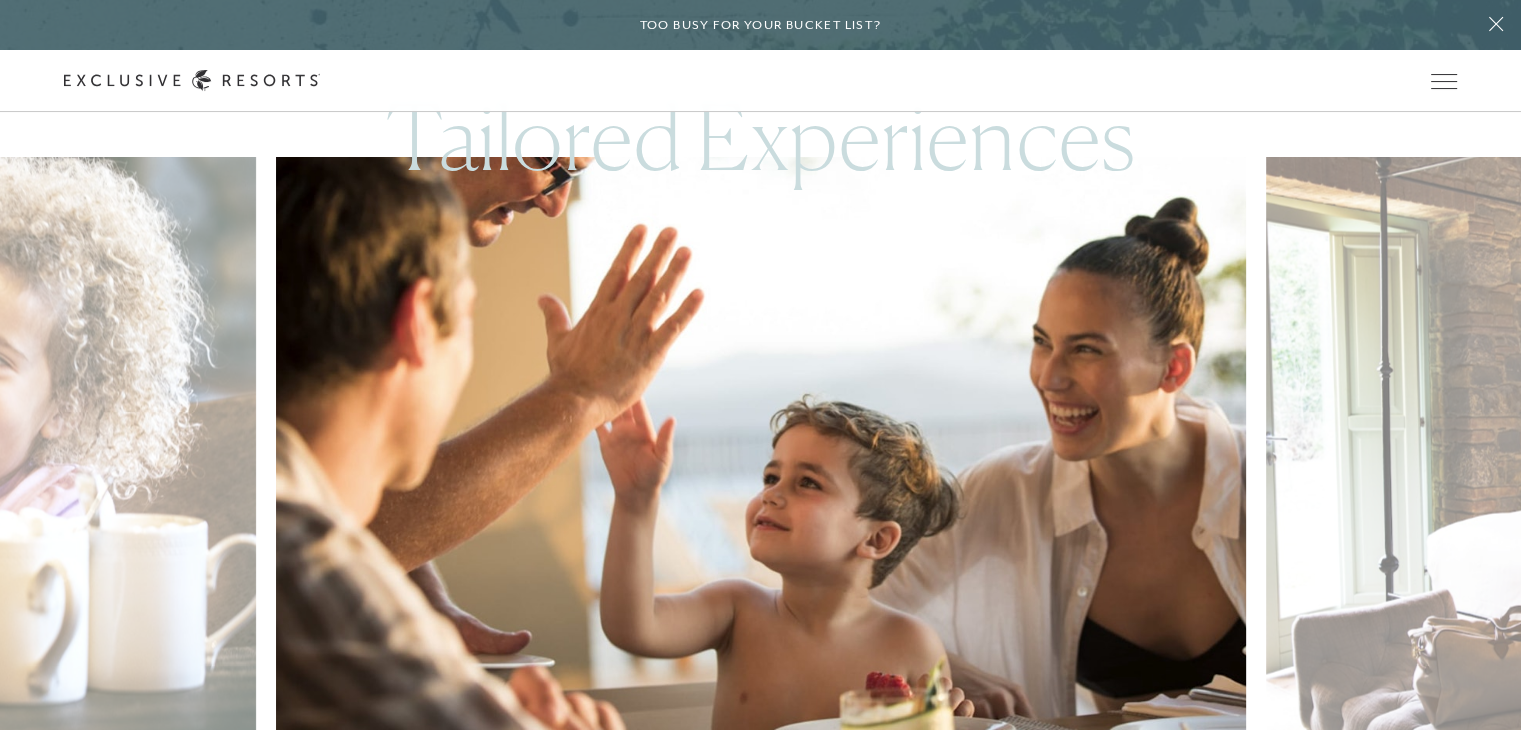 scroll, scrollTop: 4078, scrollLeft: 0, axis: vertical 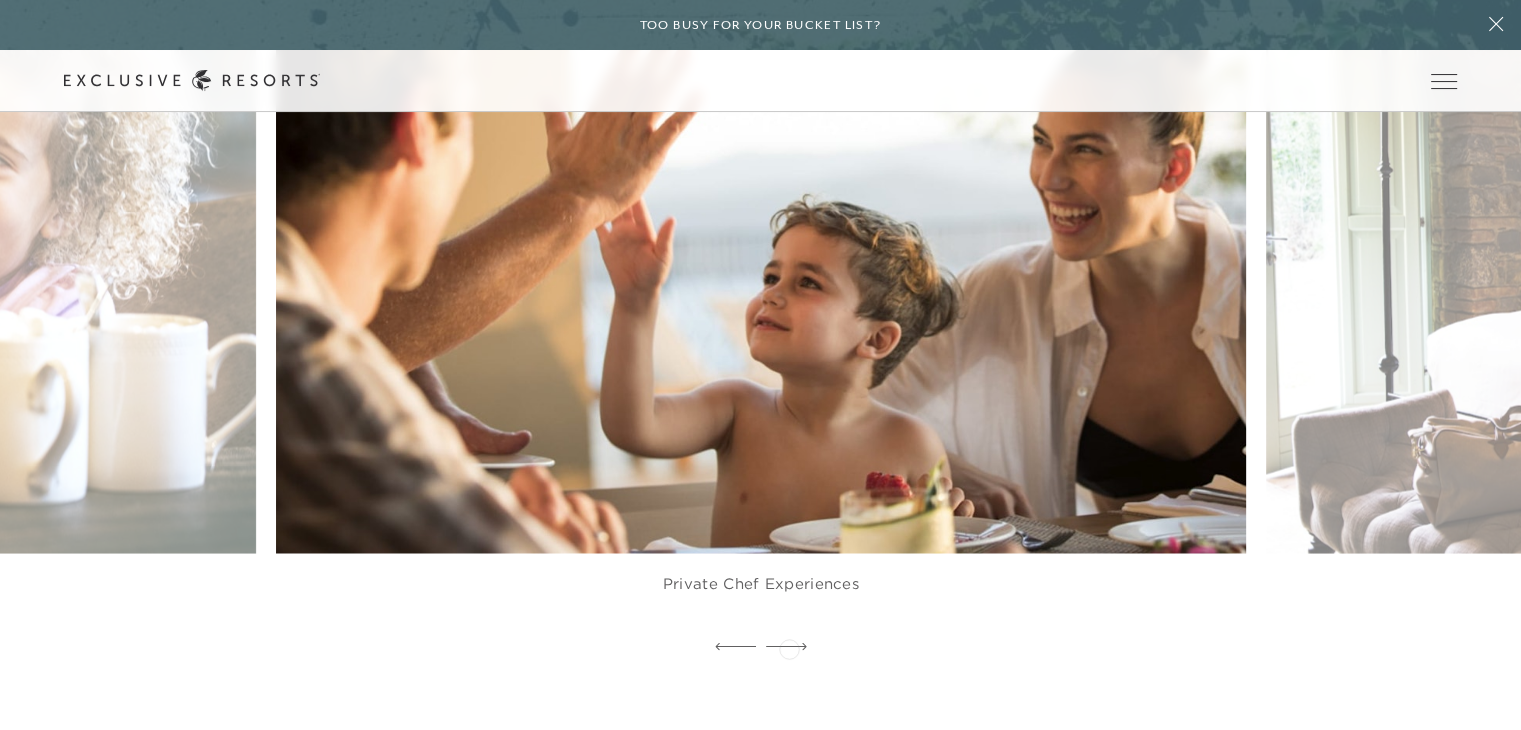 click 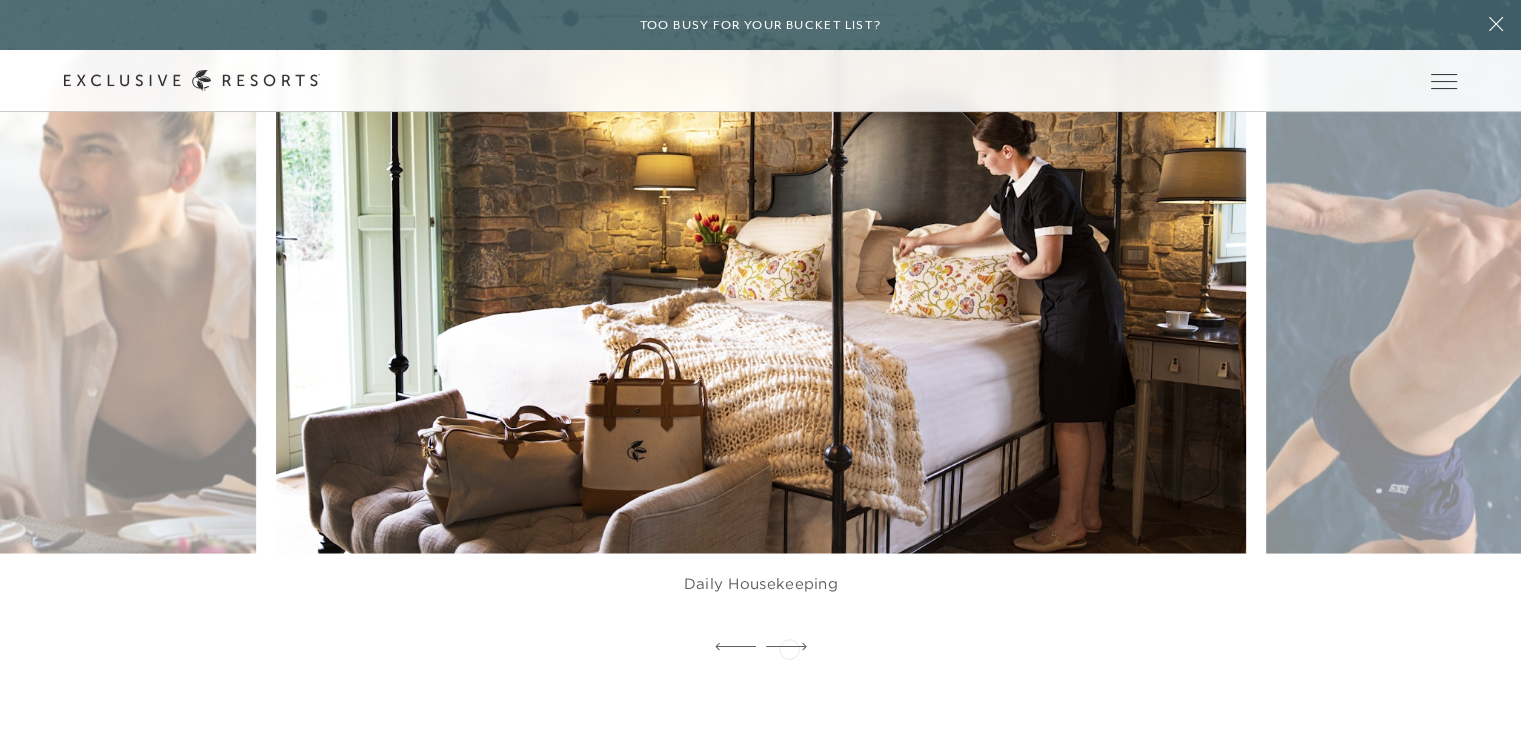 click 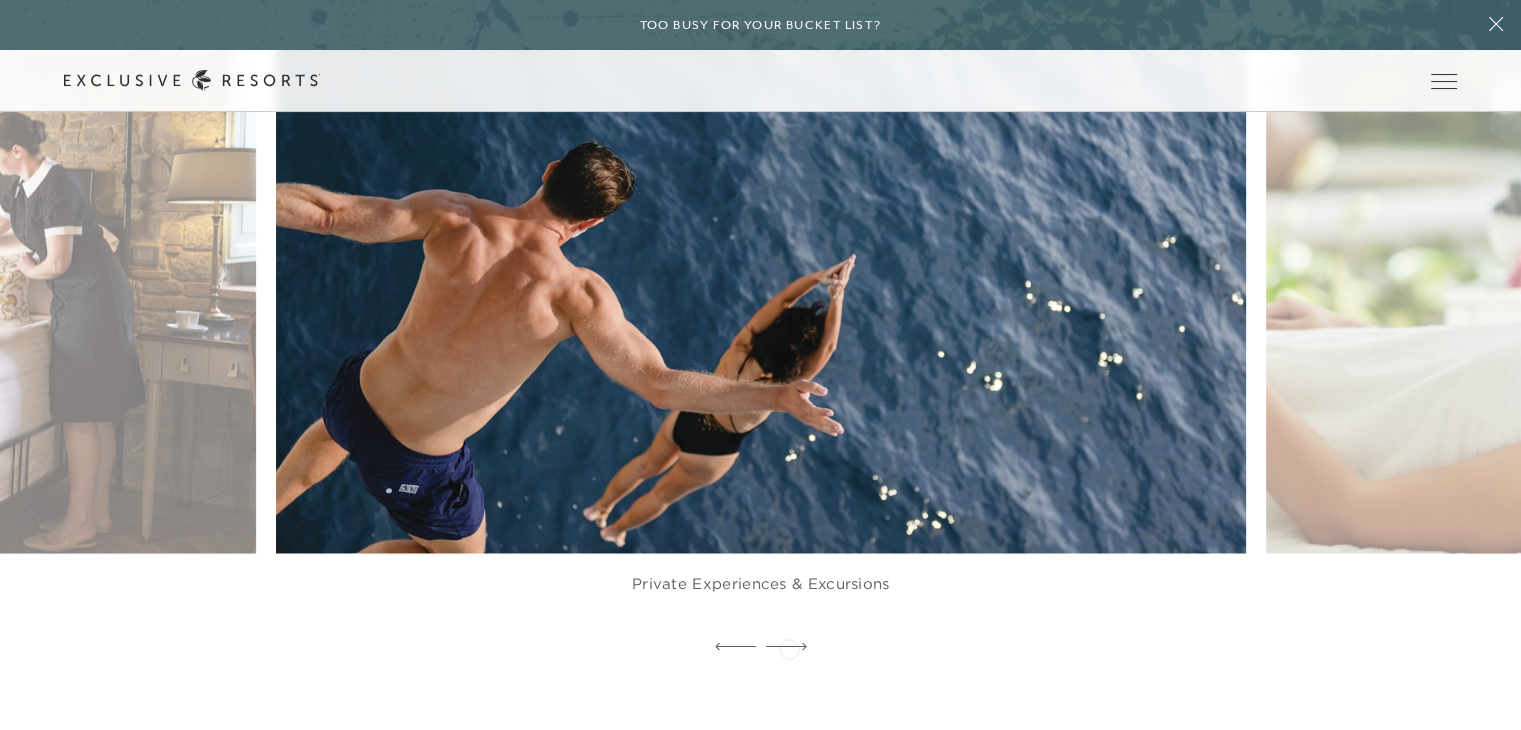 click 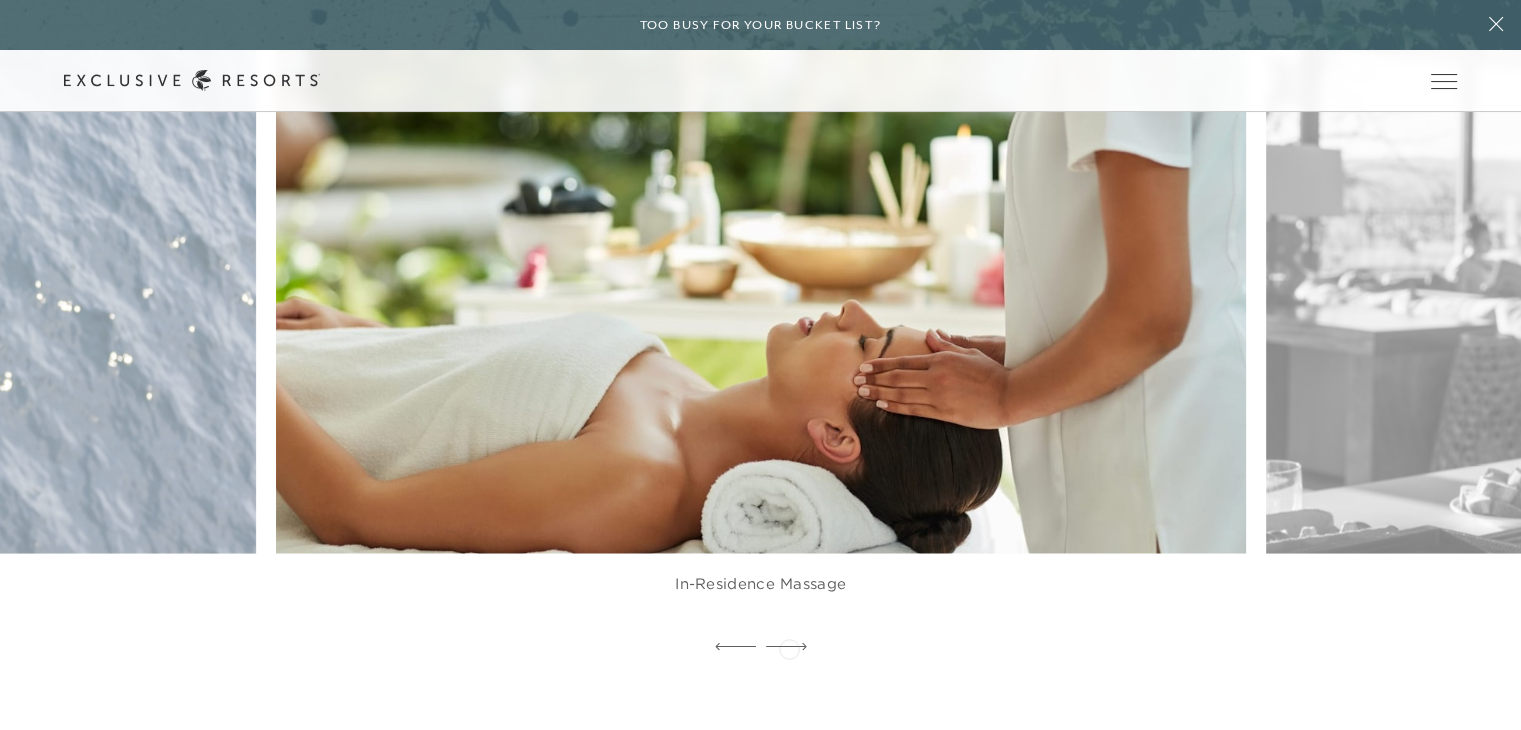 click 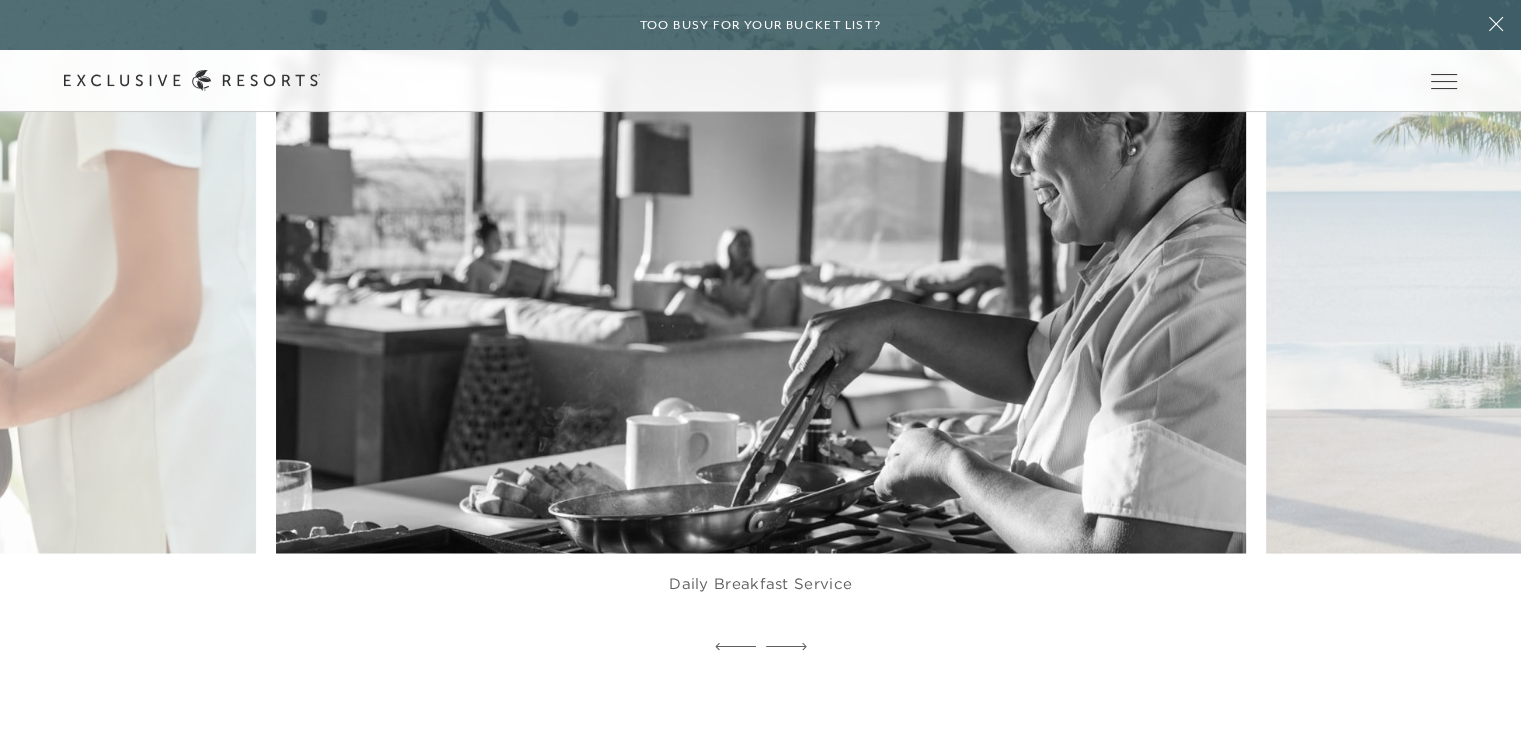 click 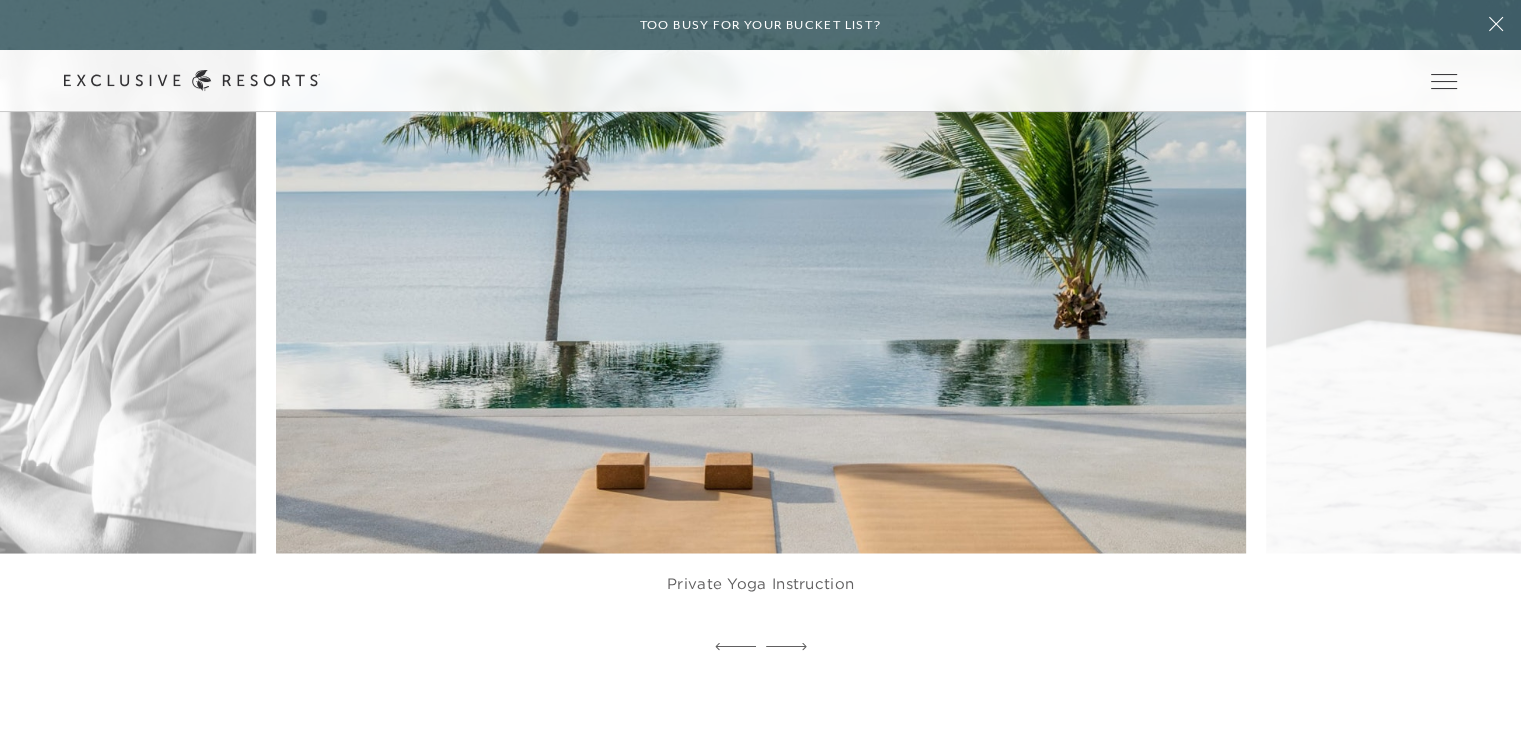 click 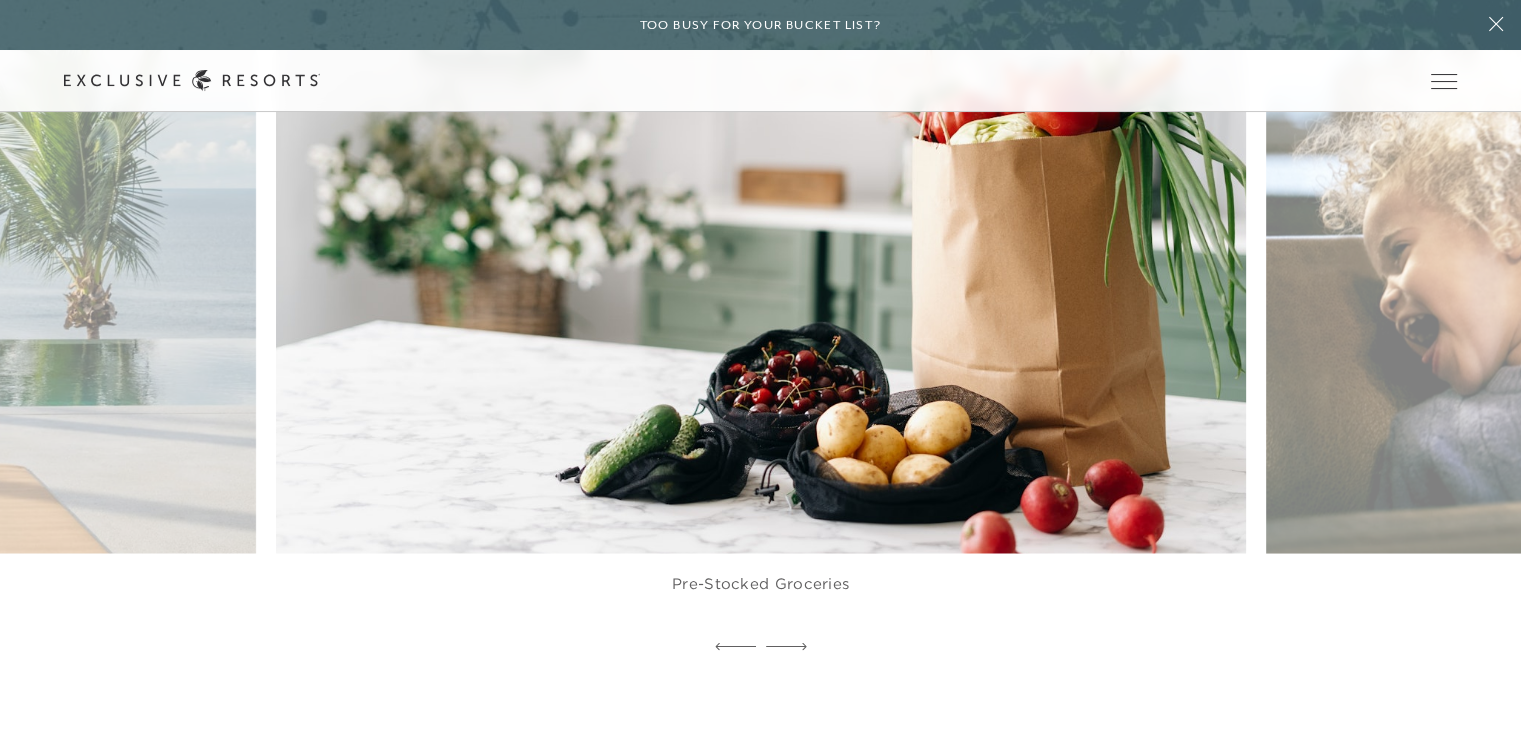 click 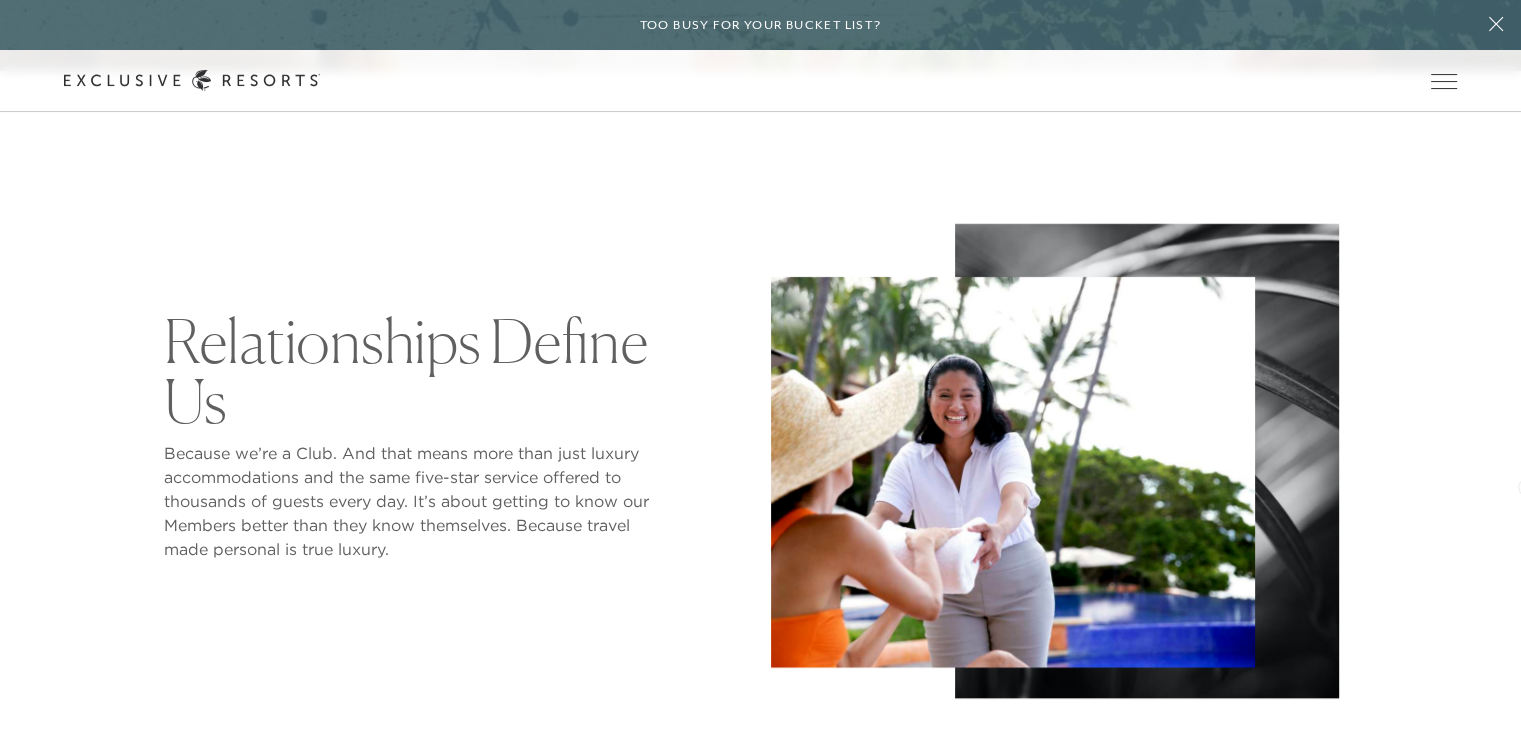 scroll, scrollTop: 666, scrollLeft: 0, axis: vertical 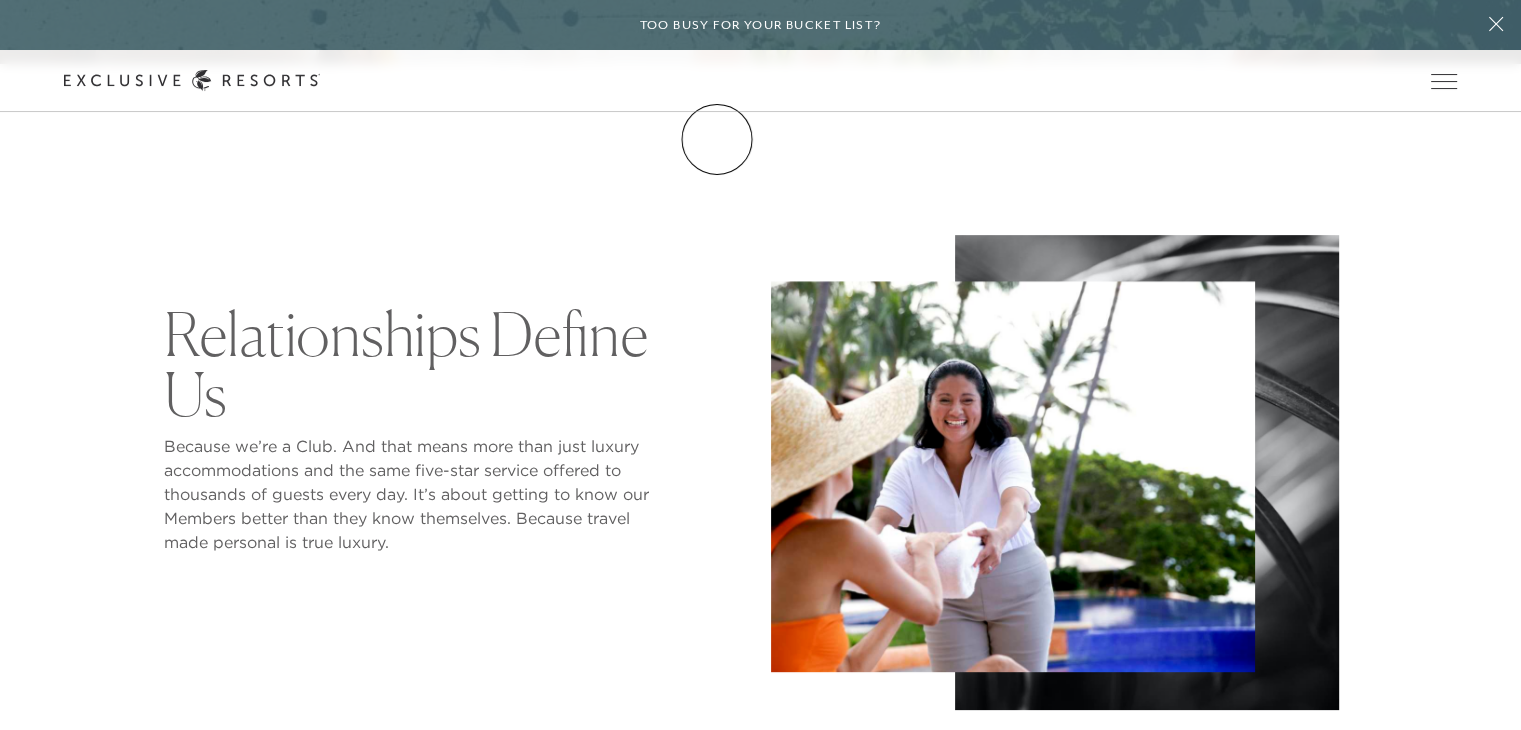 click on "How it works" at bounding box center (0, 0) 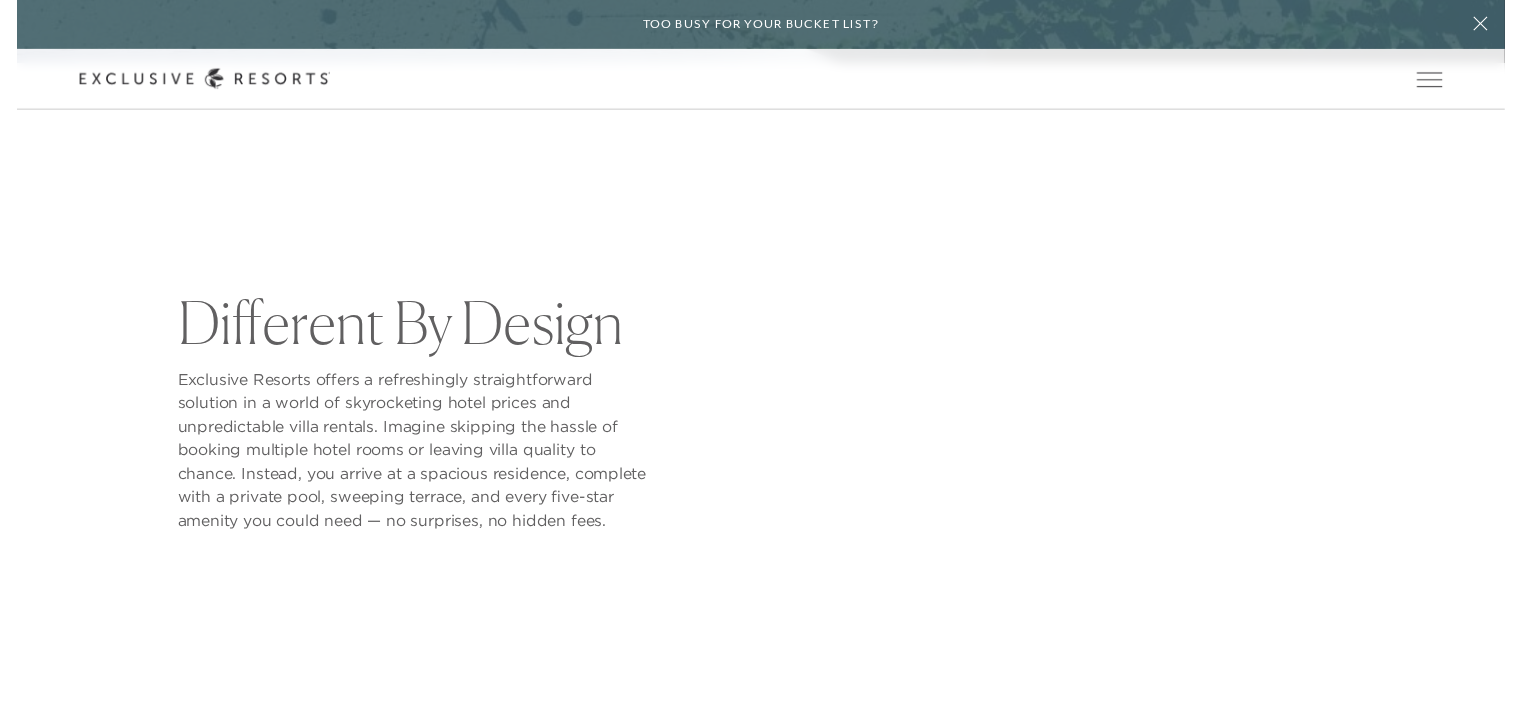 scroll, scrollTop: 0, scrollLeft: 0, axis: both 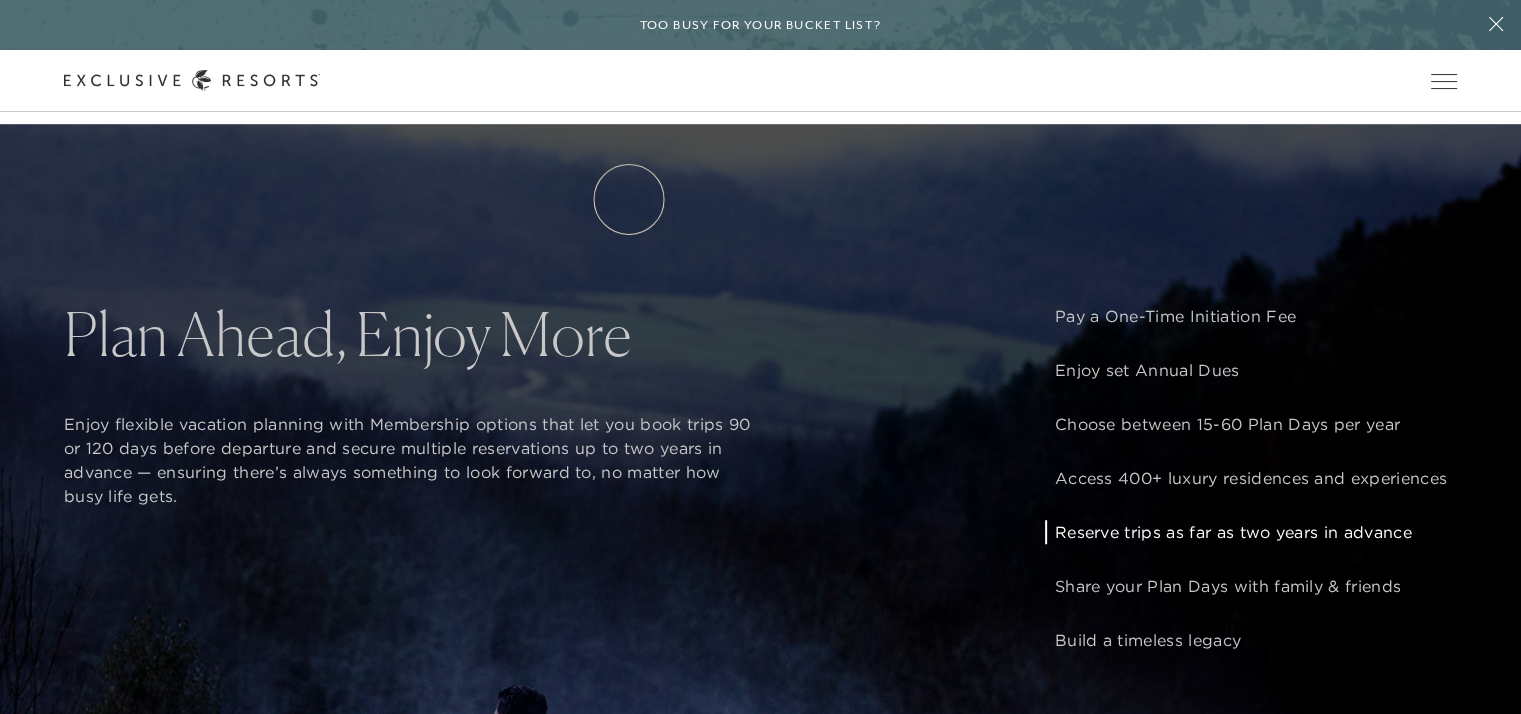 click on "Residence Collection" at bounding box center [0, 0] 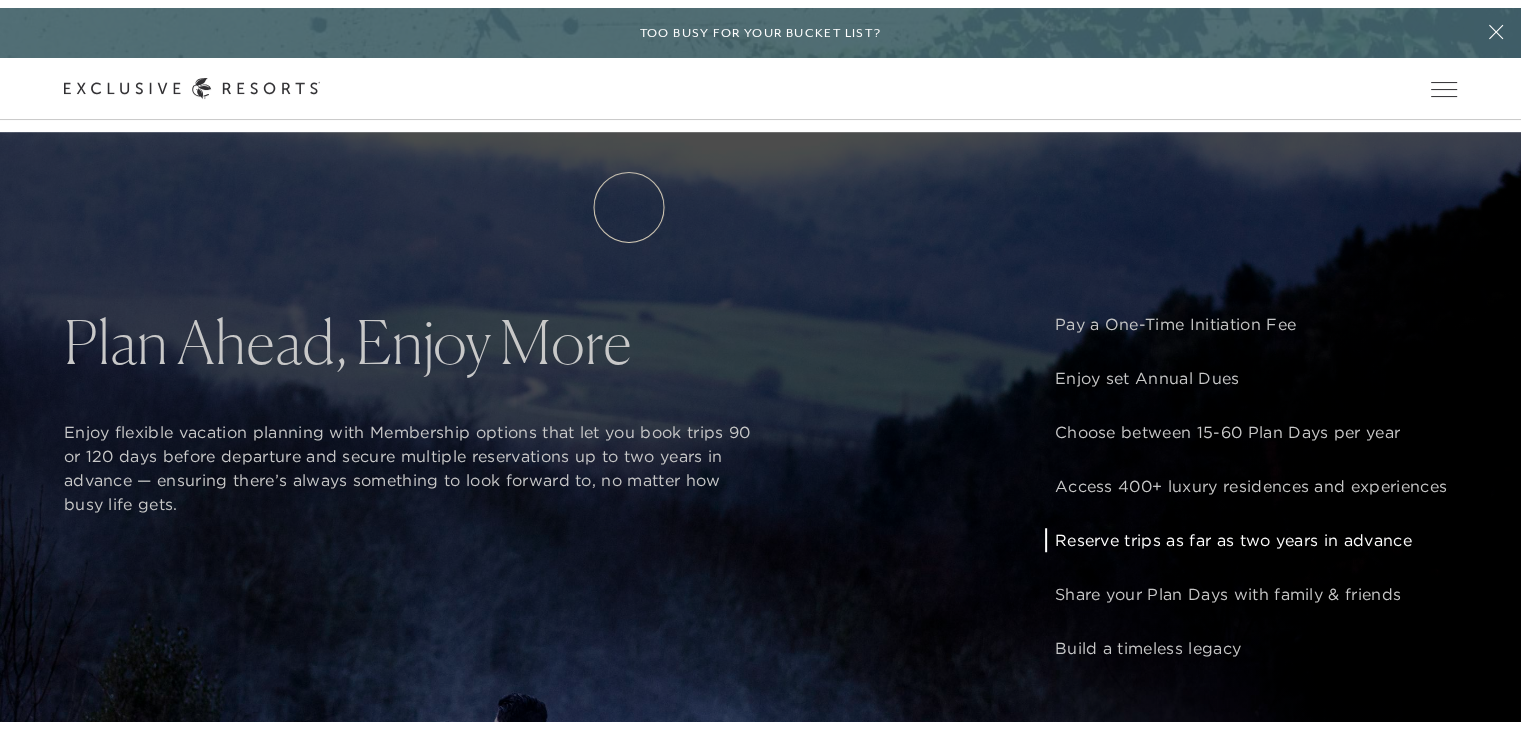 scroll, scrollTop: 0, scrollLeft: 0, axis: both 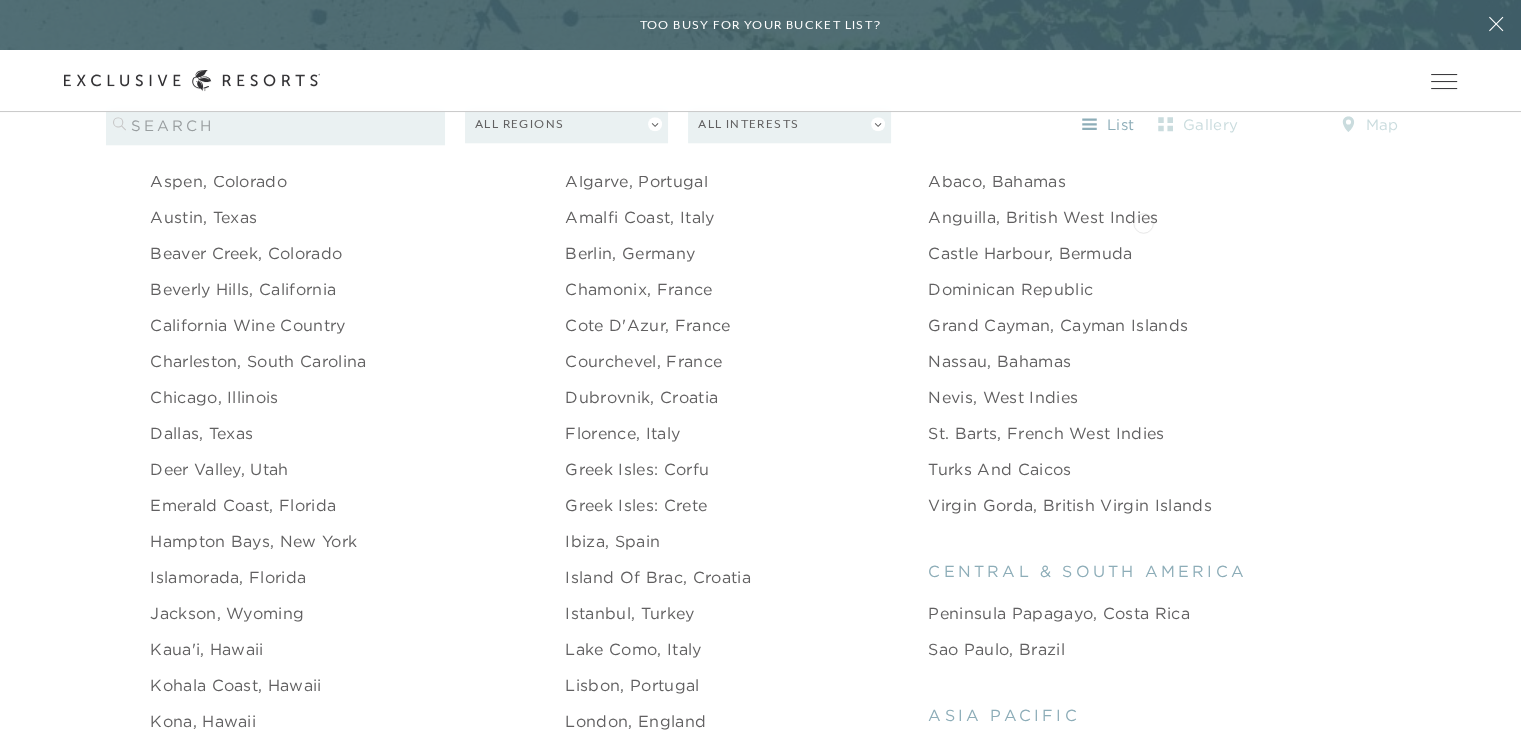 click on "Anguilla, British West Indies" at bounding box center [1043, 217] 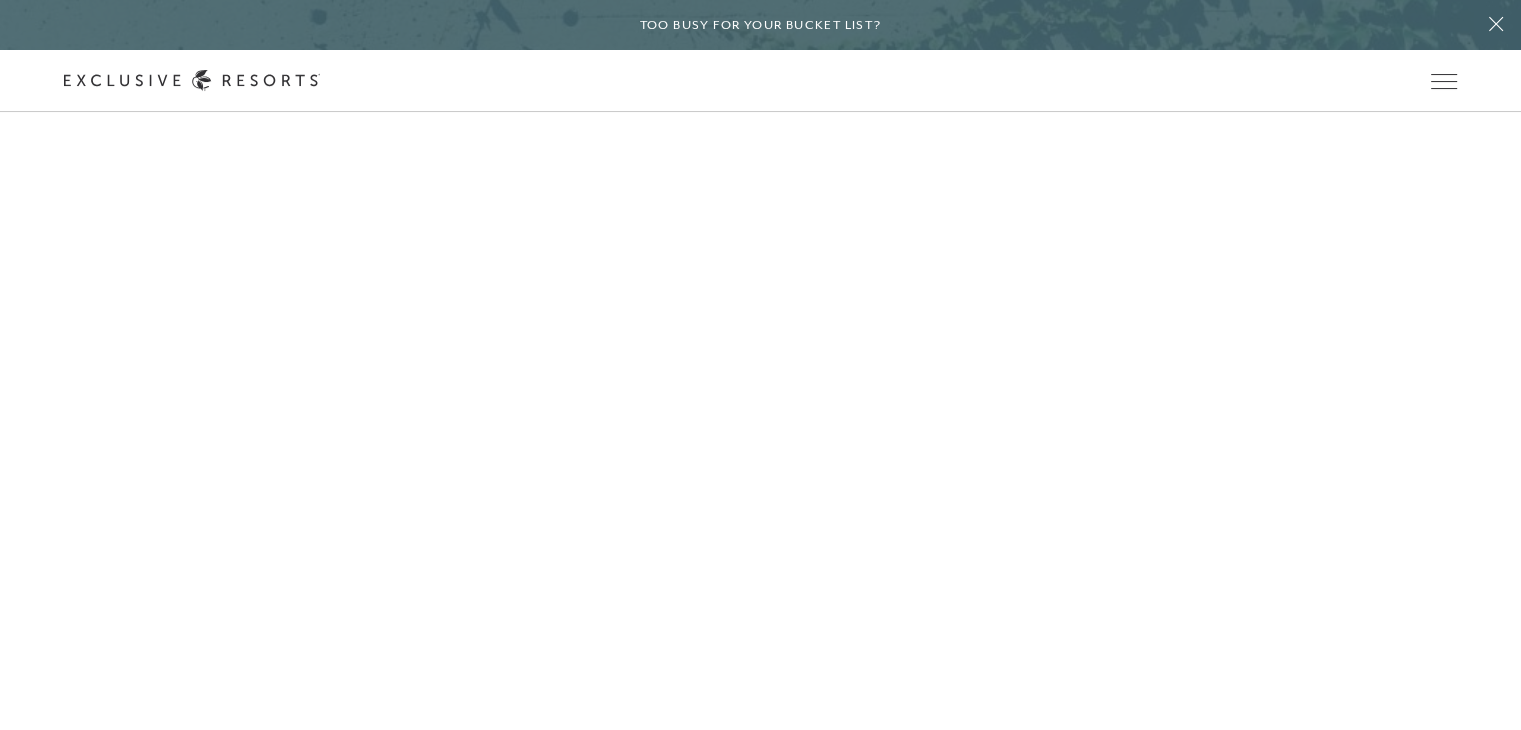 scroll, scrollTop: 0, scrollLeft: 0, axis: both 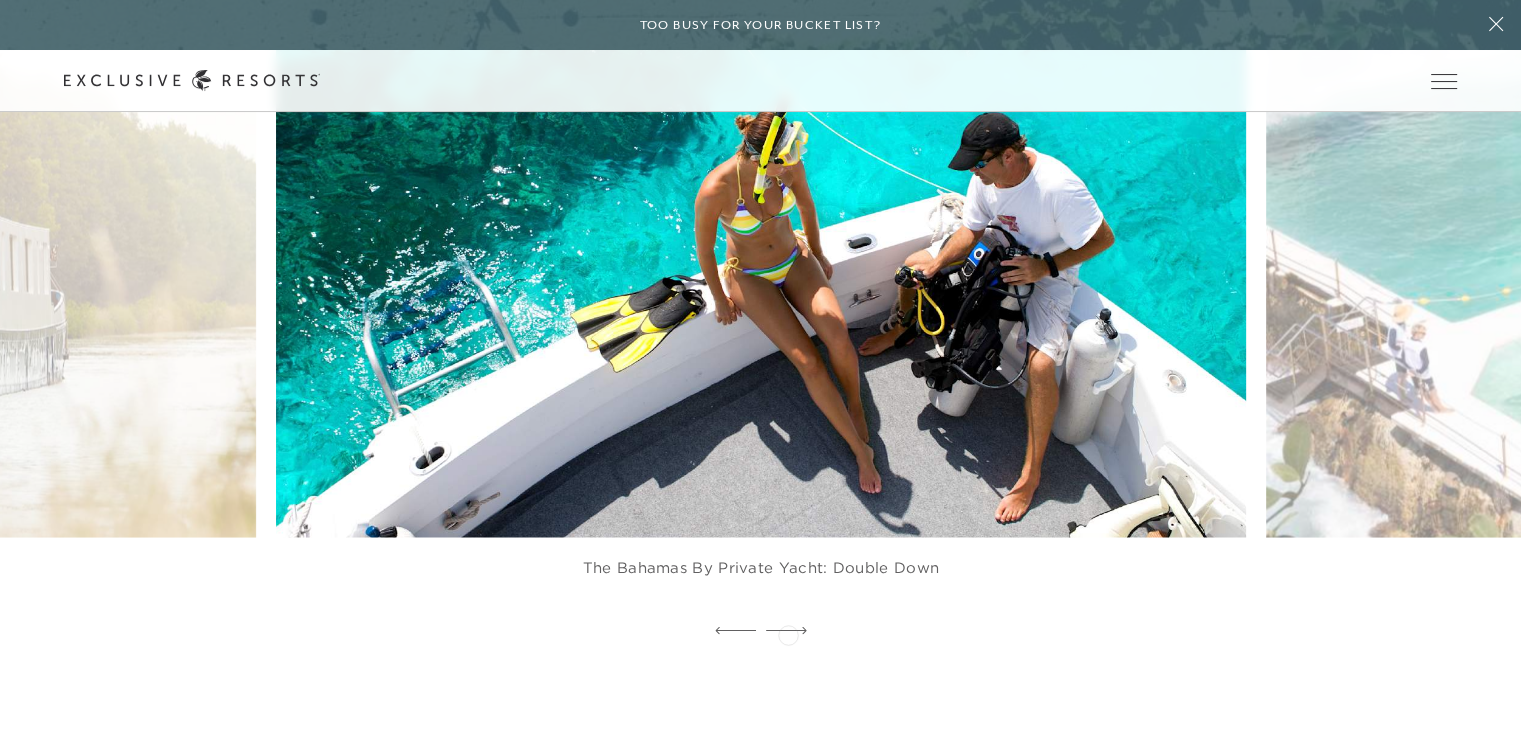 click 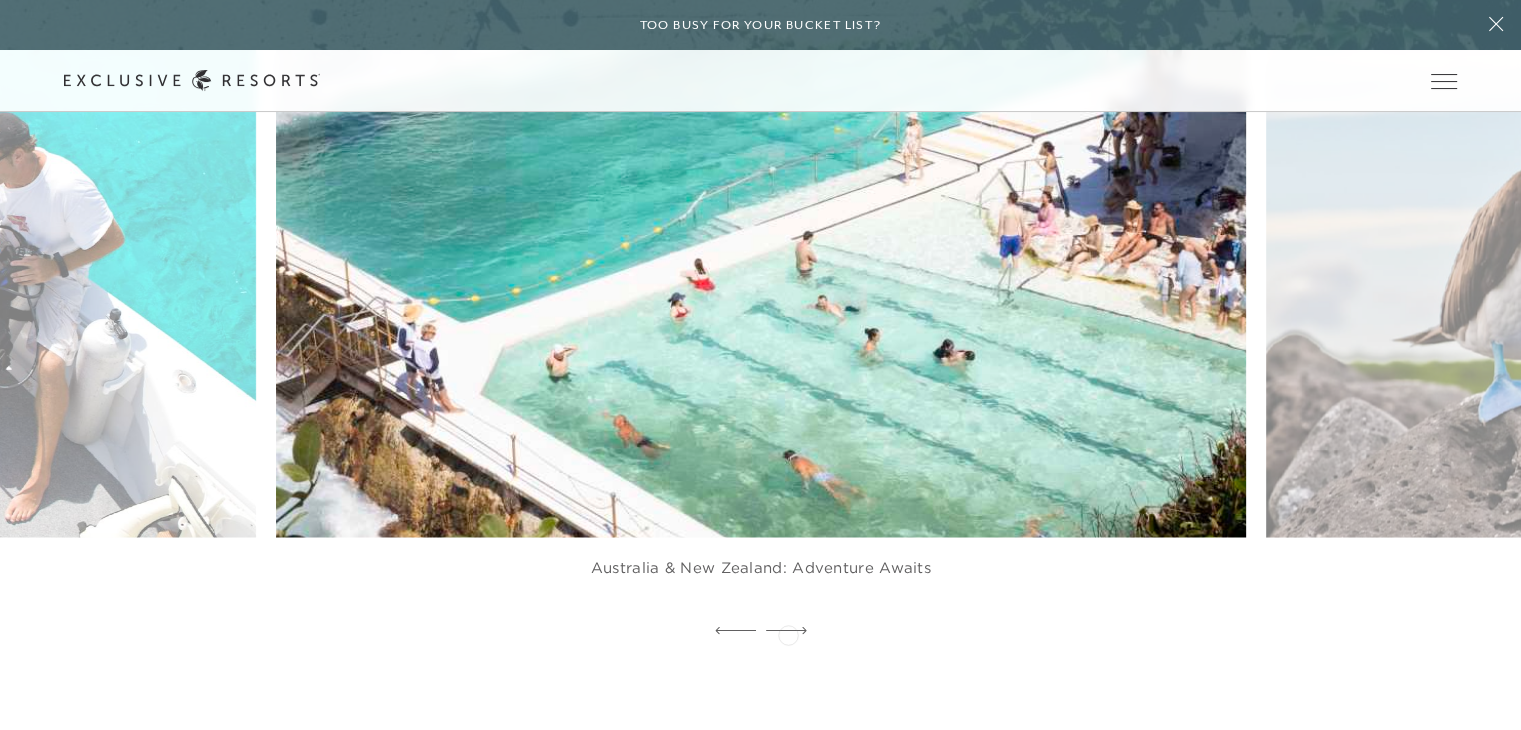 click 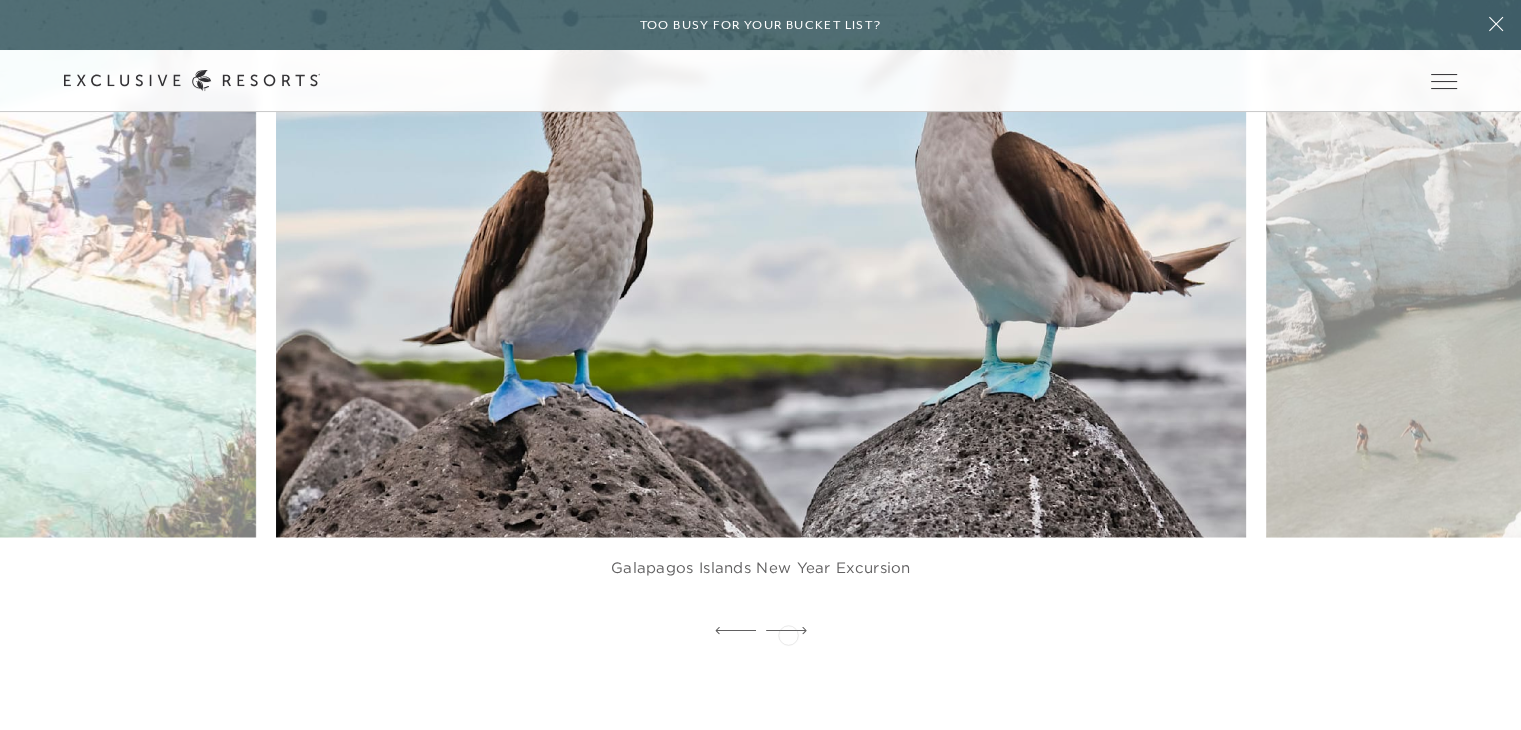 click 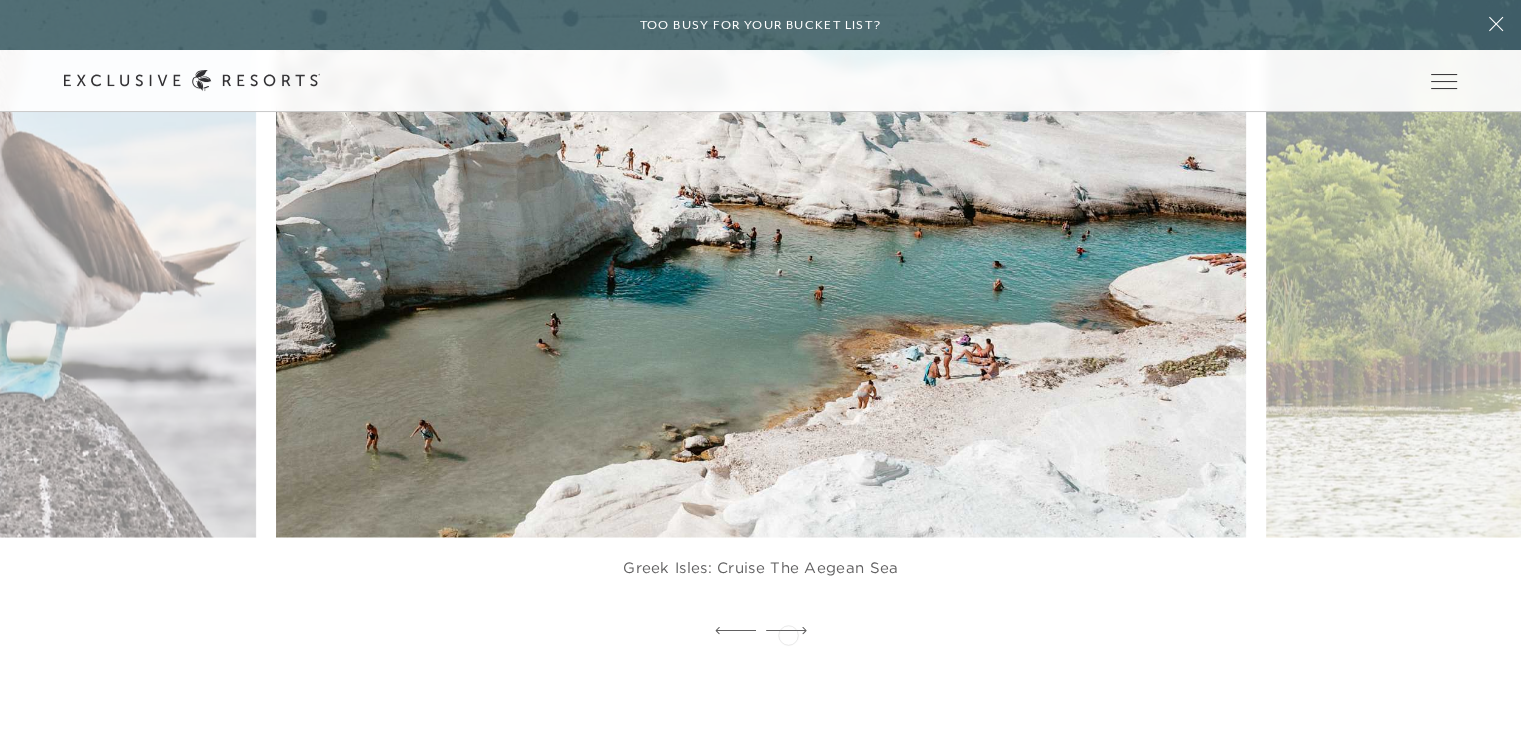 click 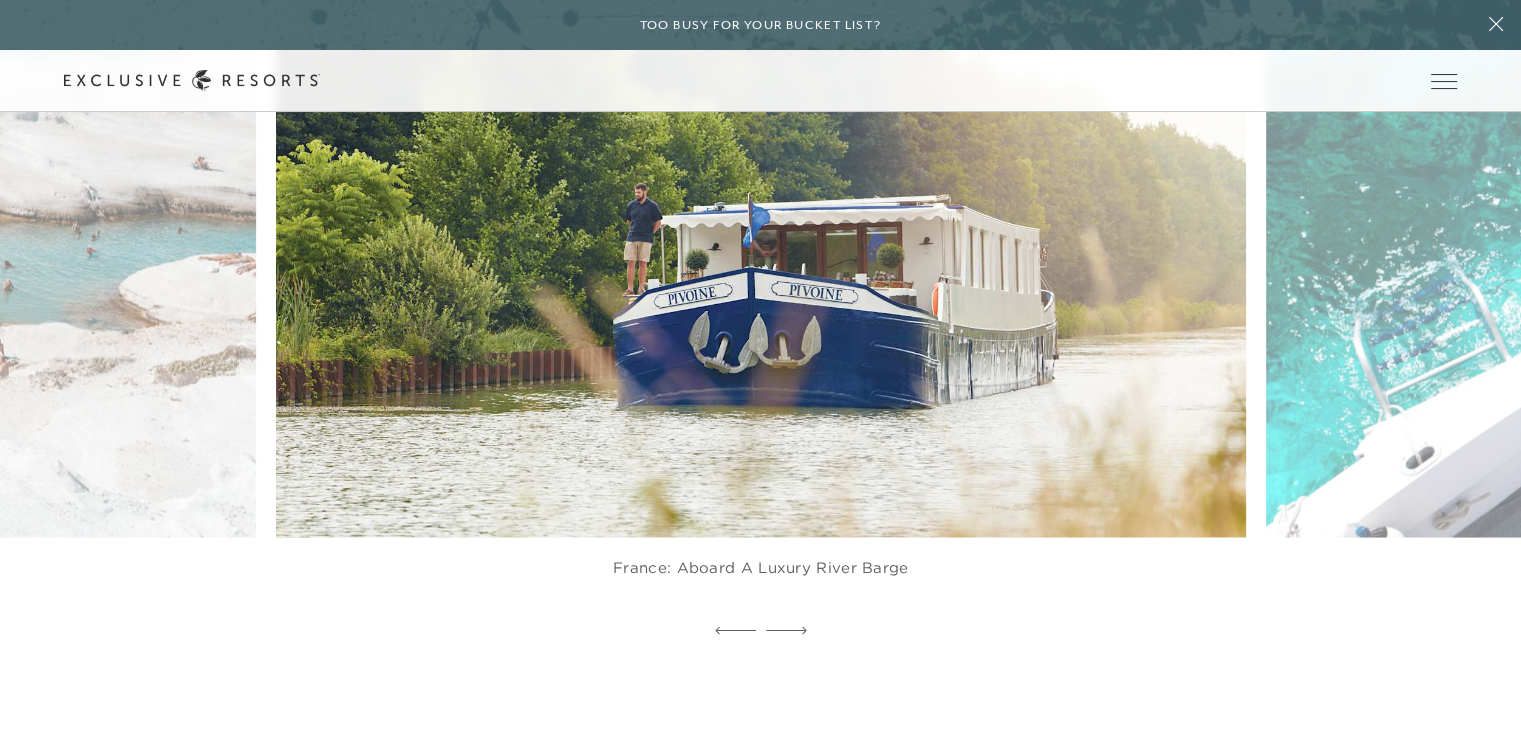 click 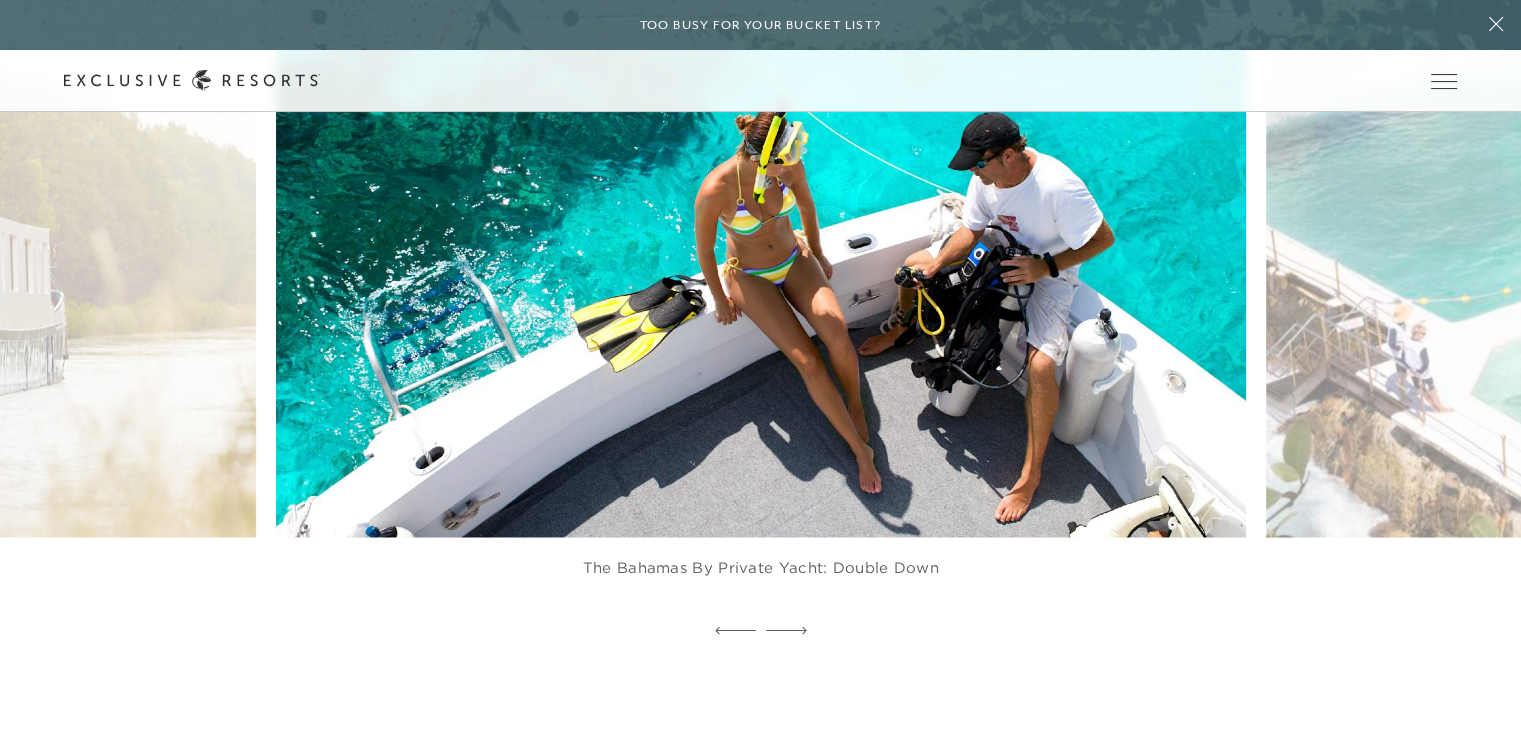 click 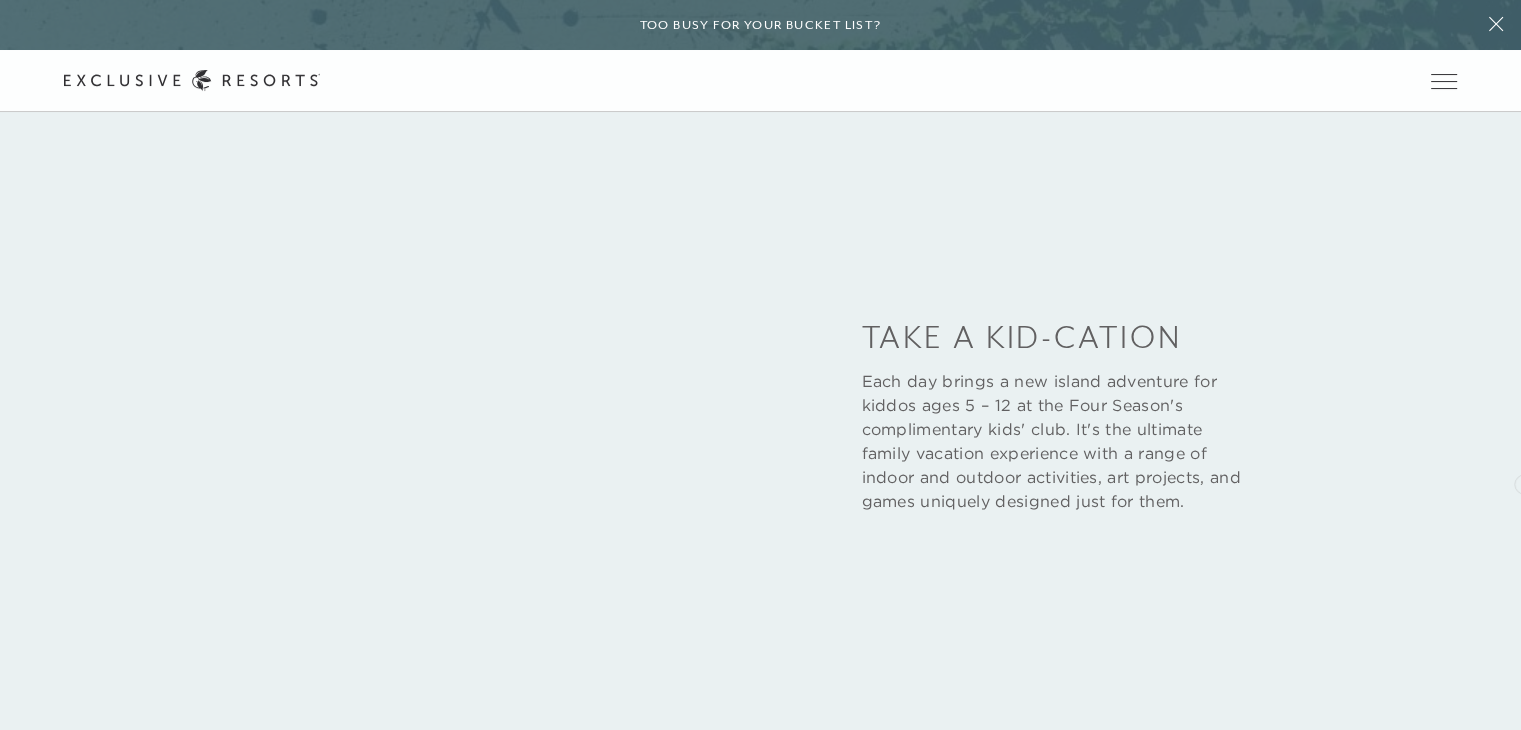 scroll, scrollTop: 2844, scrollLeft: 0, axis: vertical 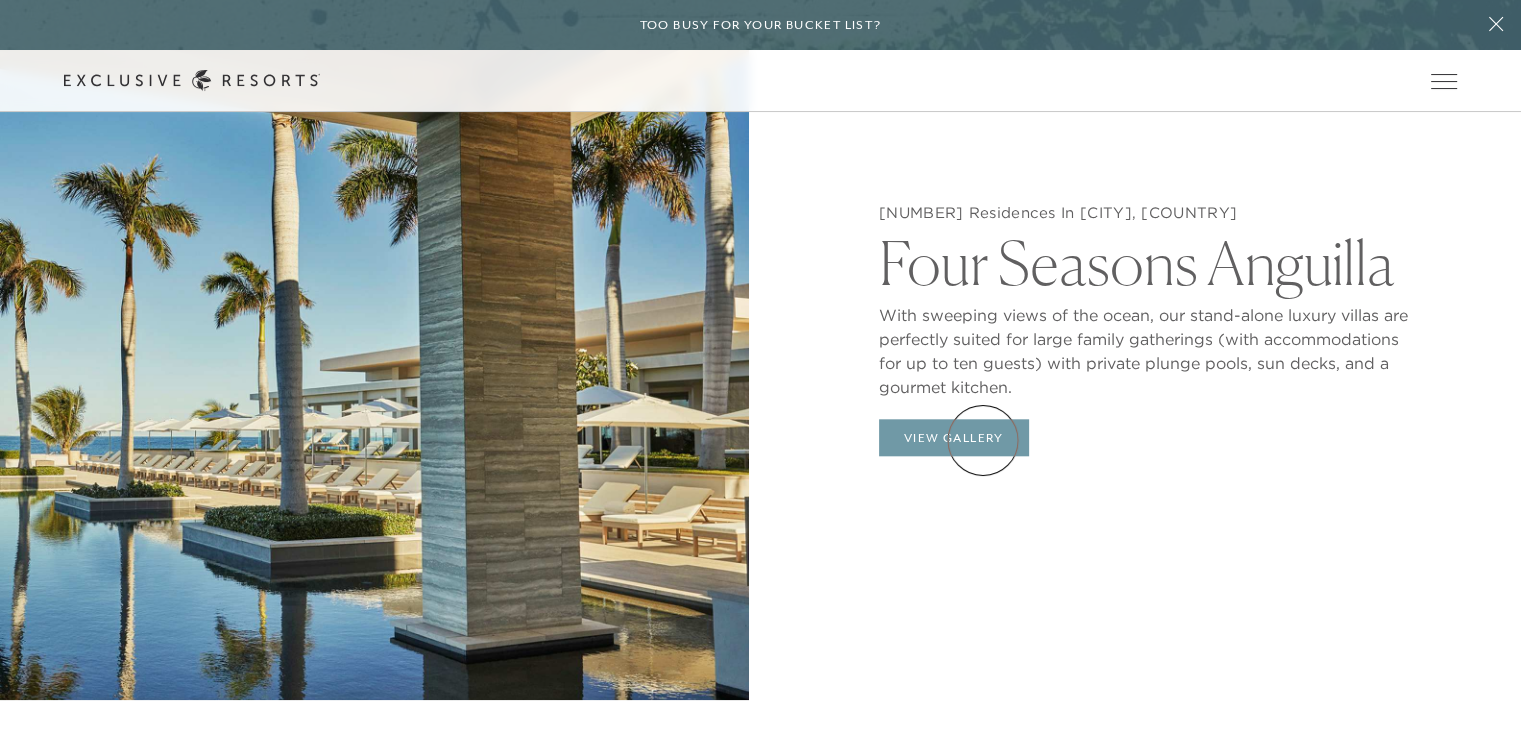 click on "View Gallery" at bounding box center [954, 438] 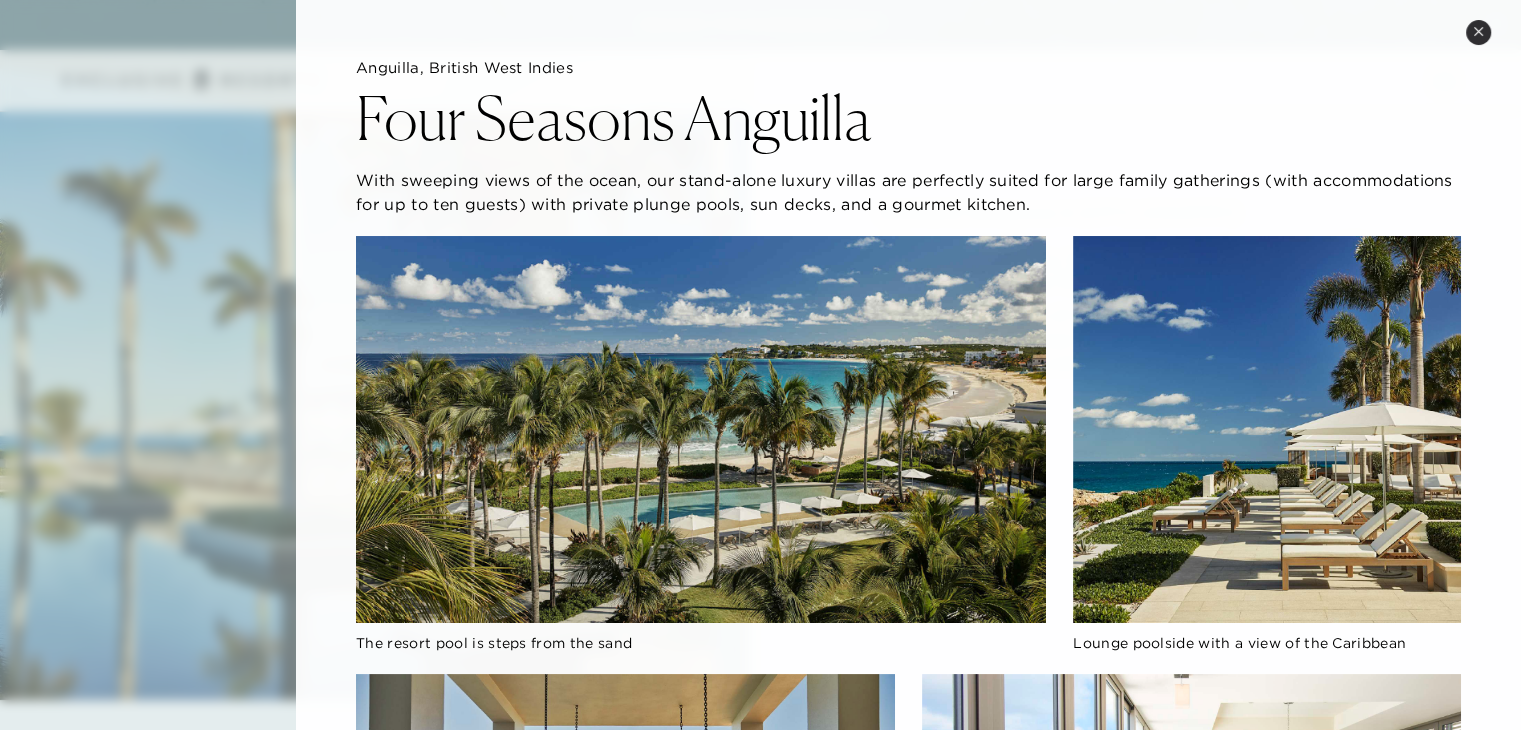 scroll, scrollTop: 0, scrollLeft: 0, axis: both 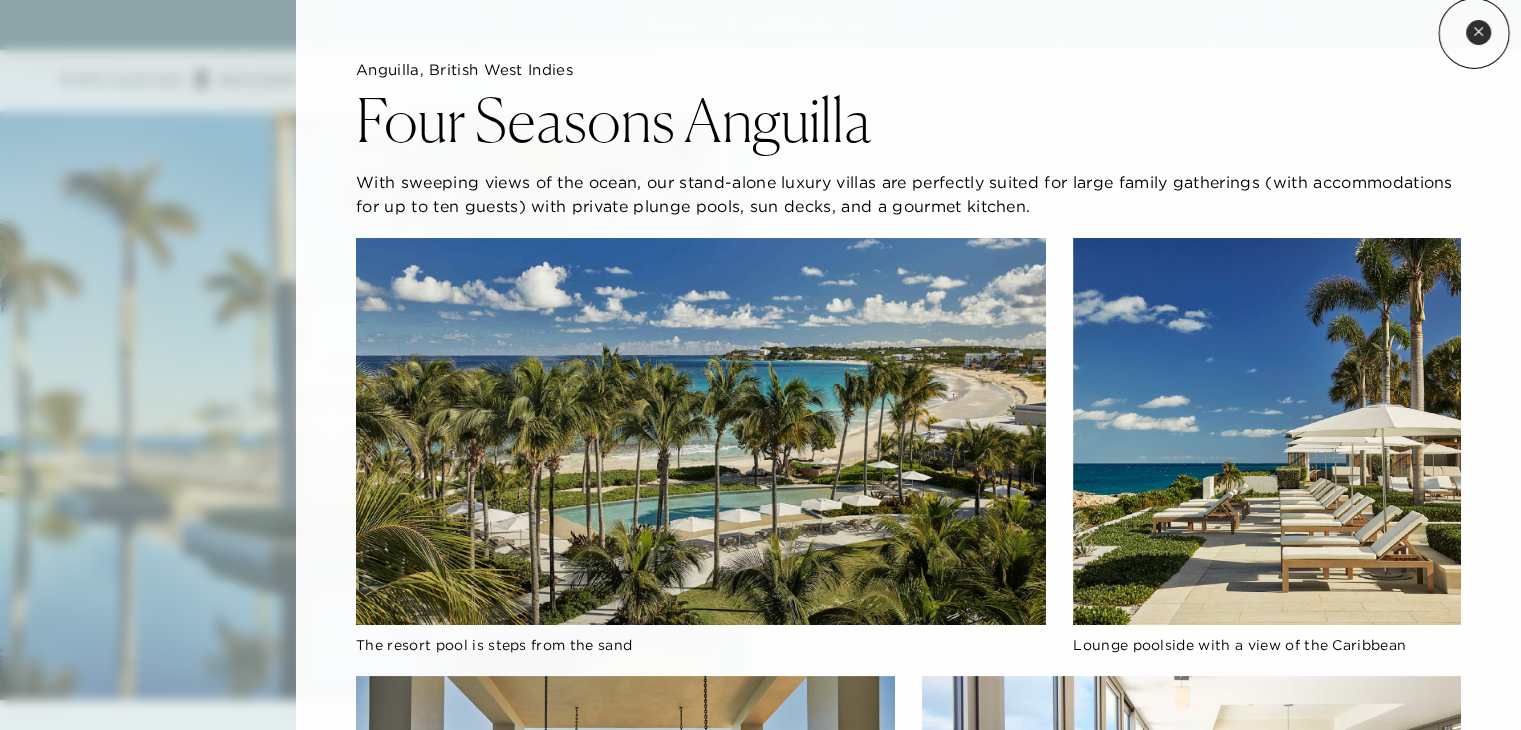 click 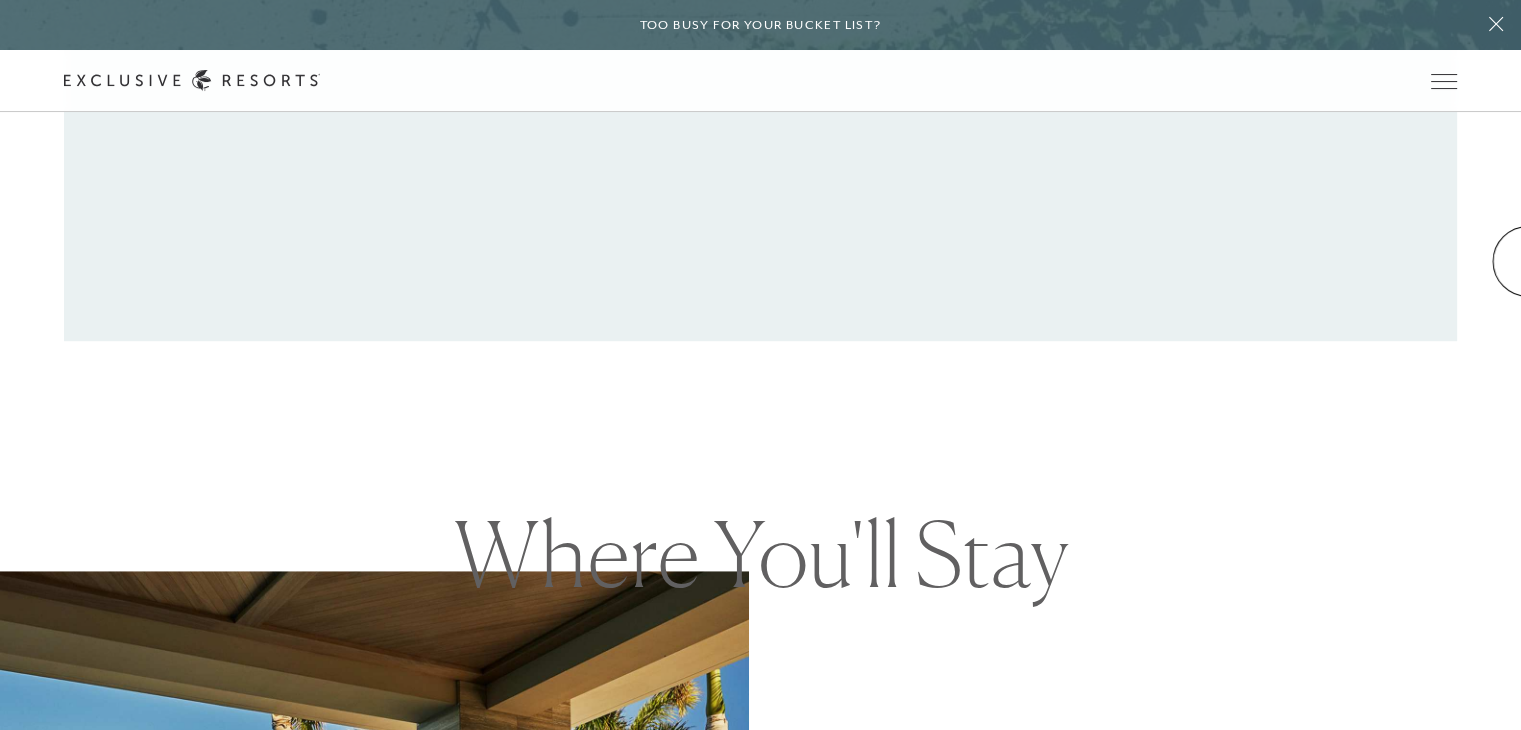 scroll, scrollTop: 1323, scrollLeft: 0, axis: vertical 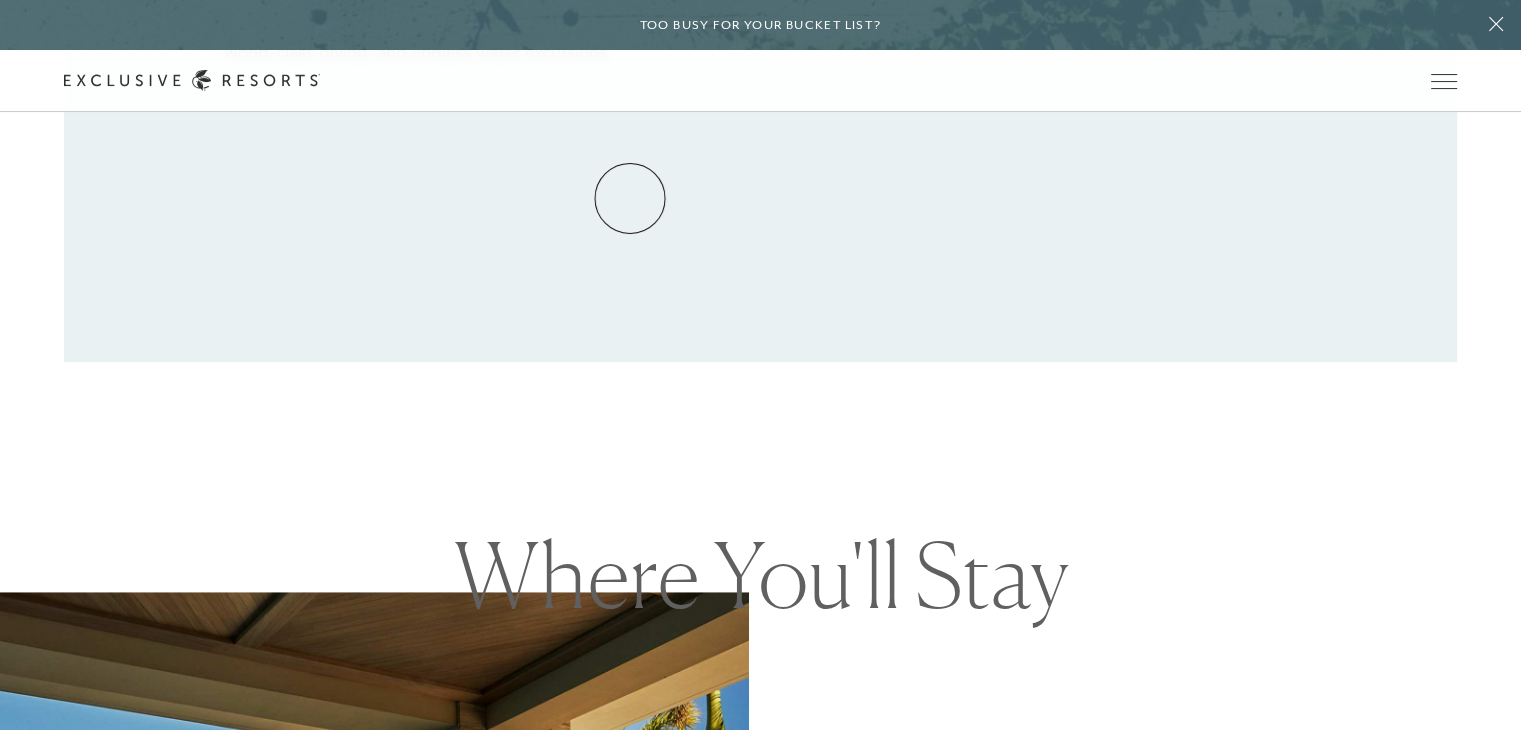 click on "Residence Collection" at bounding box center (0, 0) 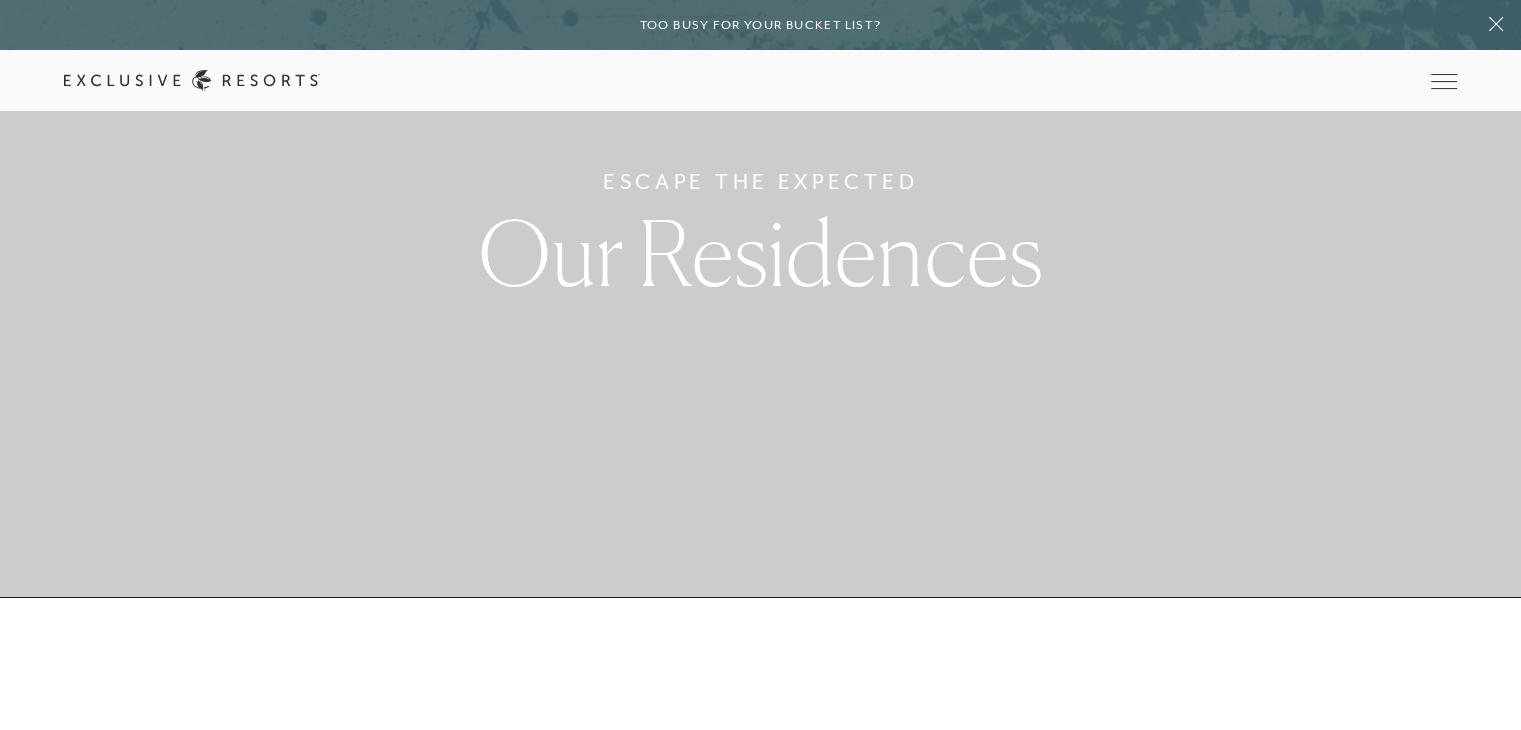 scroll, scrollTop: 51, scrollLeft: 0, axis: vertical 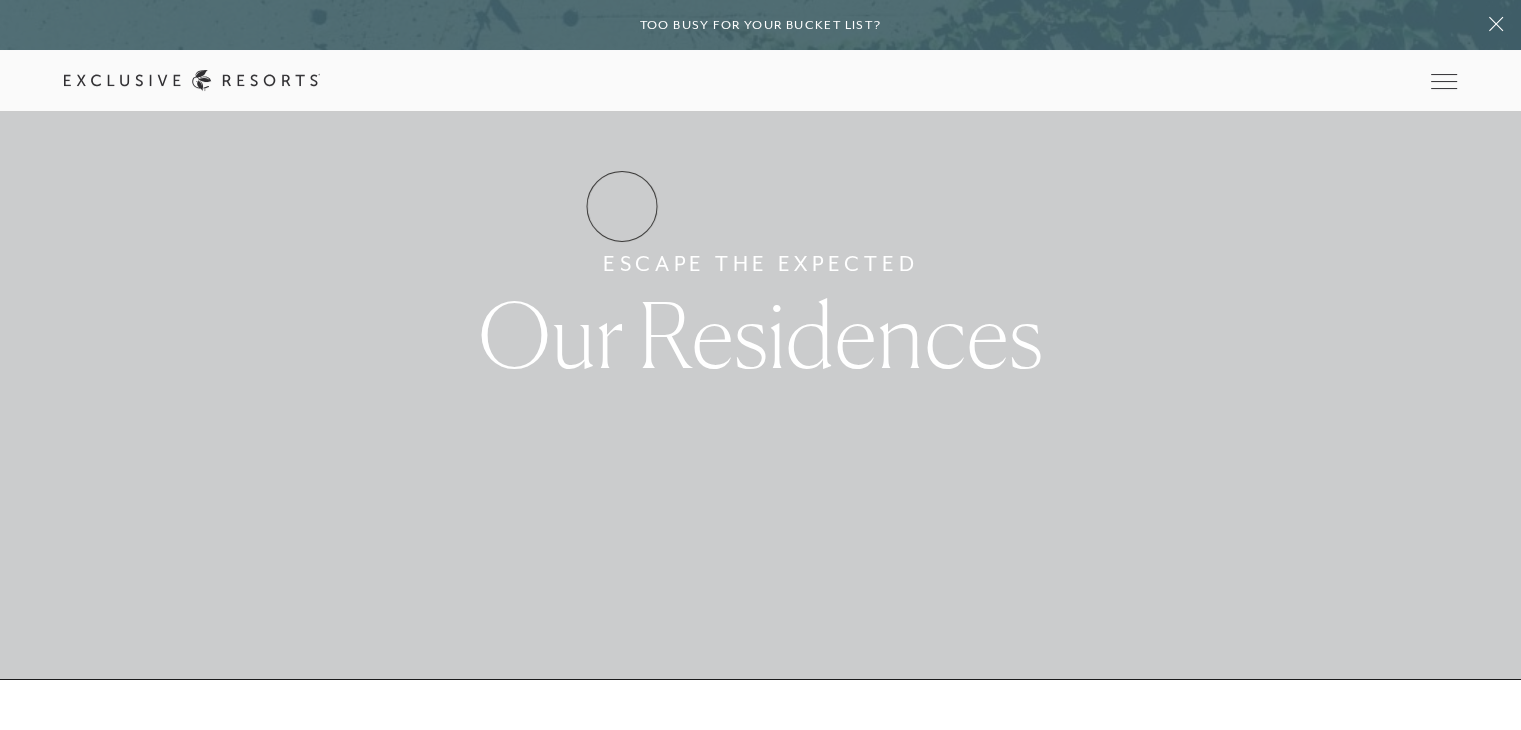 click on "Residence Collection" at bounding box center (0, 0) 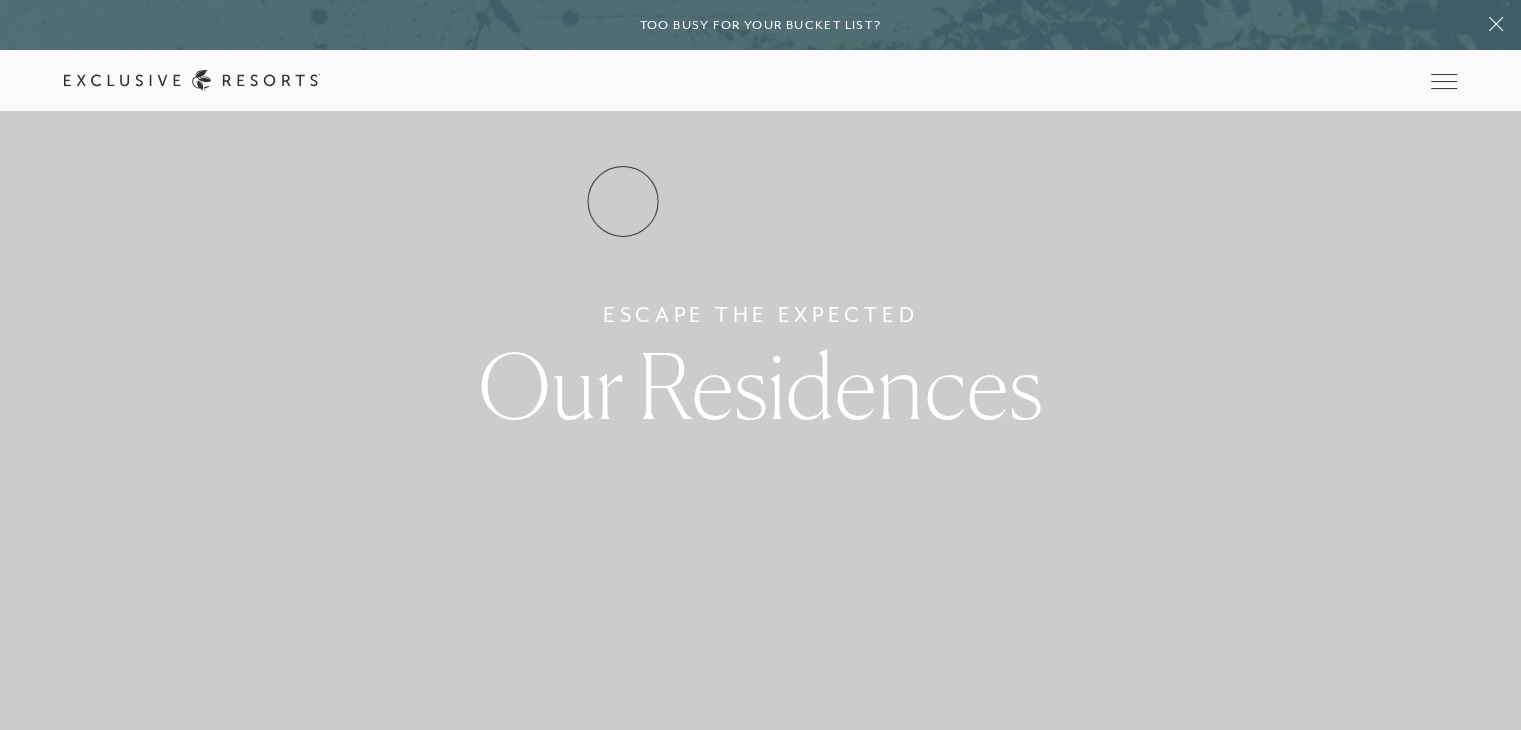 click on "Residence Collection" at bounding box center [0, 0] 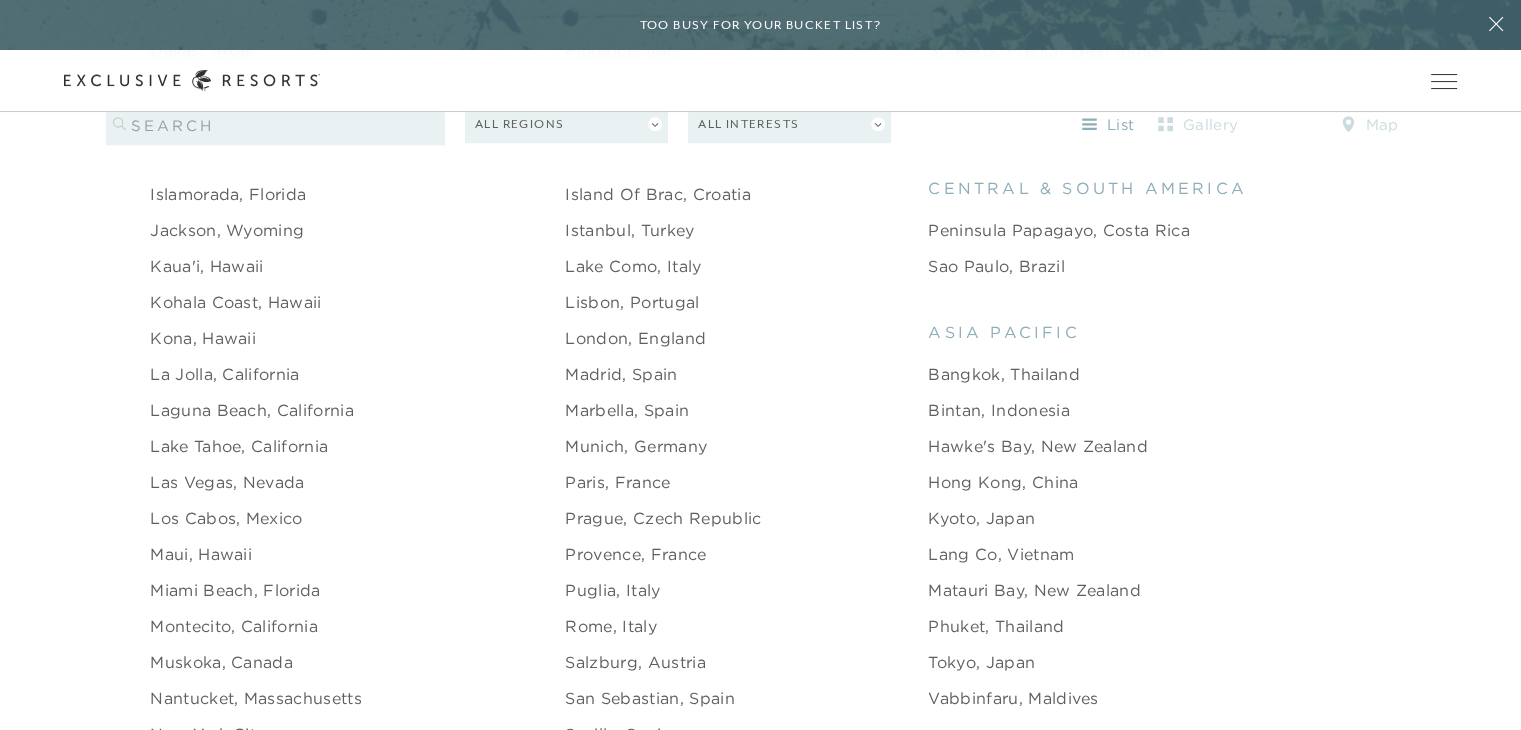 scroll, scrollTop: 2484, scrollLeft: 0, axis: vertical 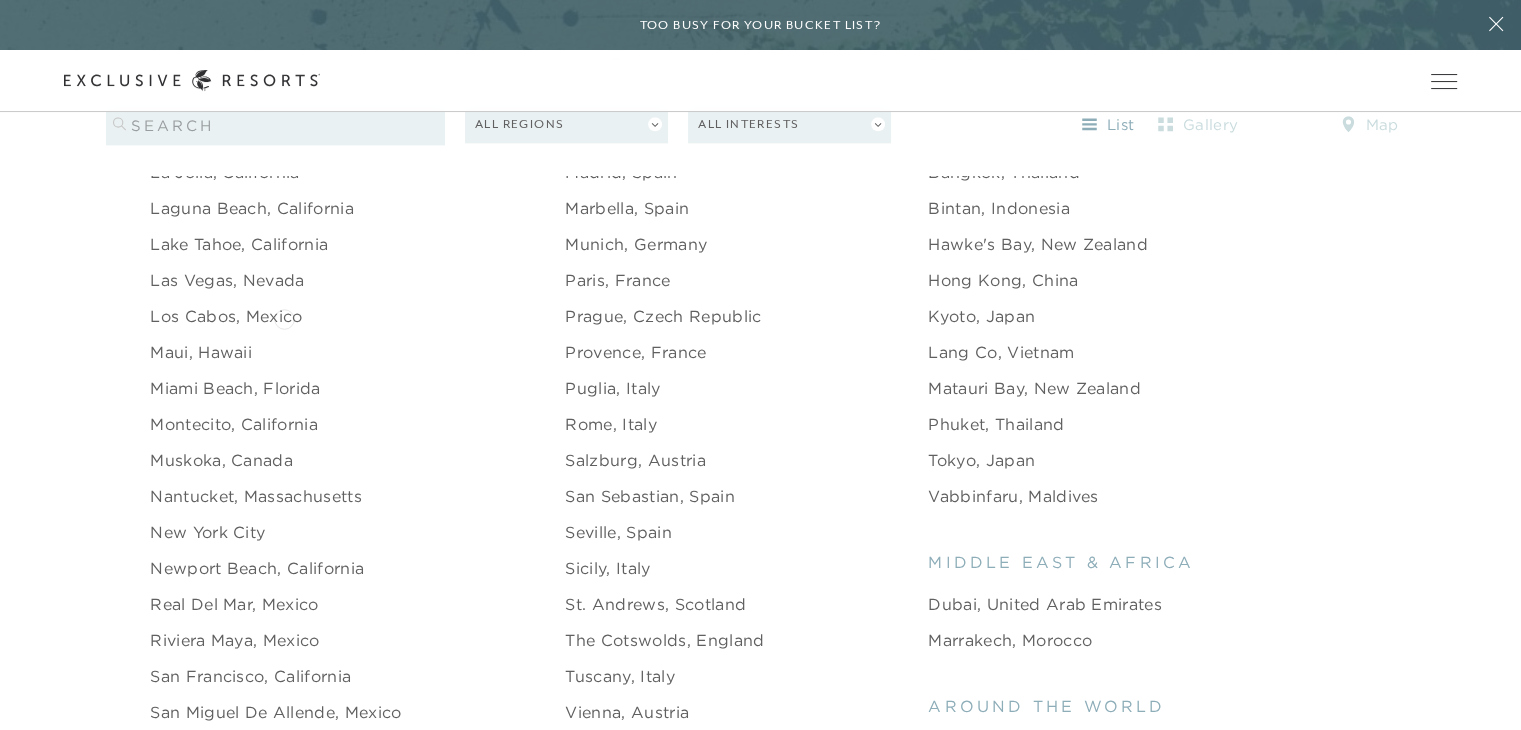 click on "Los Cabos, Mexico" at bounding box center [226, 316] 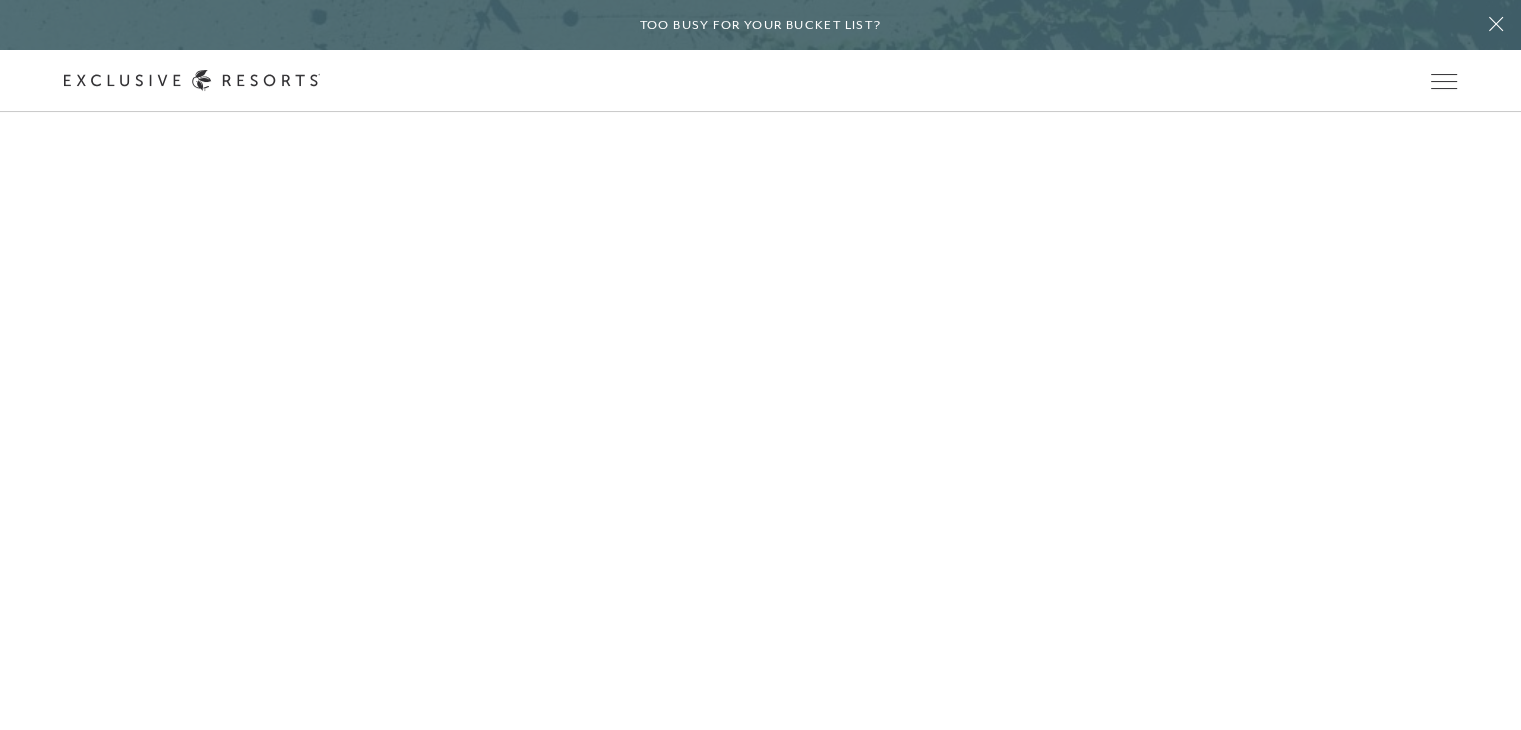 scroll, scrollTop: 0, scrollLeft: 0, axis: both 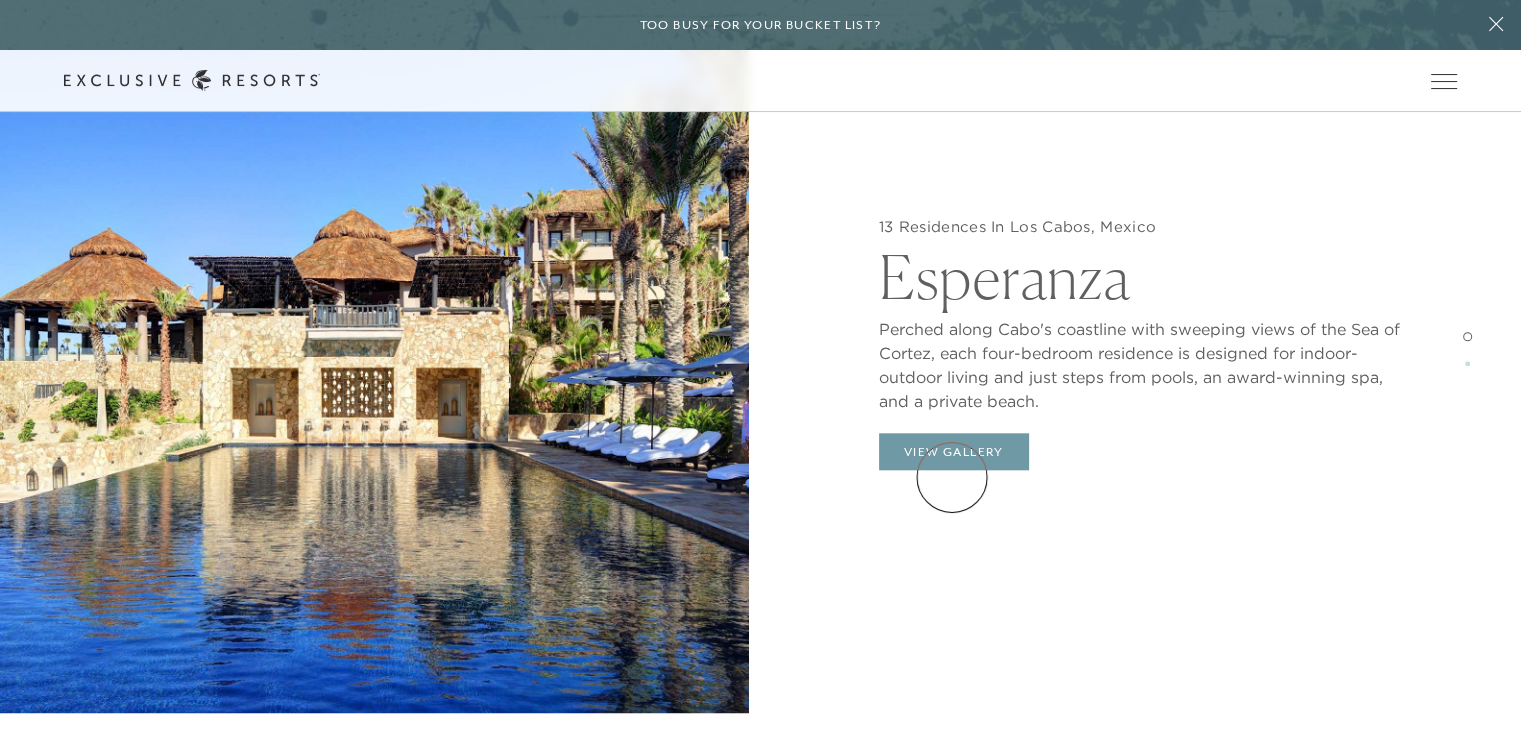 click on "View Gallery" at bounding box center [954, 452] 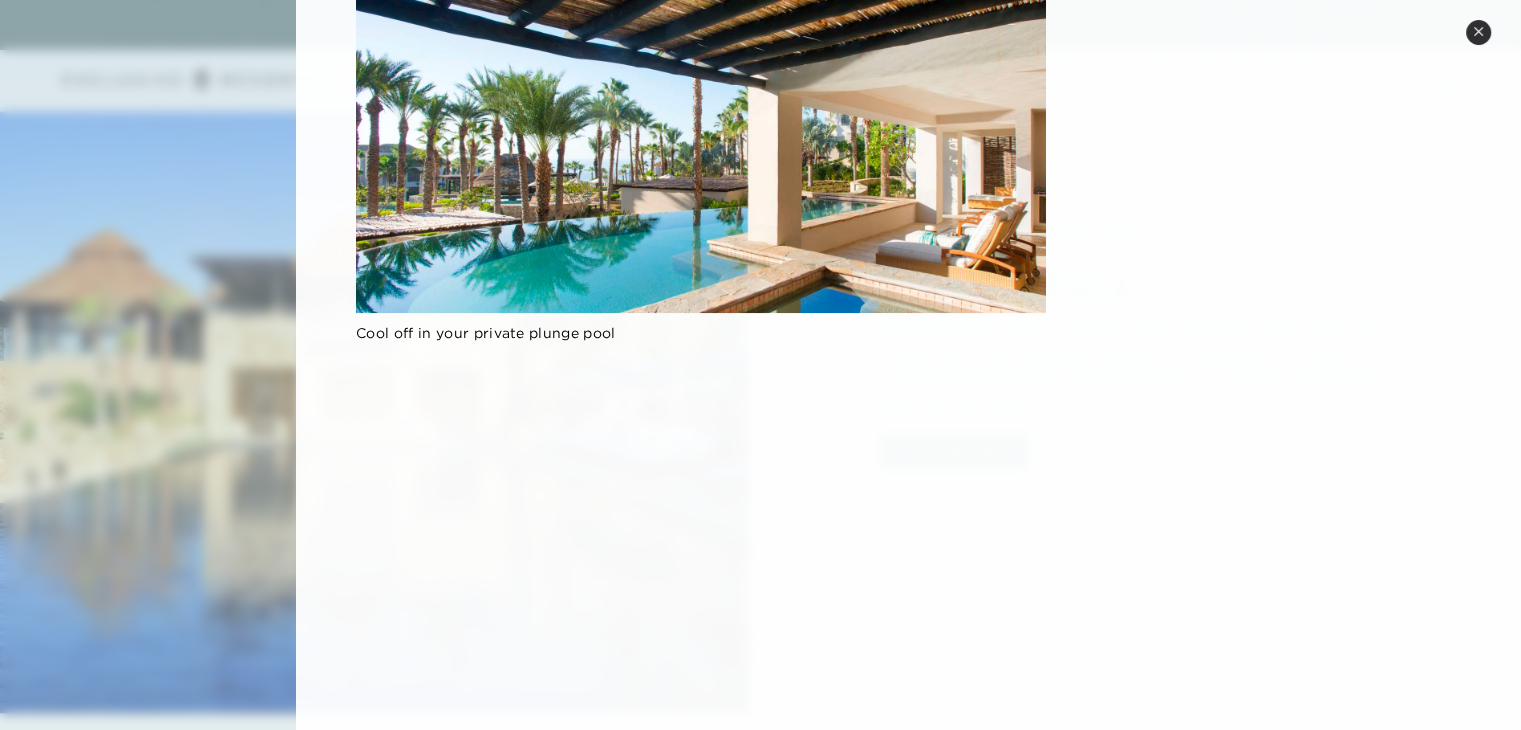 scroll, scrollTop: 1692, scrollLeft: 0, axis: vertical 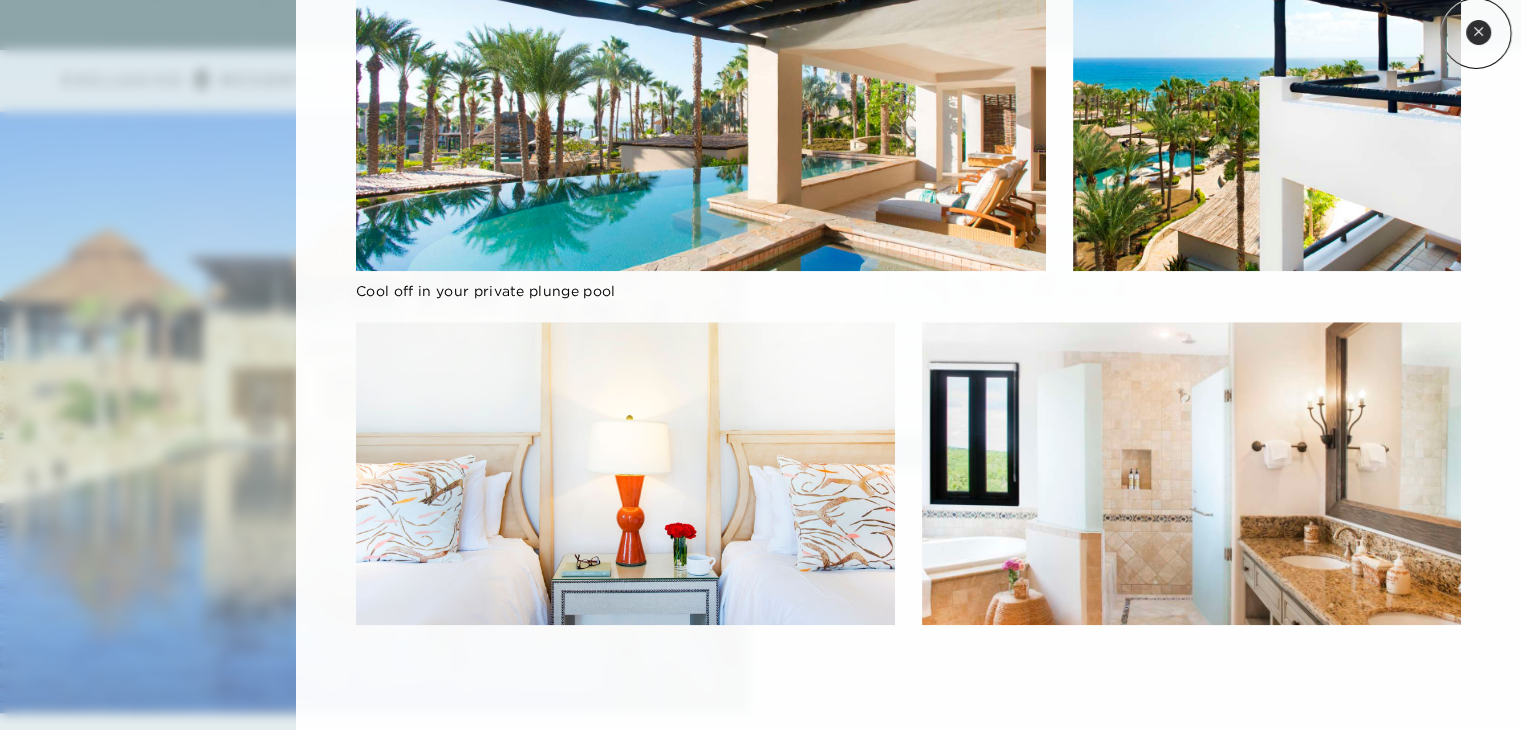 click 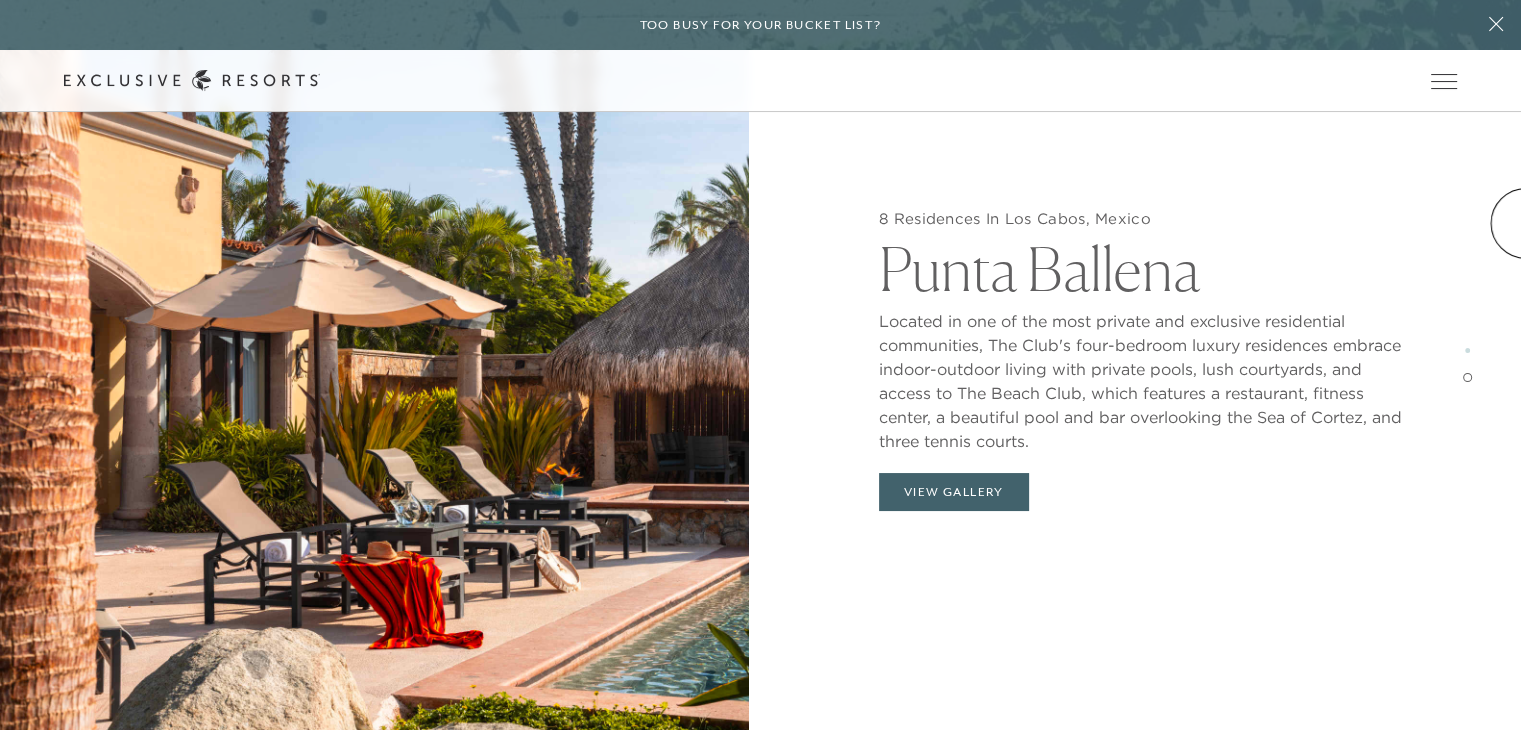scroll, scrollTop: 3228, scrollLeft: 0, axis: vertical 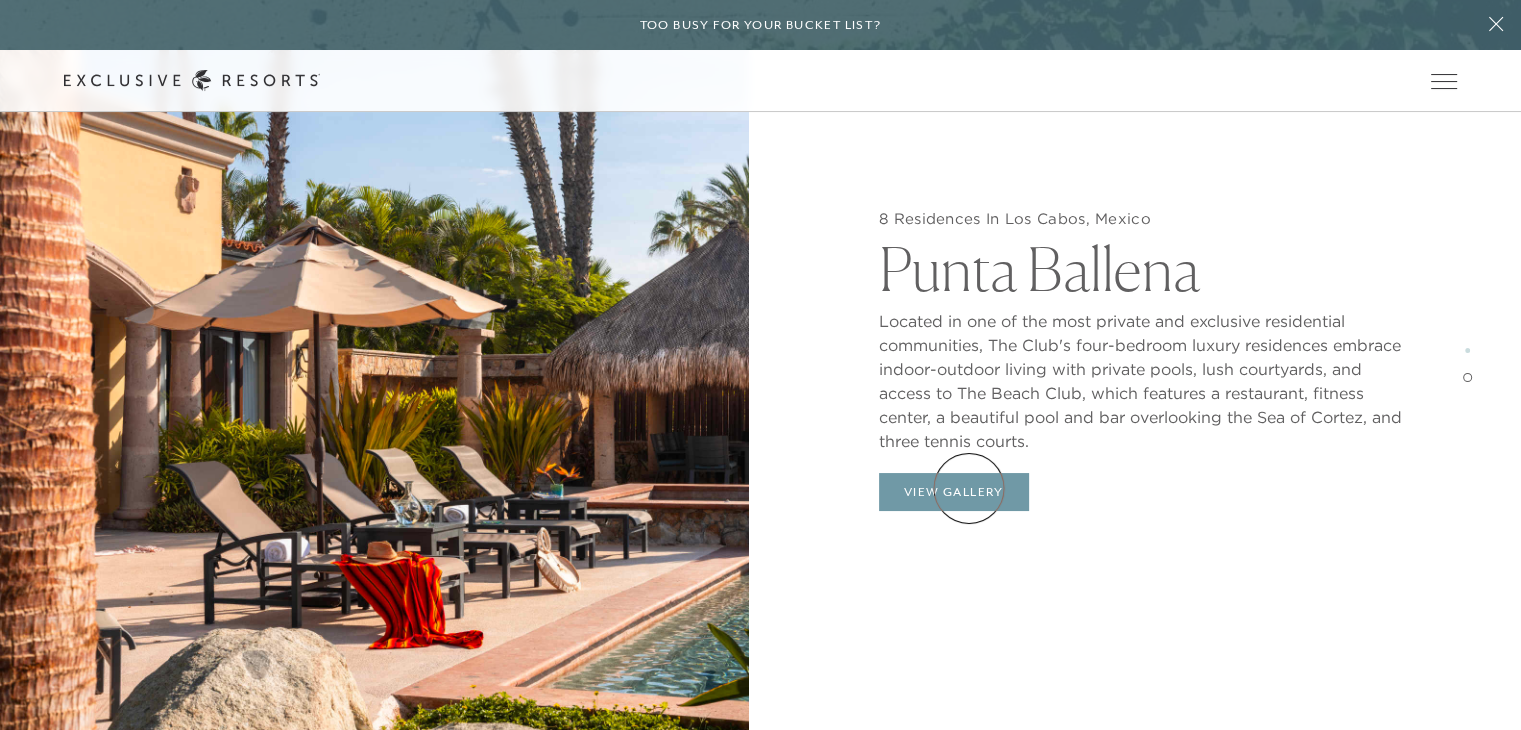click on "View Gallery" at bounding box center (954, 492) 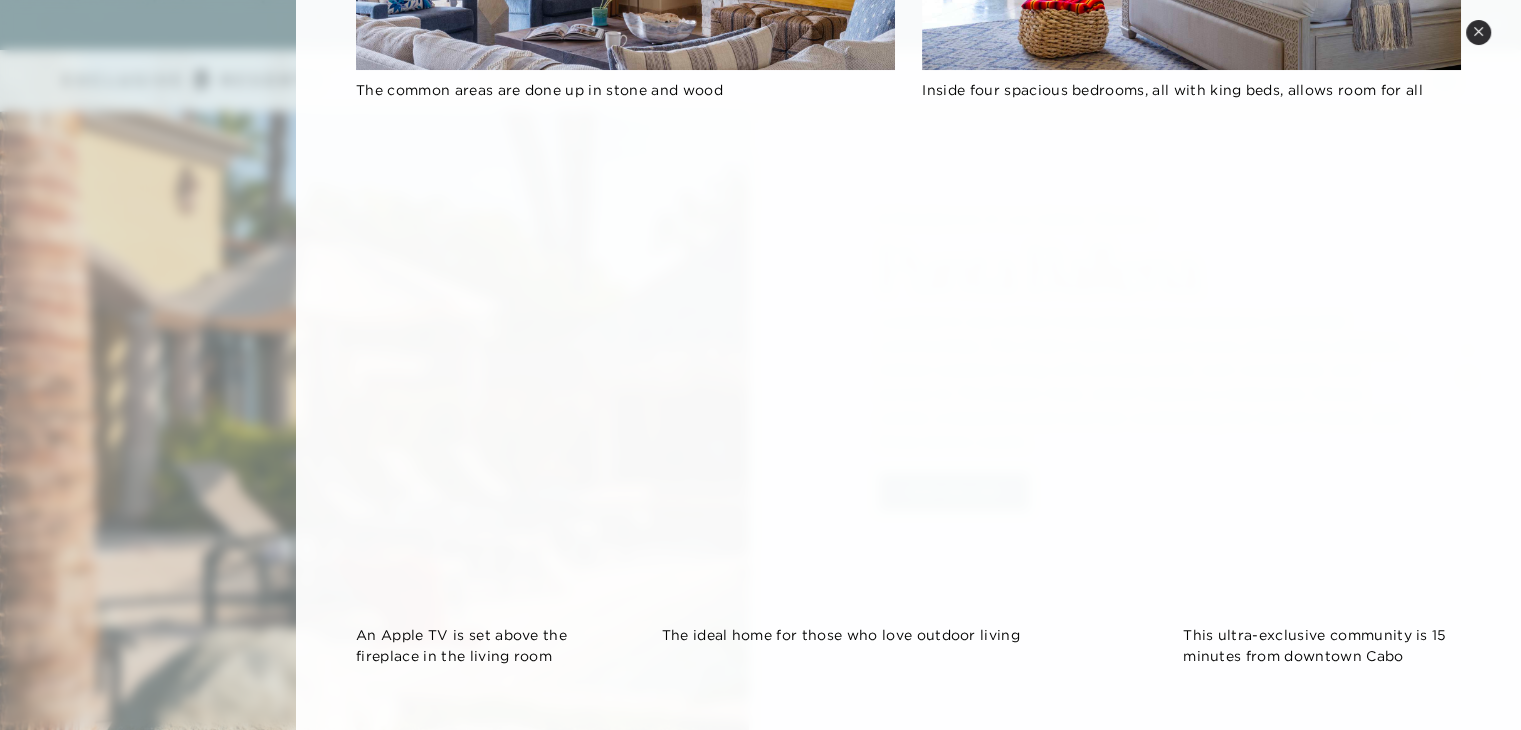 scroll, scrollTop: 0, scrollLeft: 0, axis: both 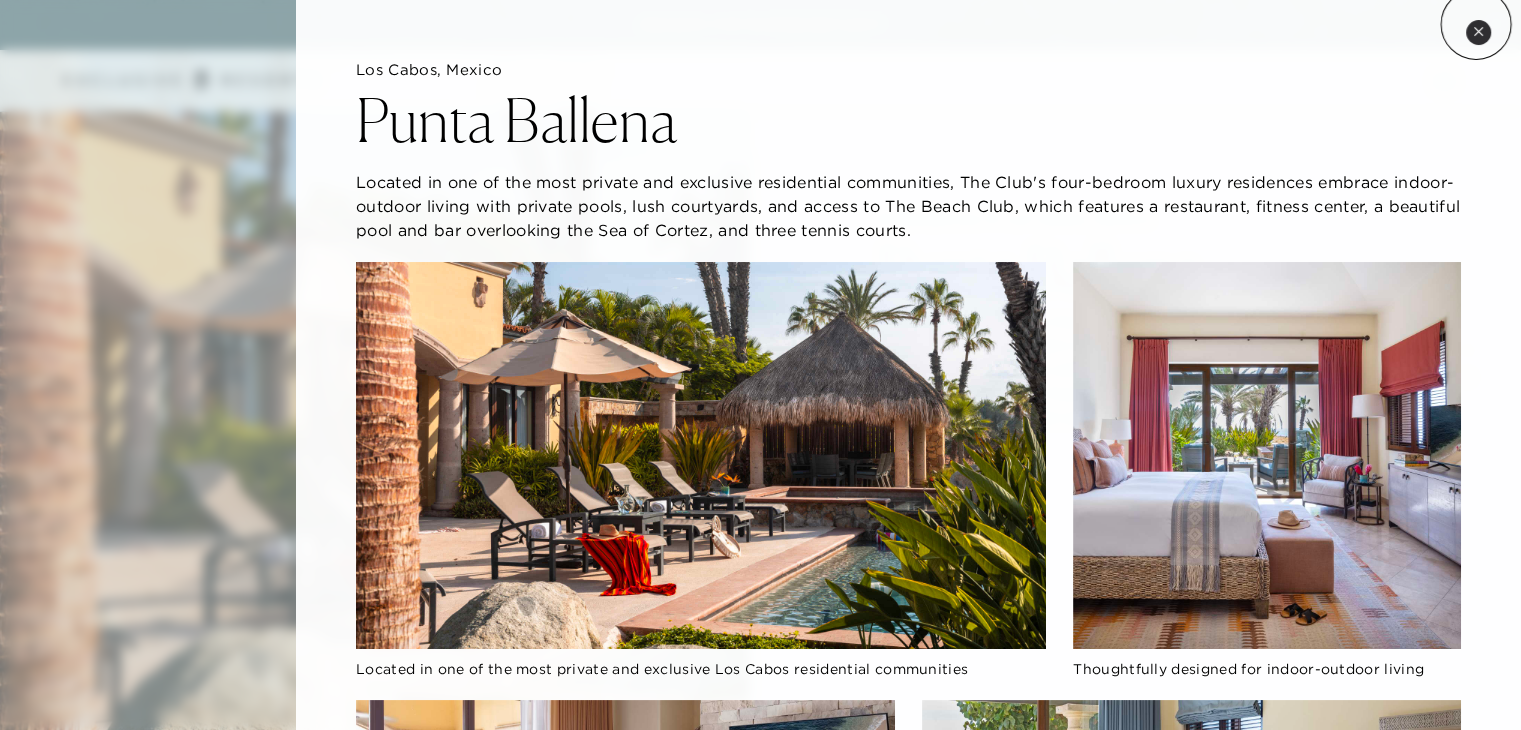 click on "Close quickview" at bounding box center [1478, 32] 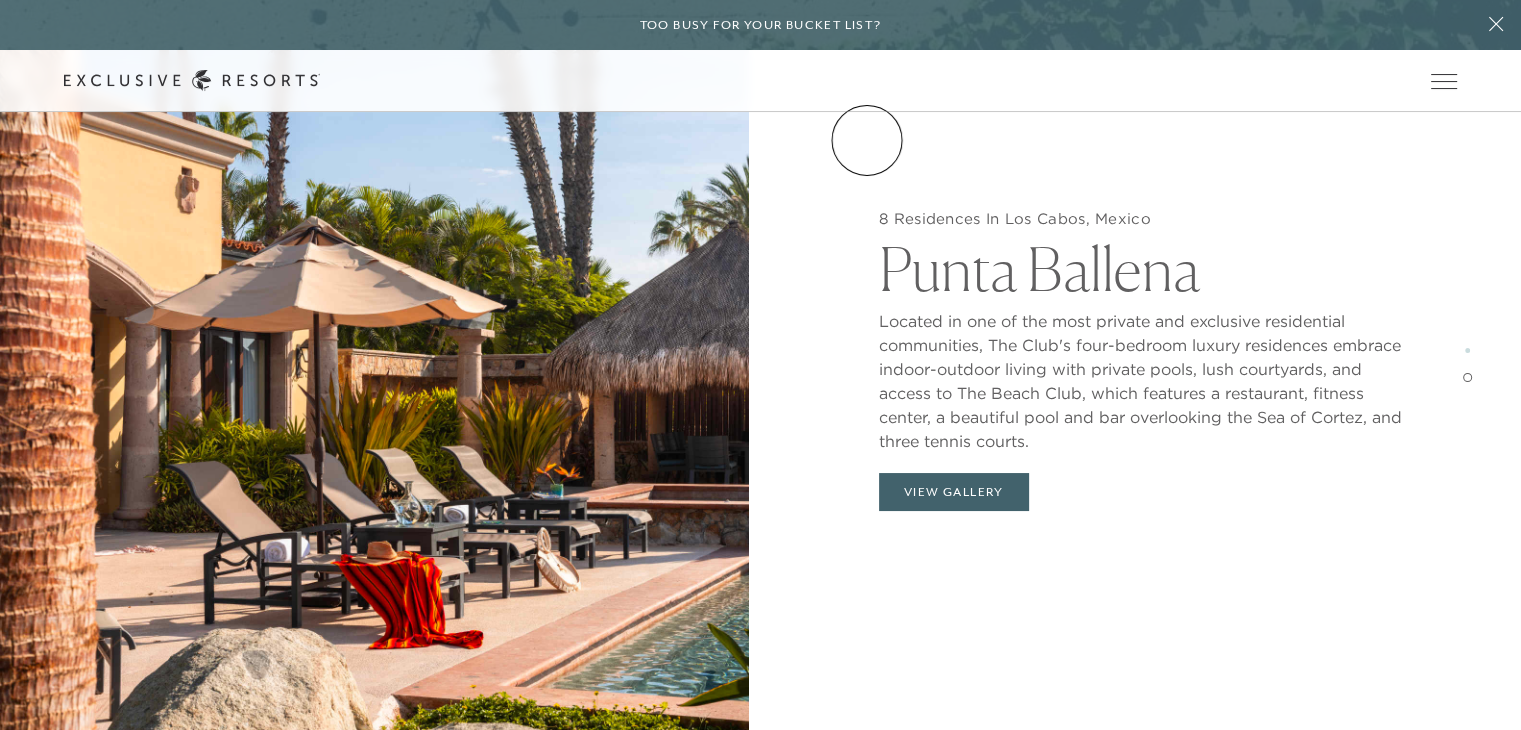 click on "Experience Collection" at bounding box center [0, 0] 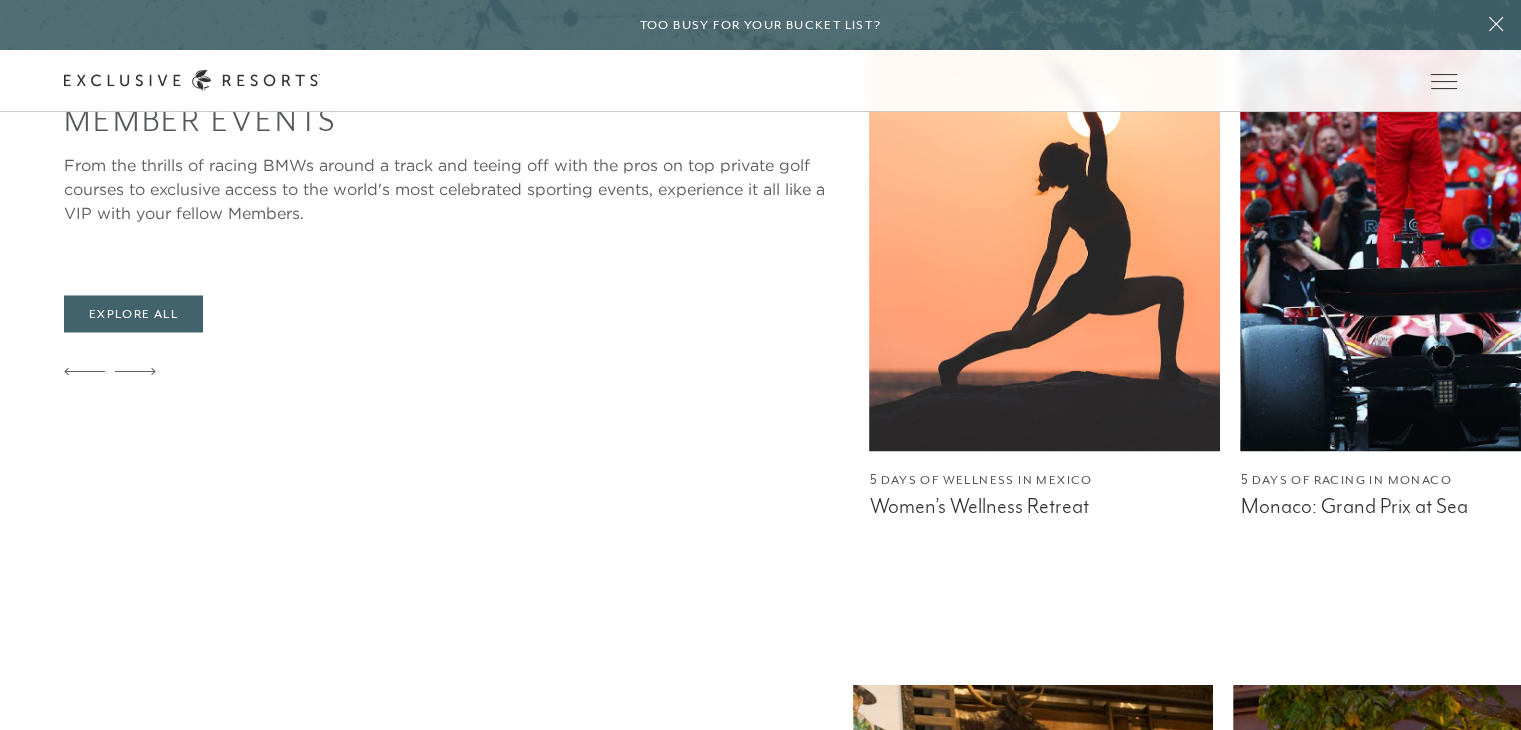 scroll, scrollTop: 0, scrollLeft: 0, axis: both 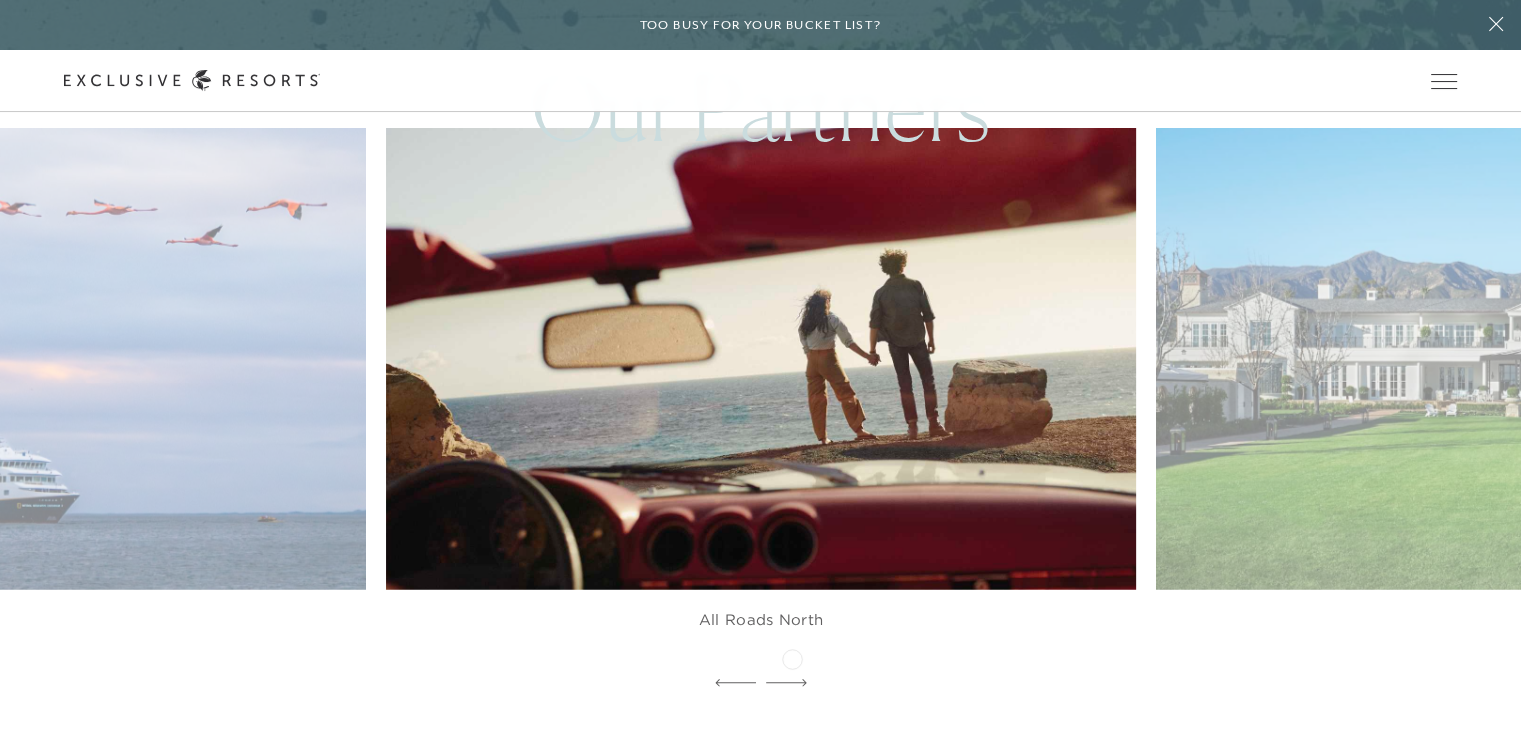 click 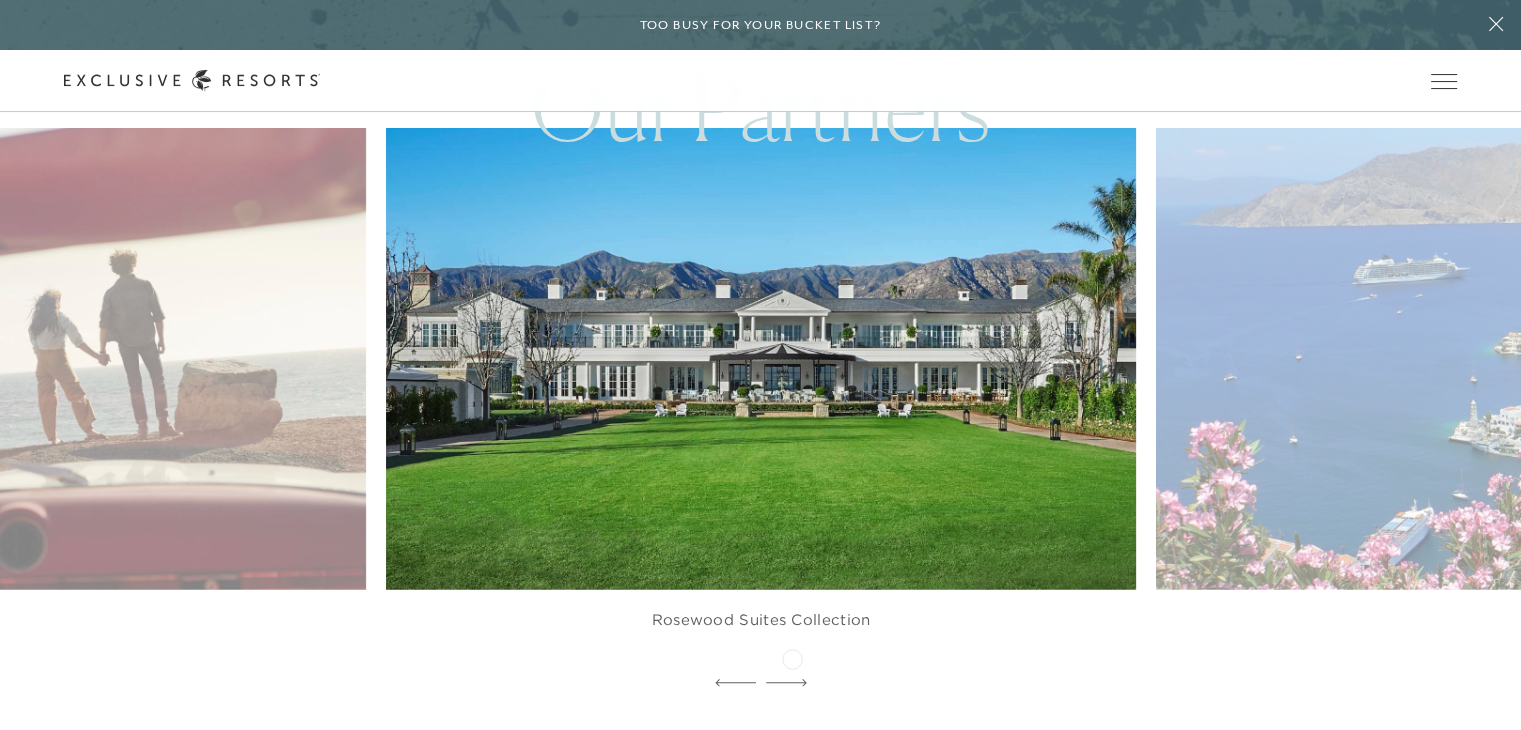 click 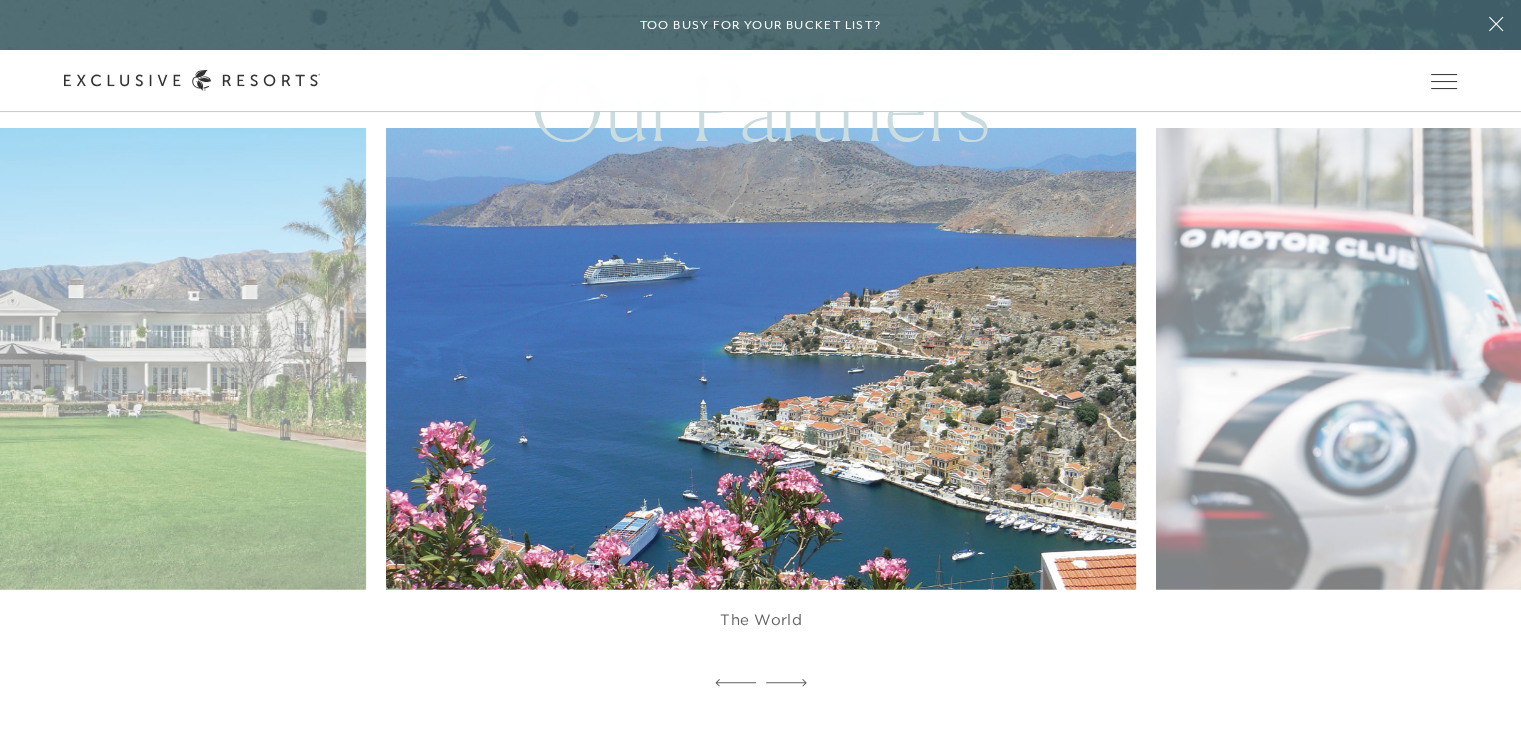 click 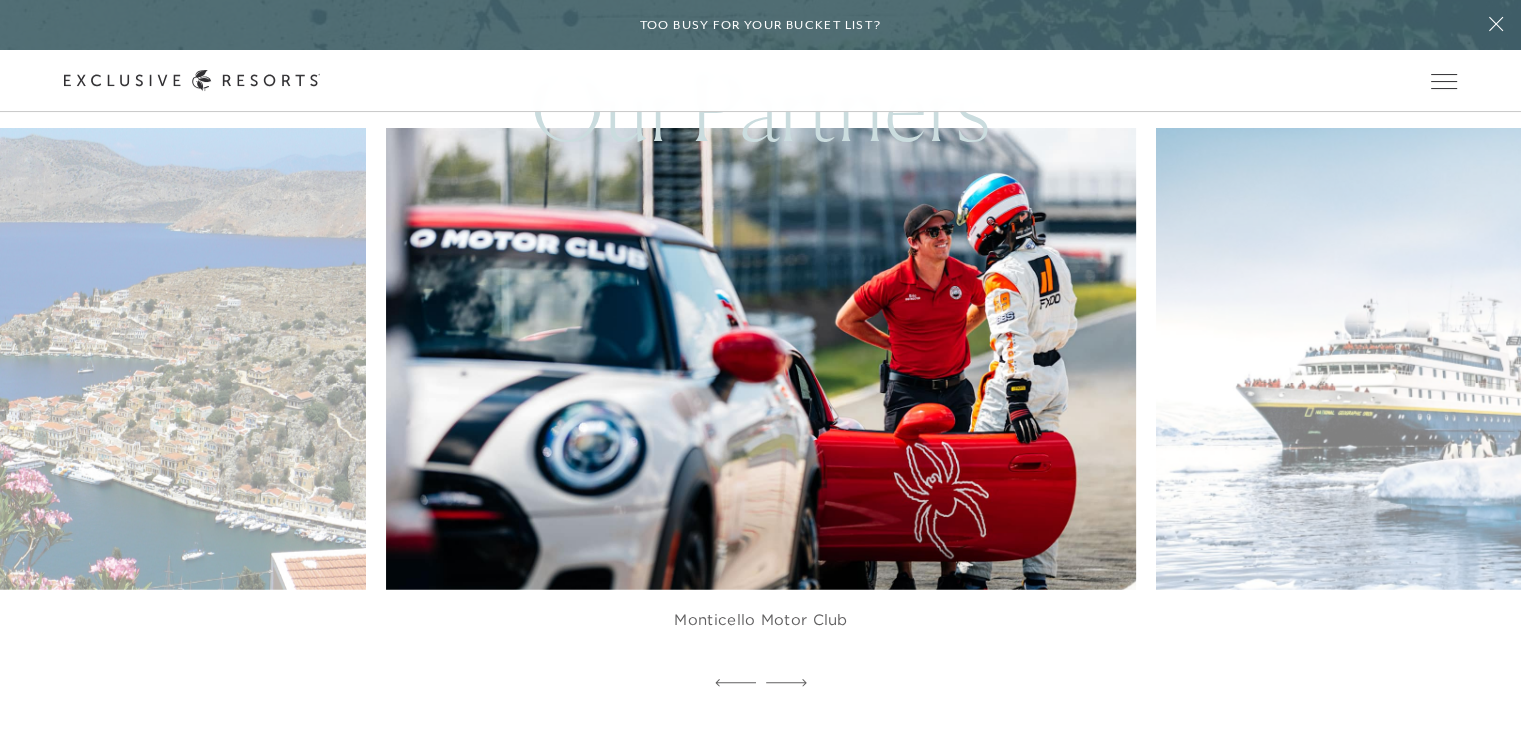 click 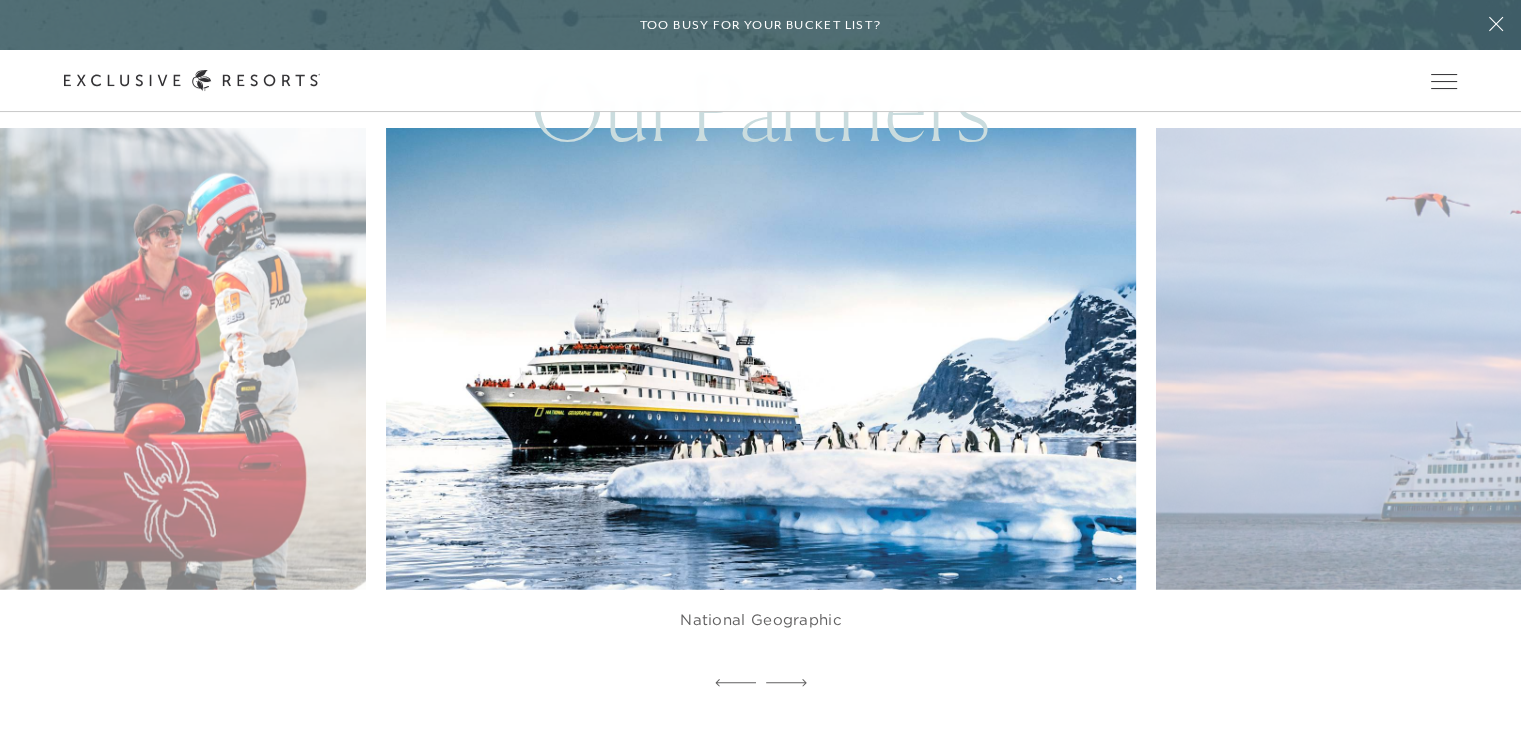 click 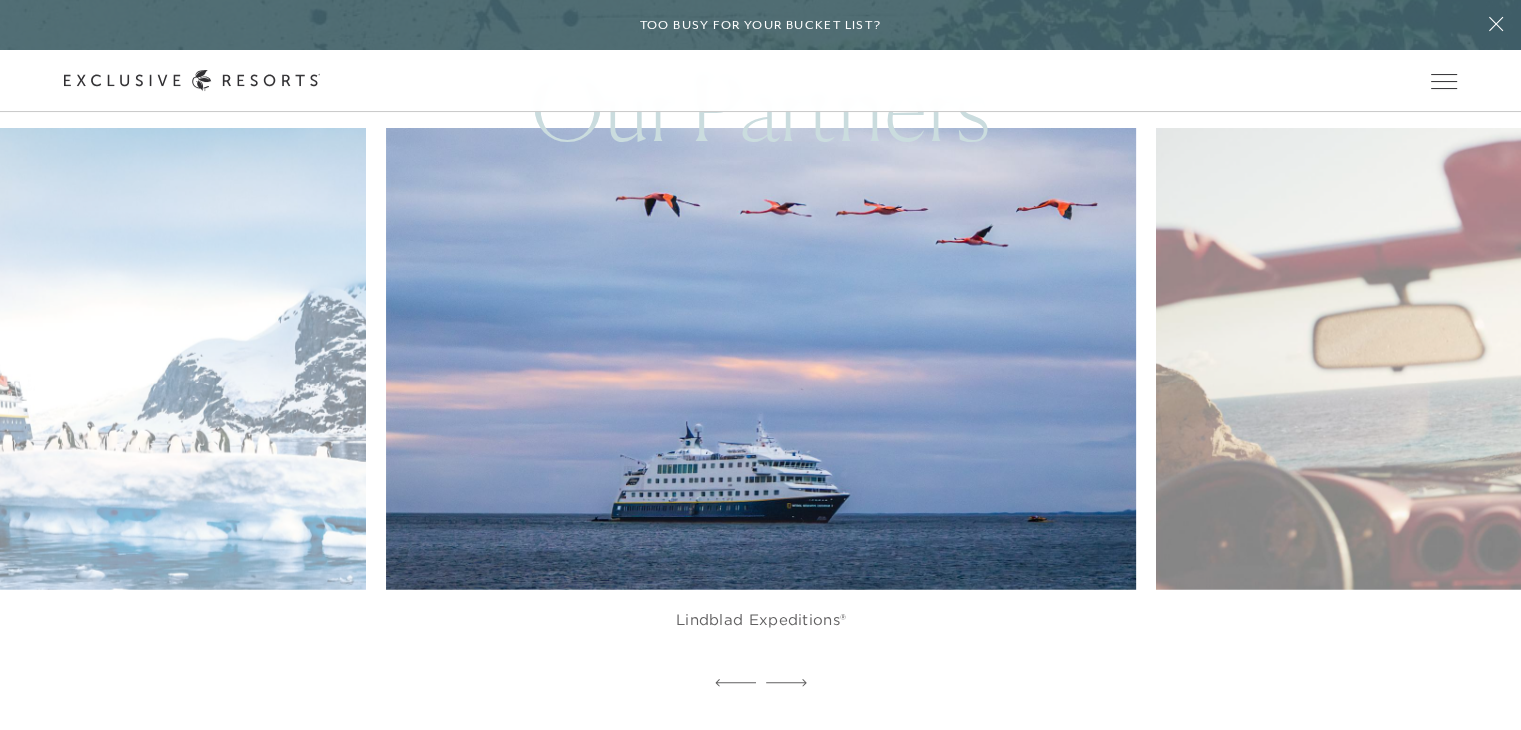 click 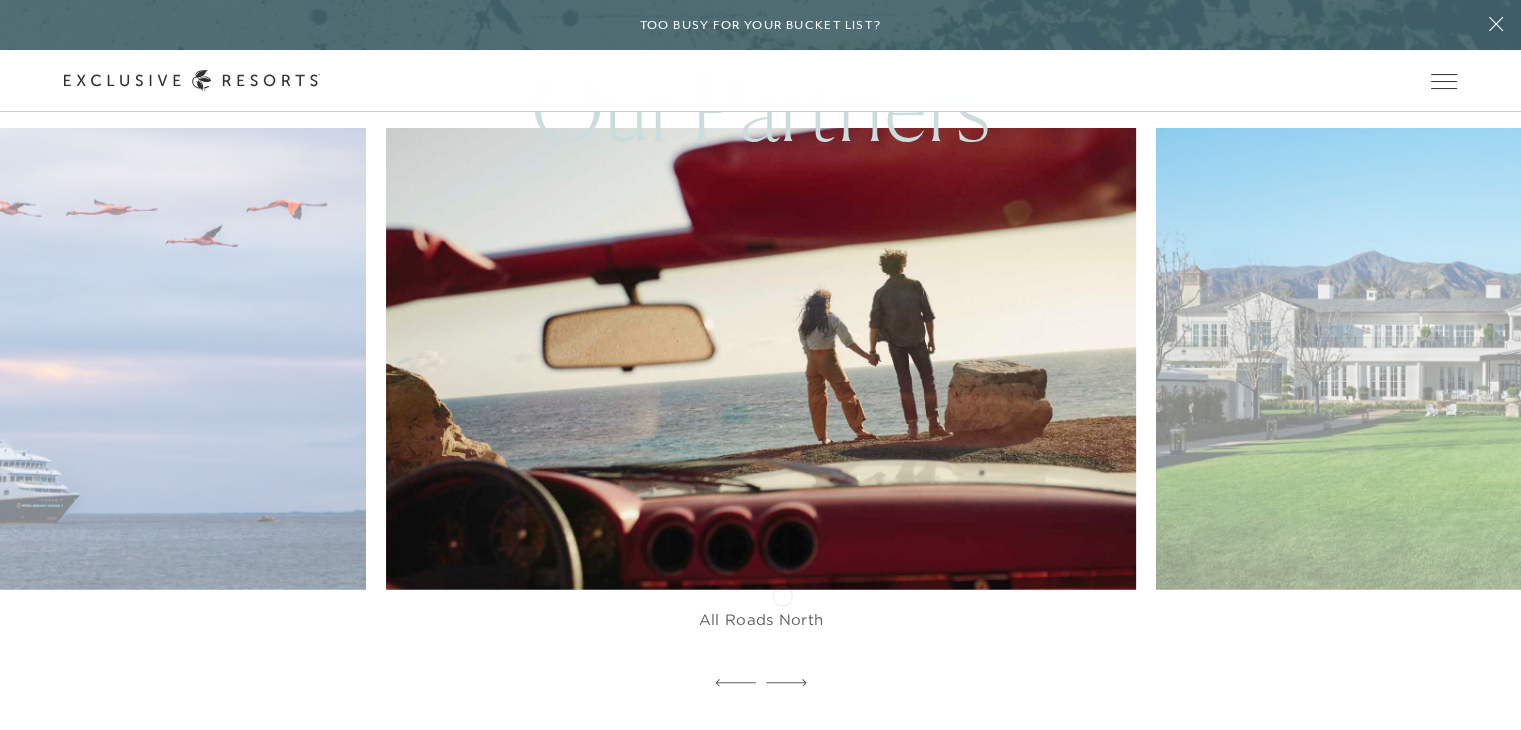 click on "All Roads North" at bounding box center [761, 620] 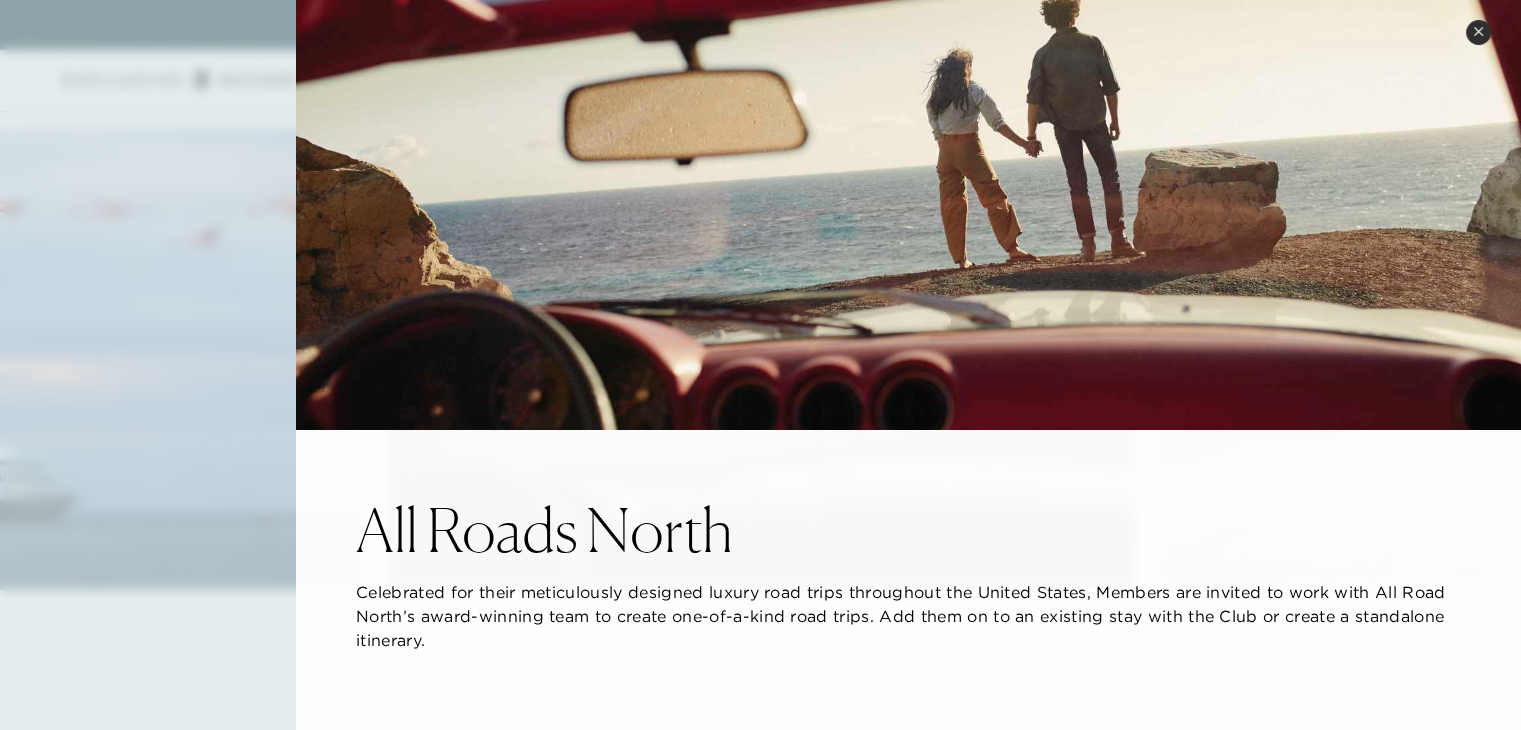 scroll, scrollTop: 115, scrollLeft: 0, axis: vertical 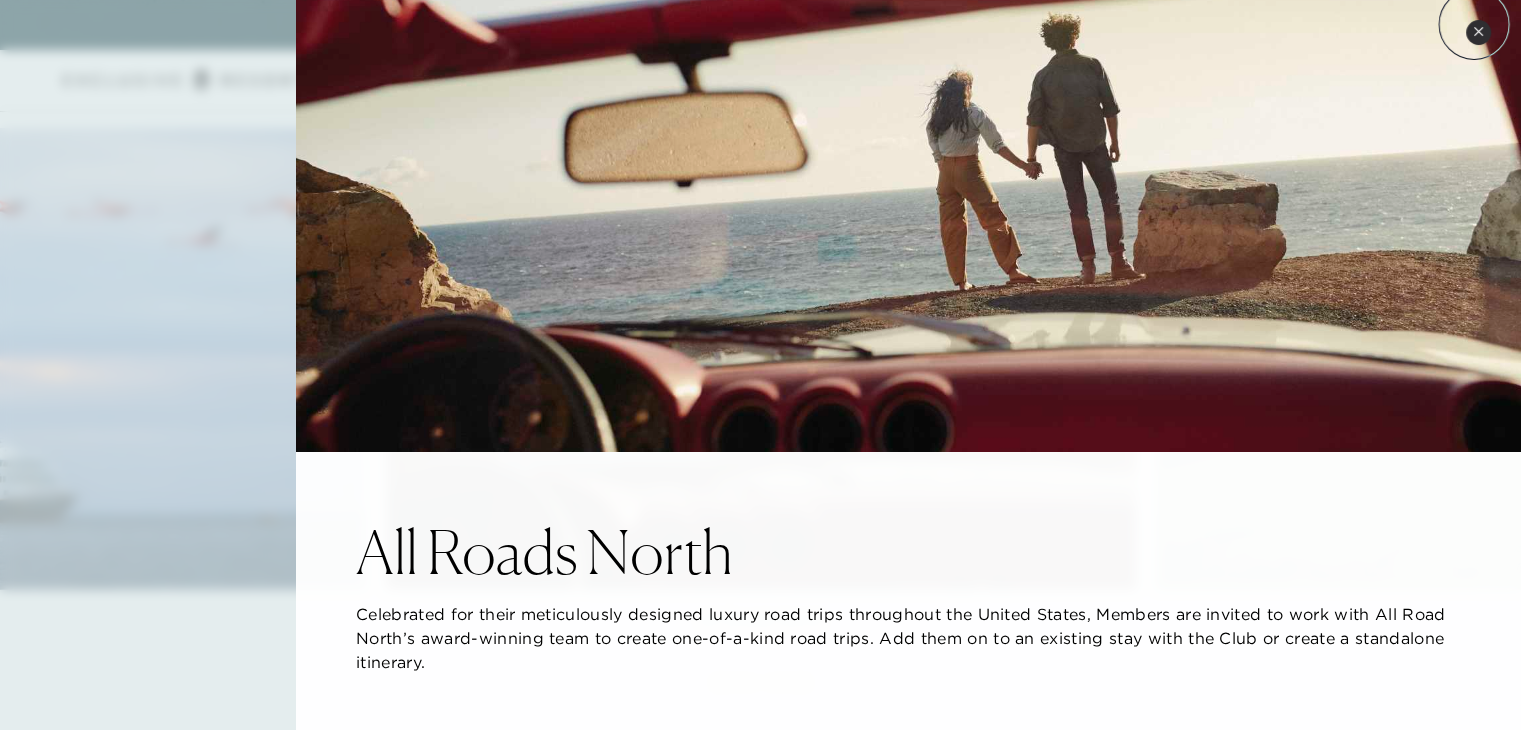 click on "Close quickview" at bounding box center (1478, 32) 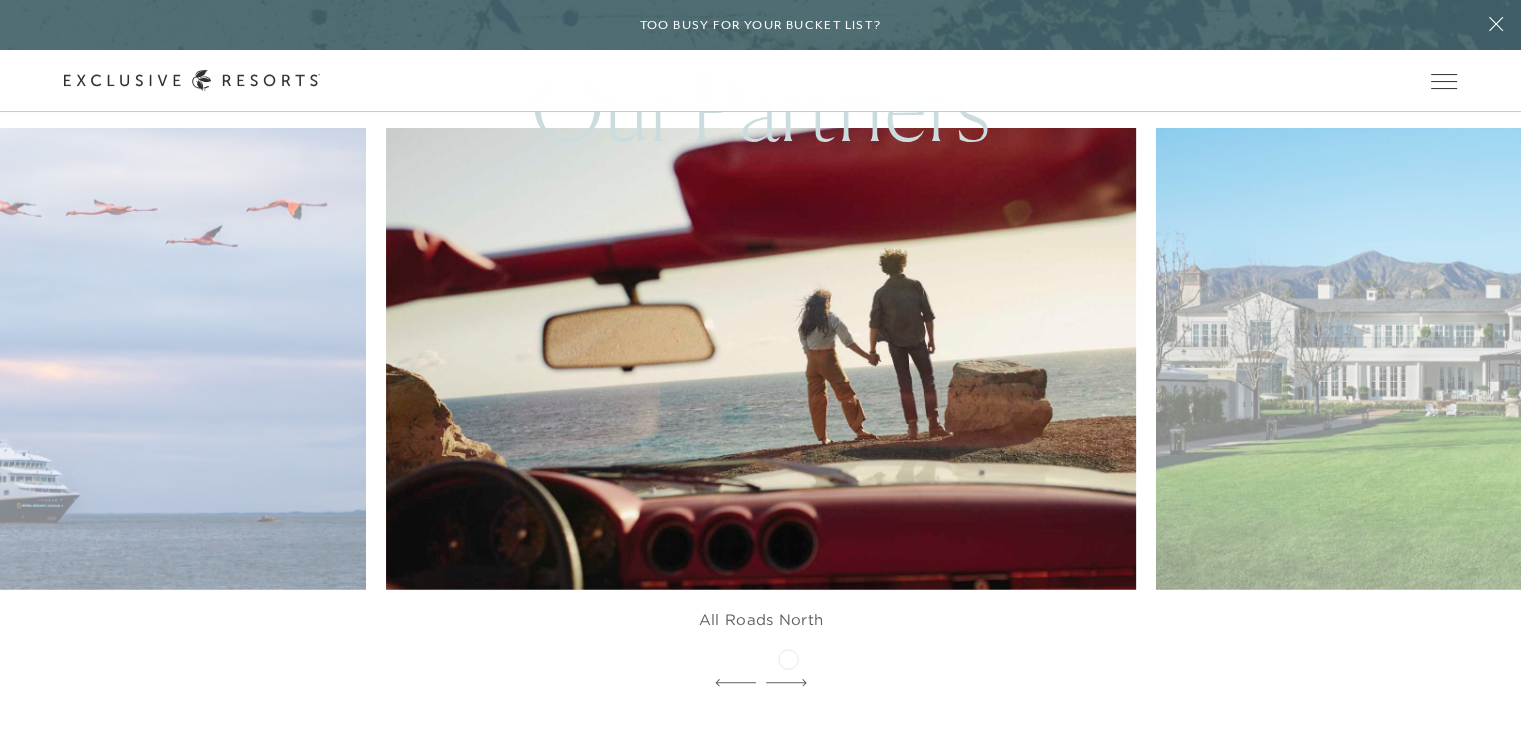 click 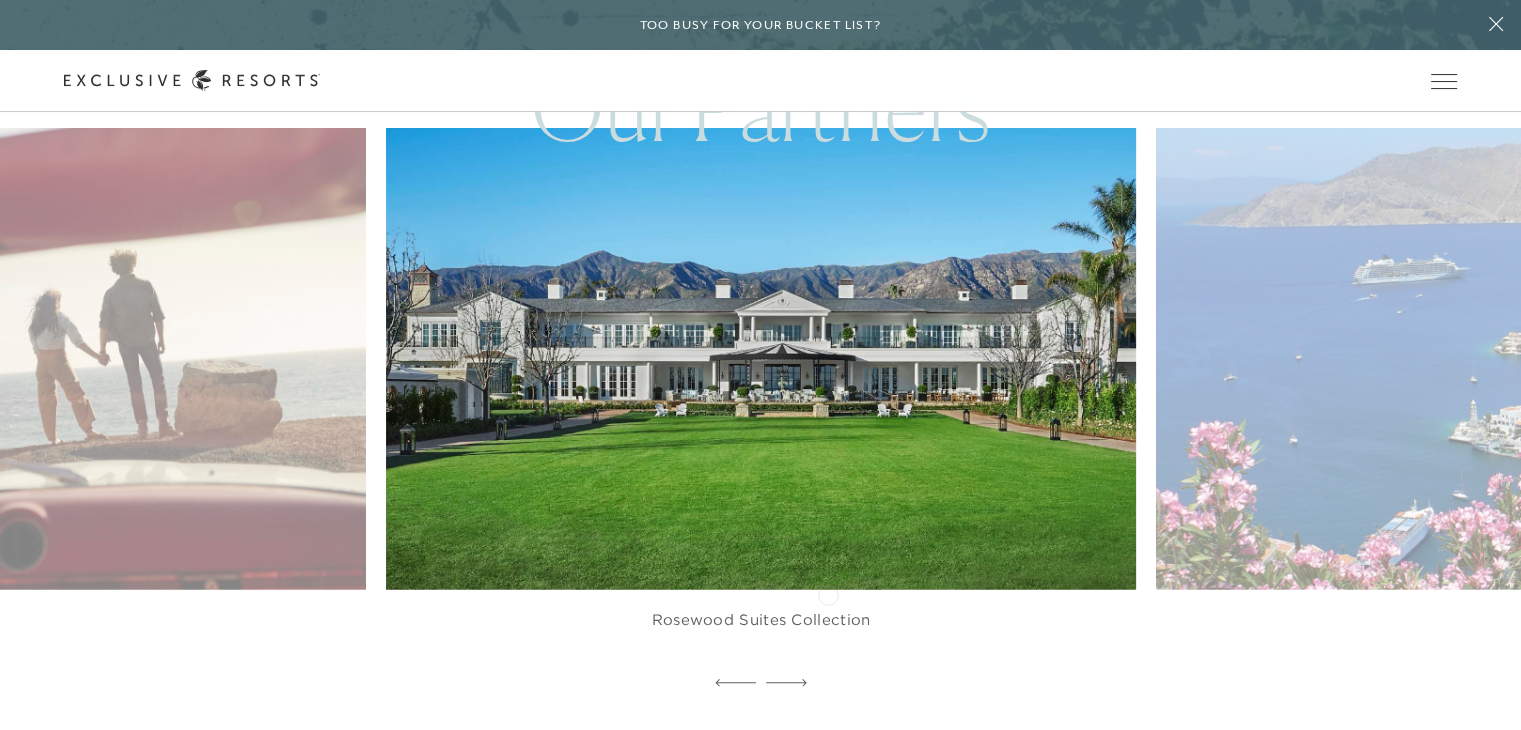 click on "Rosewood Suites Collection" at bounding box center (761, 620) 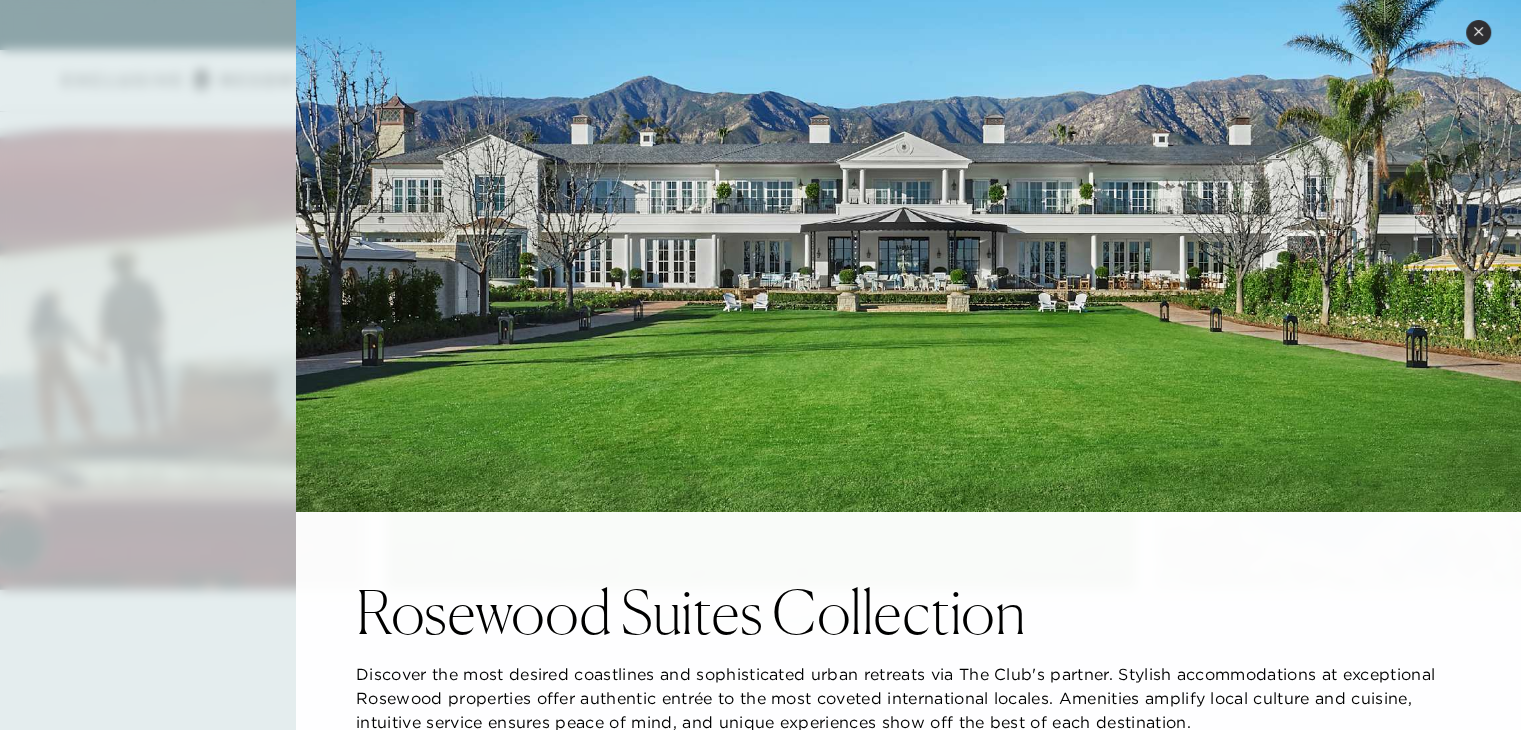 scroll, scrollTop: 0, scrollLeft: 0, axis: both 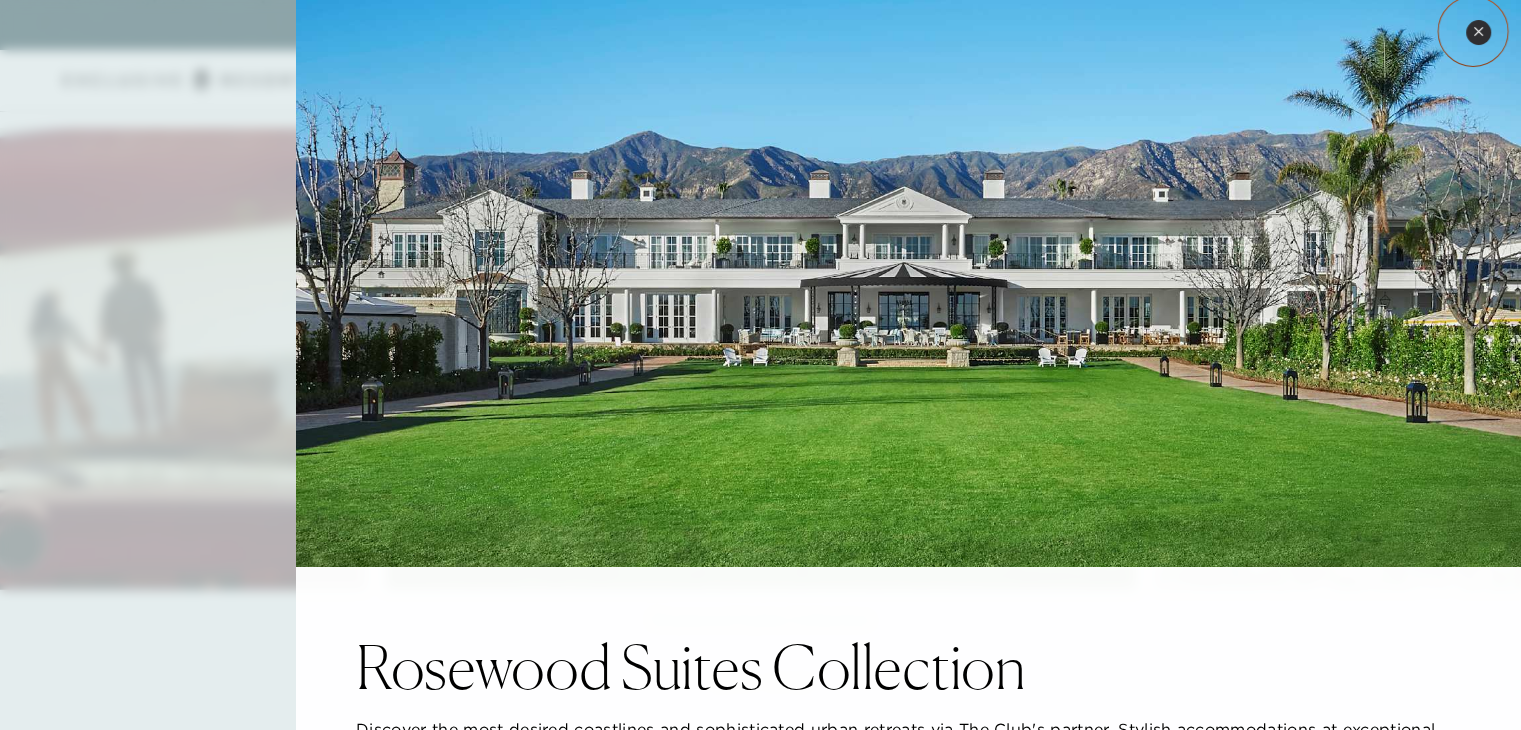 click 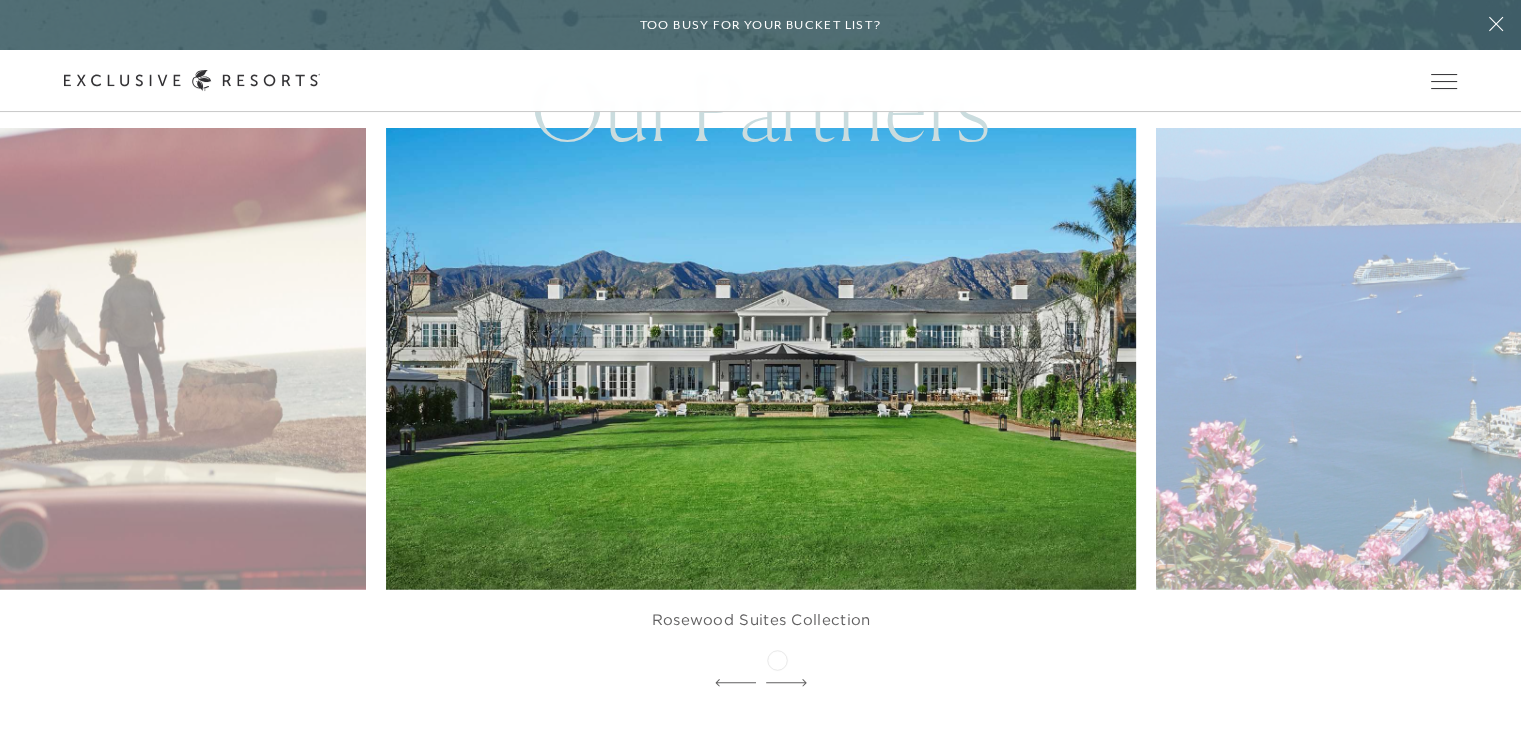 click 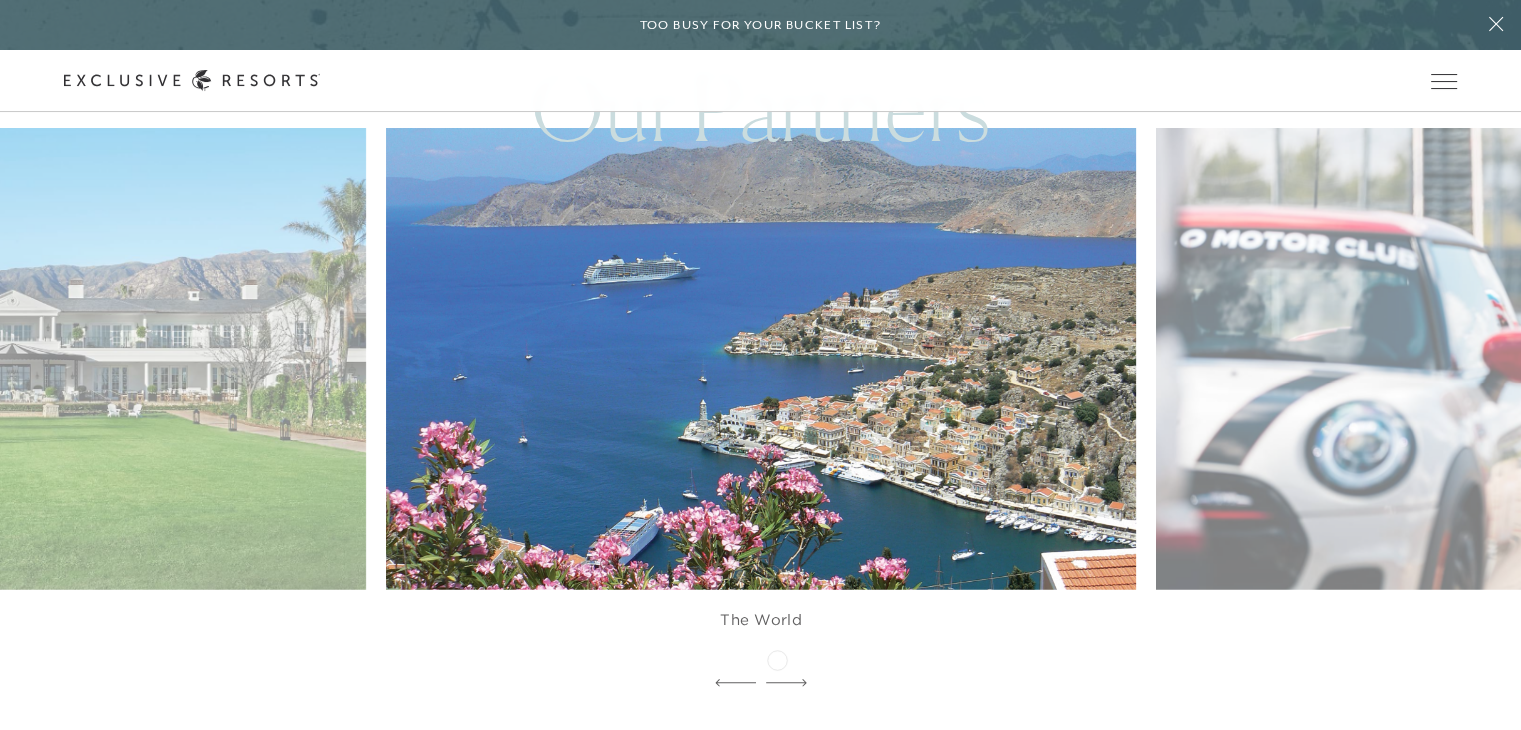 click 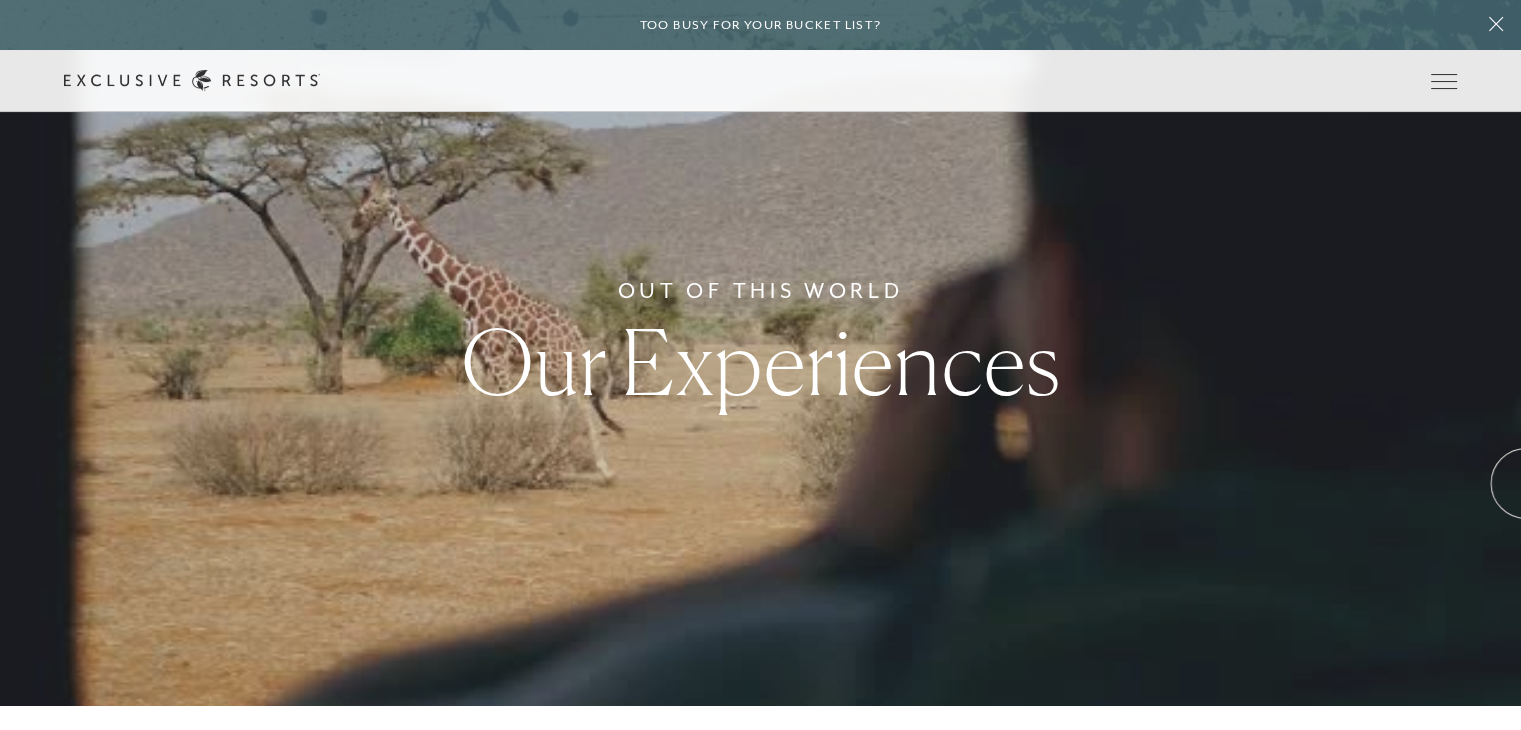 scroll, scrollTop: 0, scrollLeft: 0, axis: both 